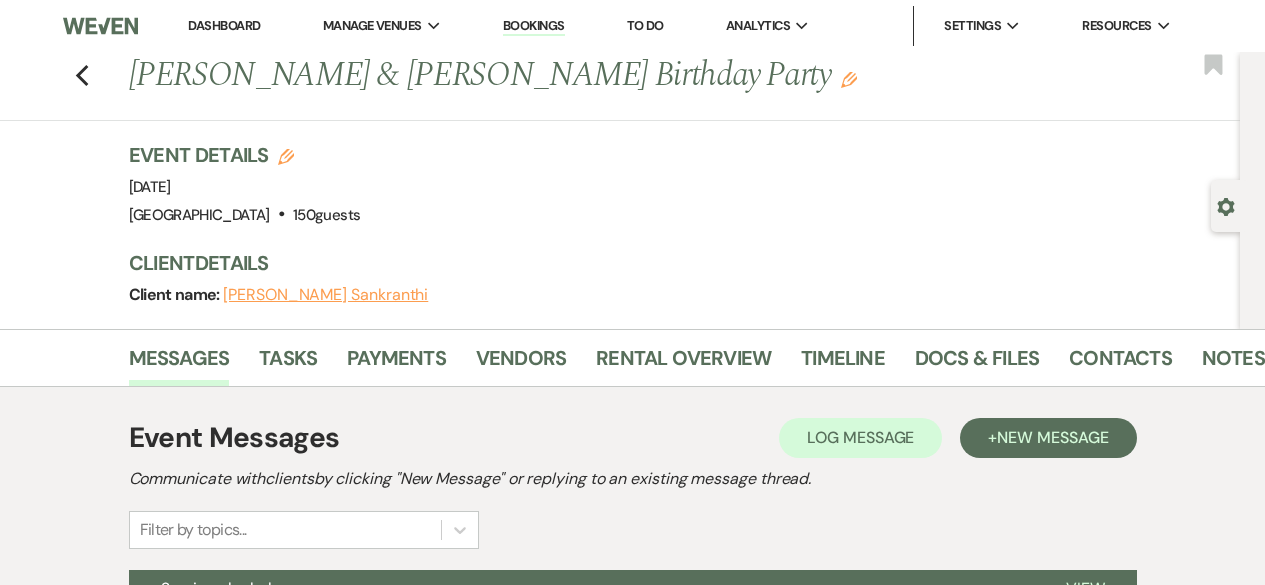 scroll, scrollTop: 0, scrollLeft: 0, axis: both 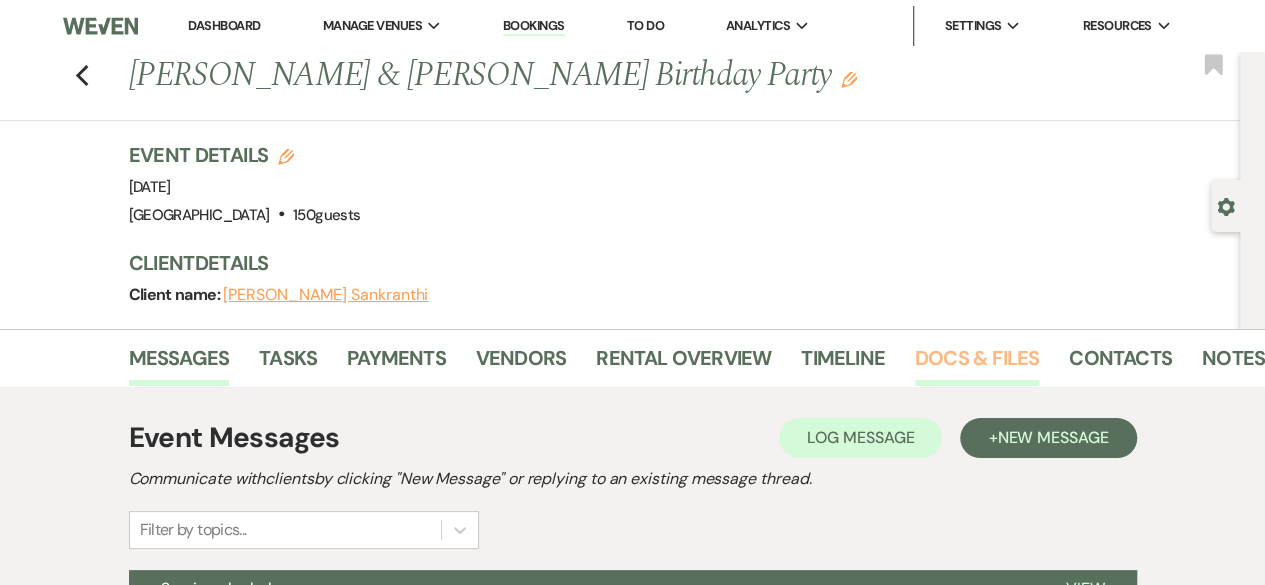 click on "Docs & Files" at bounding box center (977, 364) 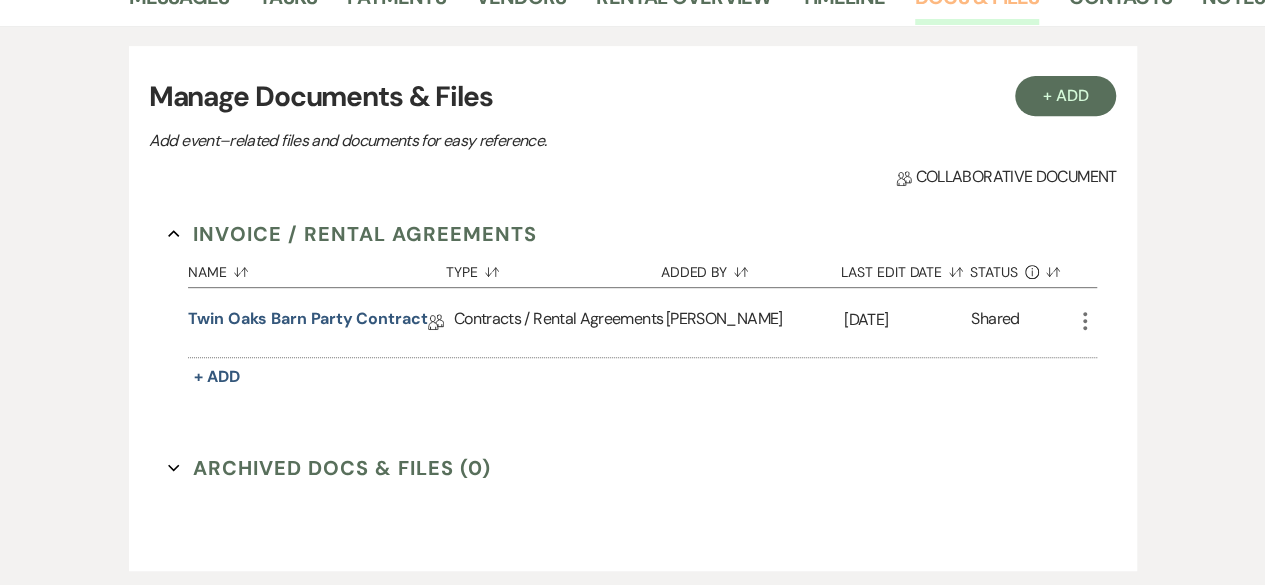 scroll, scrollTop: 366, scrollLeft: 0, axis: vertical 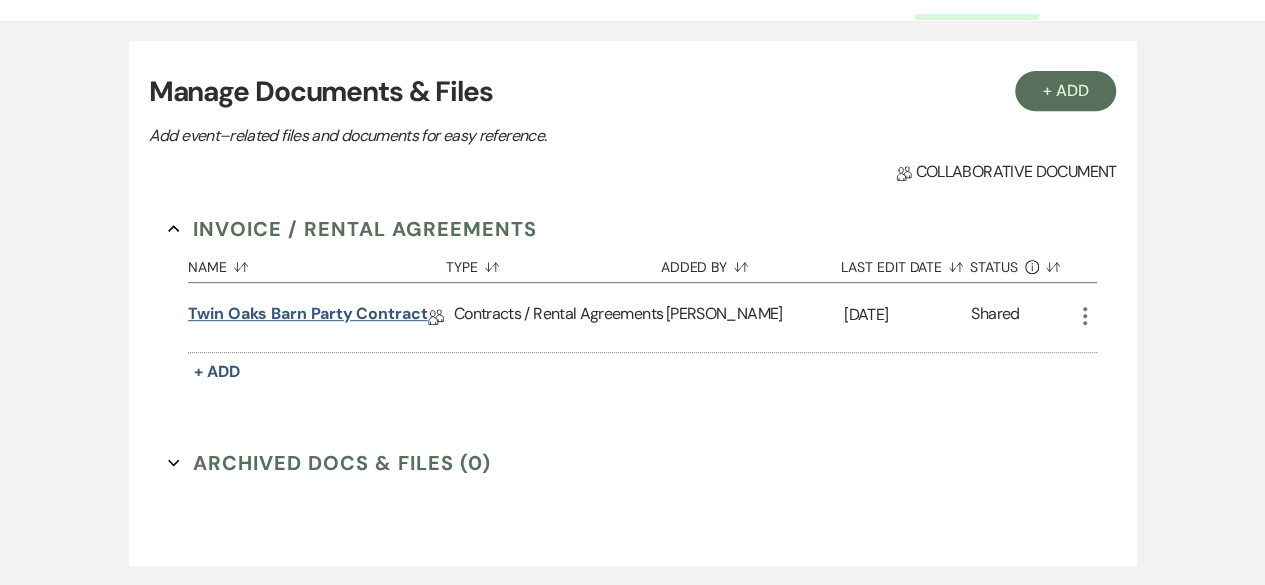 click on "Twin Oaks Barn Party contract" at bounding box center (308, 317) 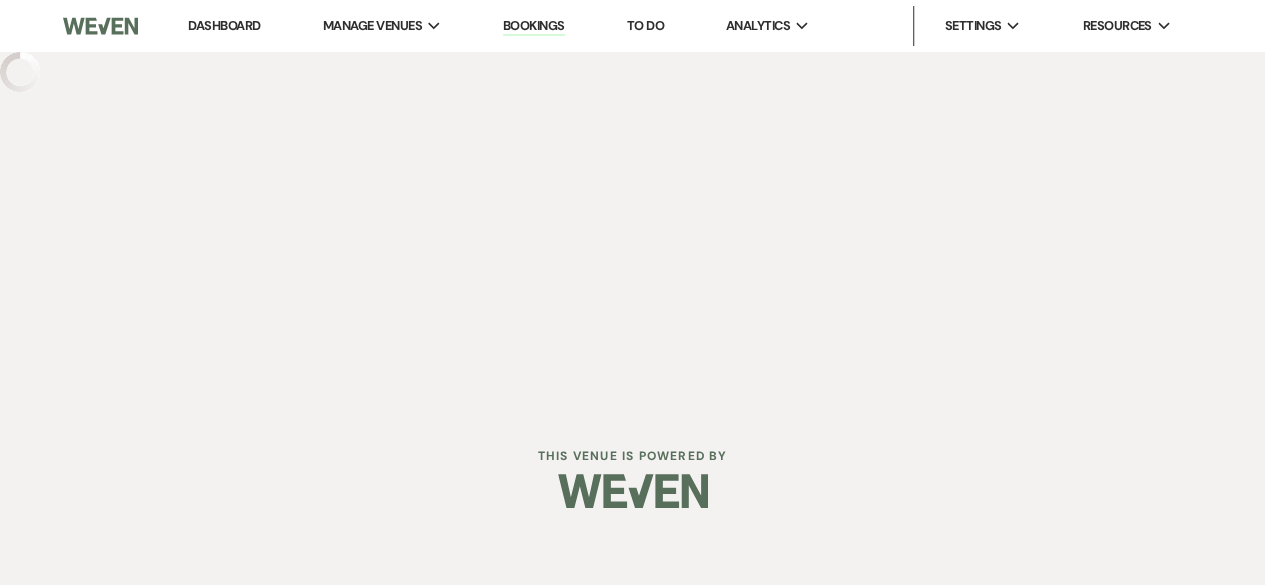 scroll, scrollTop: 0, scrollLeft: 0, axis: both 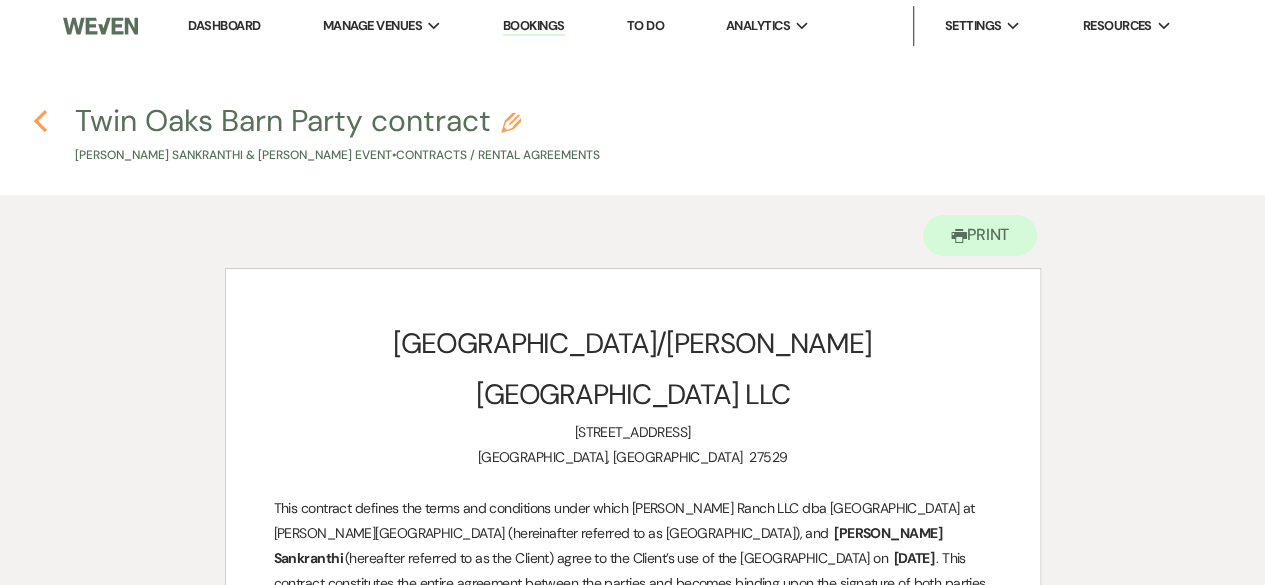 click on "Previous" 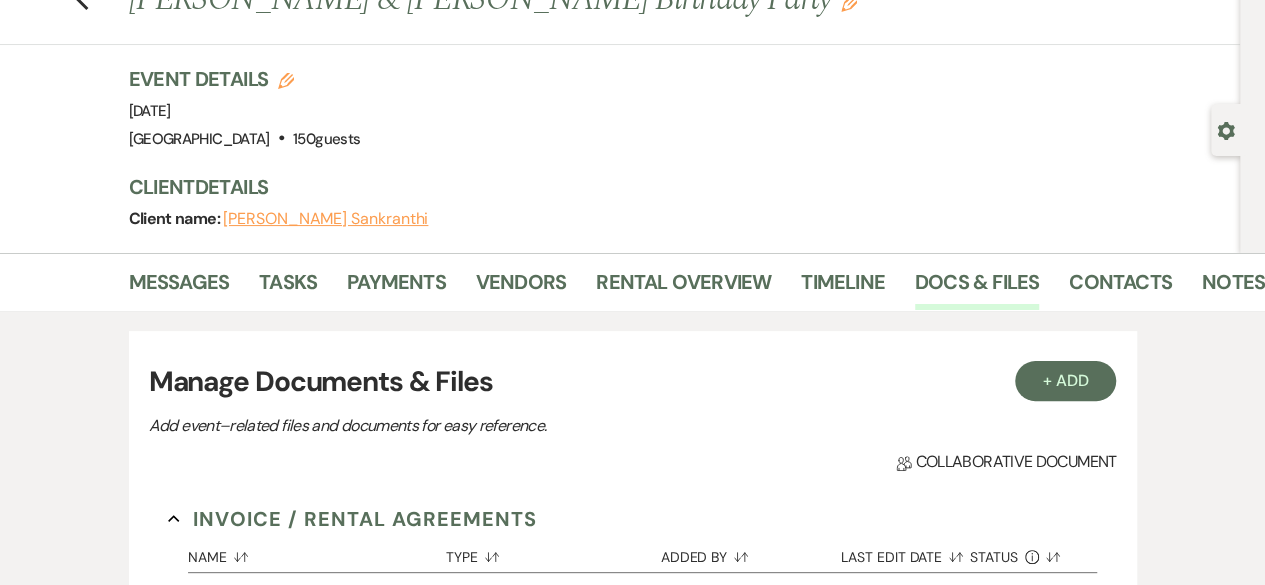 scroll, scrollTop: 0, scrollLeft: 0, axis: both 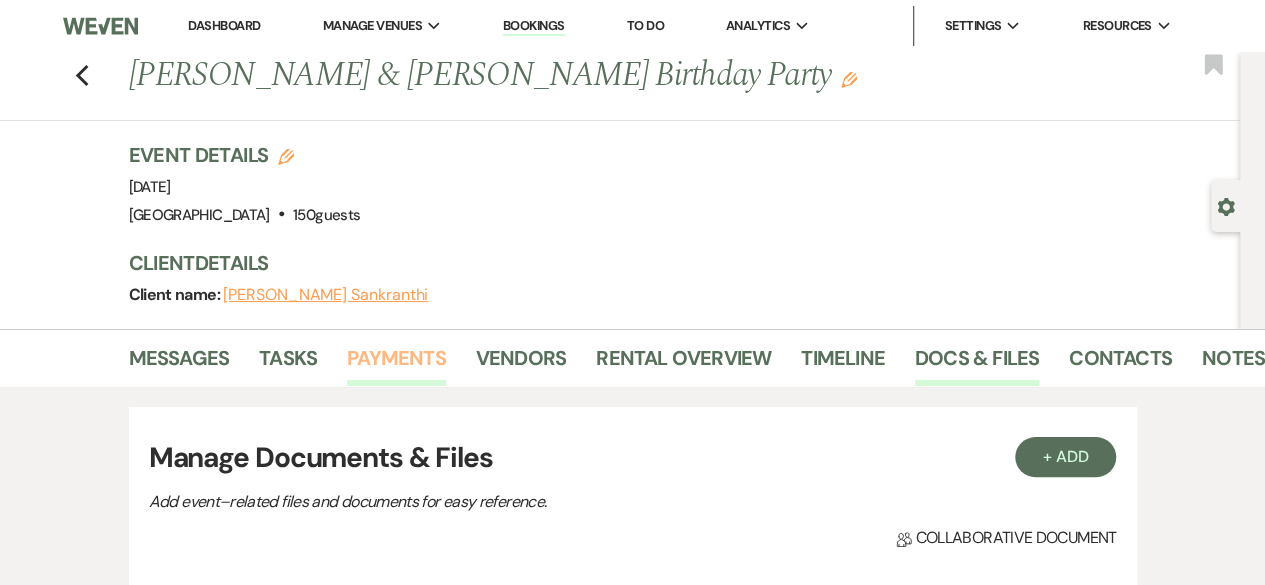 click on "Payments" at bounding box center [396, 364] 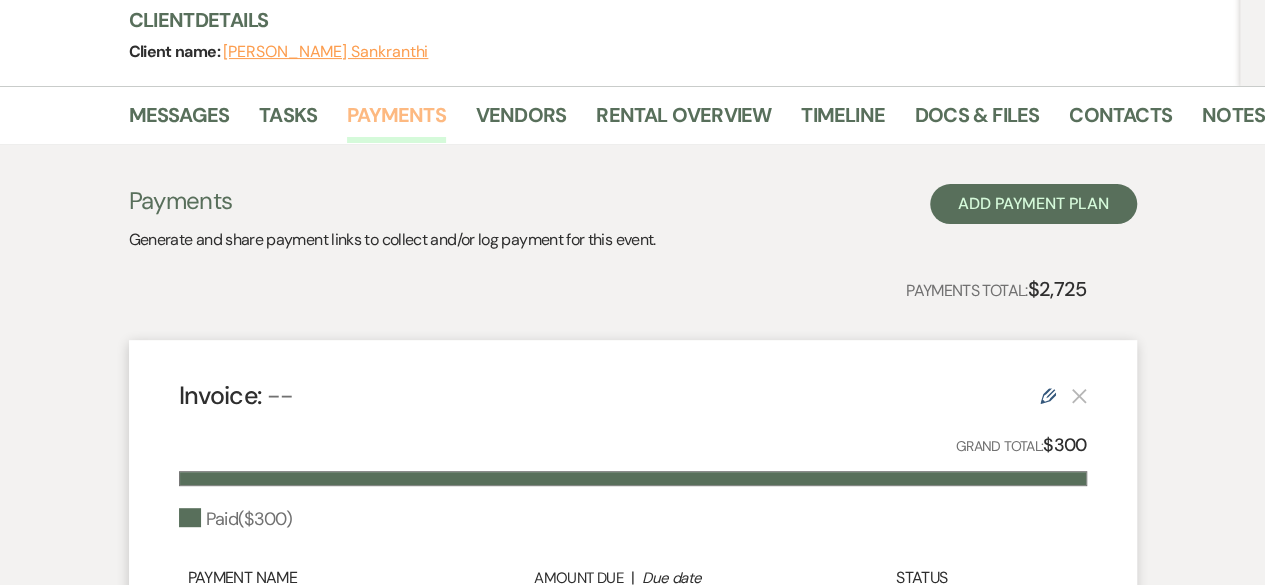 scroll, scrollTop: 0, scrollLeft: 0, axis: both 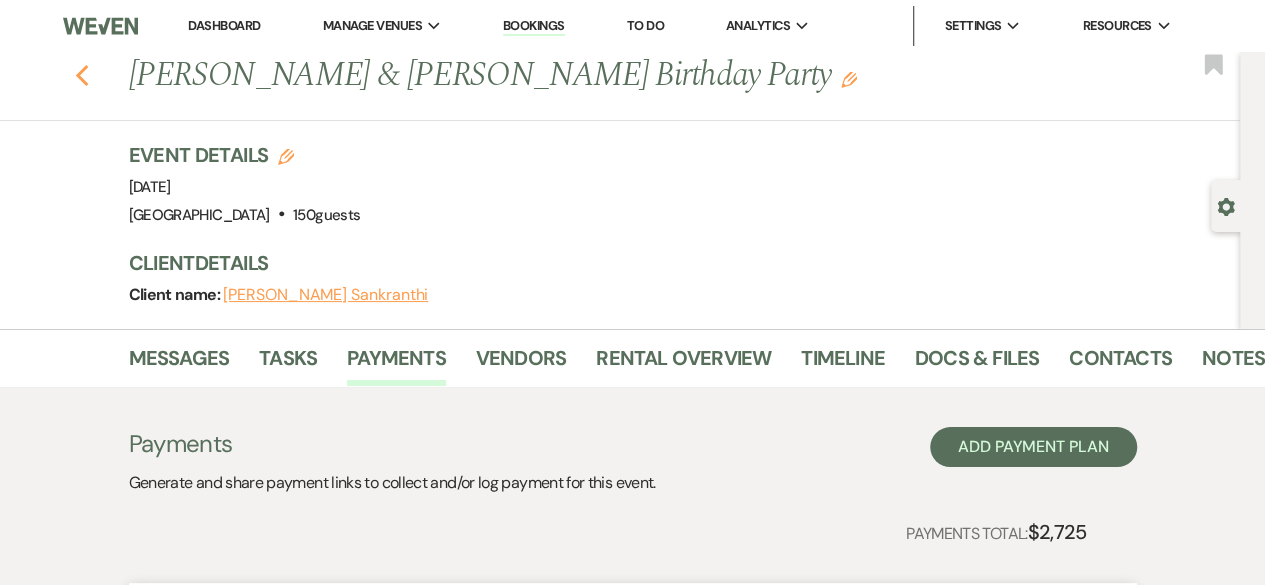 click on "Previous" 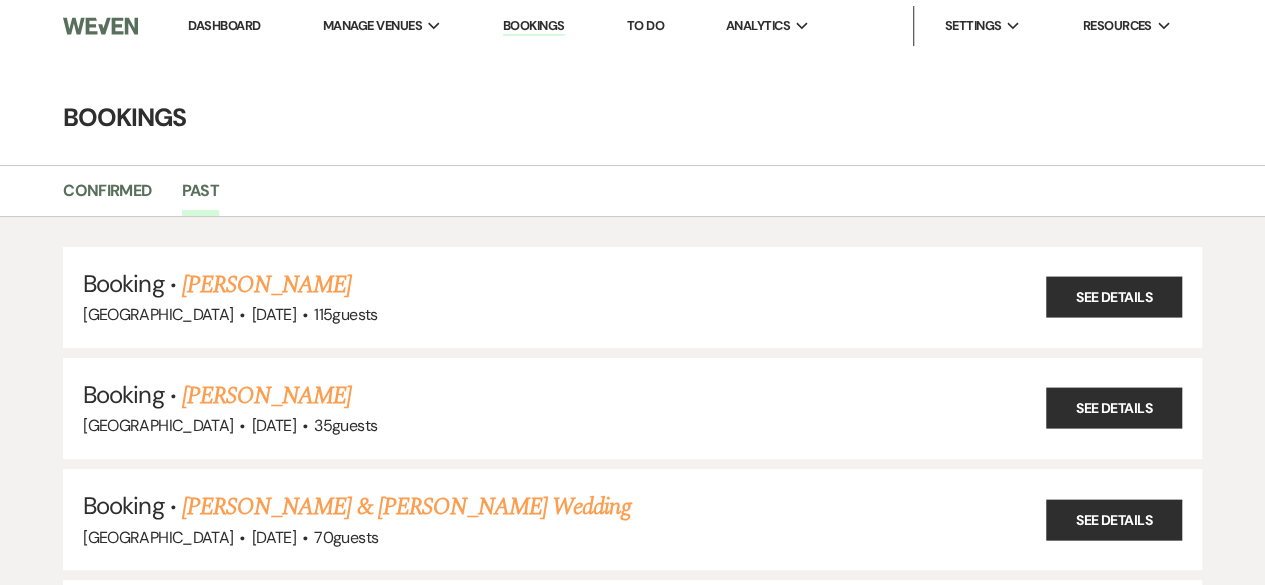 scroll, scrollTop: 22972, scrollLeft: 0, axis: vertical 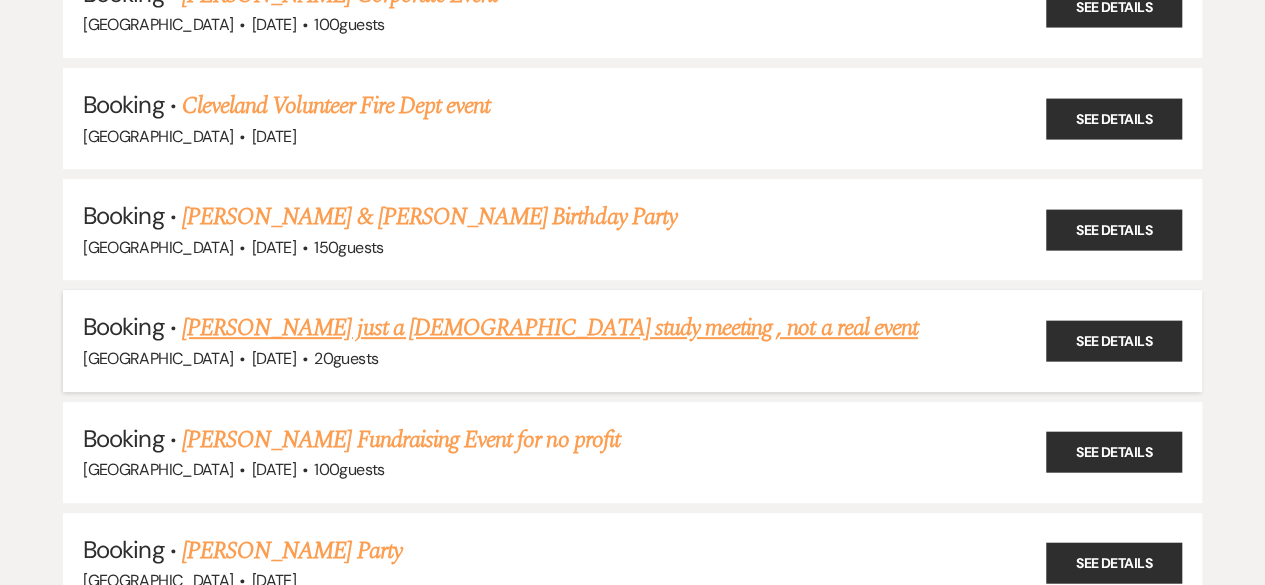 click on "[PERSON_NAME] just a [DEMOGRAPHIC_DATA] study meeting , not a real event" at bounding box center [550, 328] 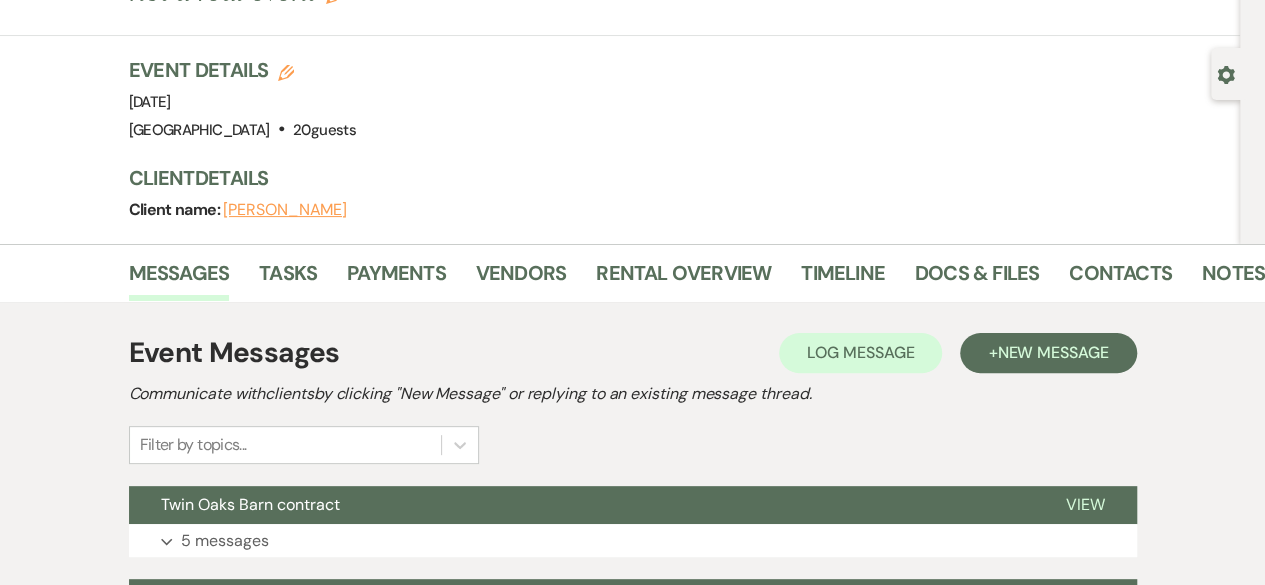 scroll, scrollTop: 118, scrollLeft: 0, axis: vertical 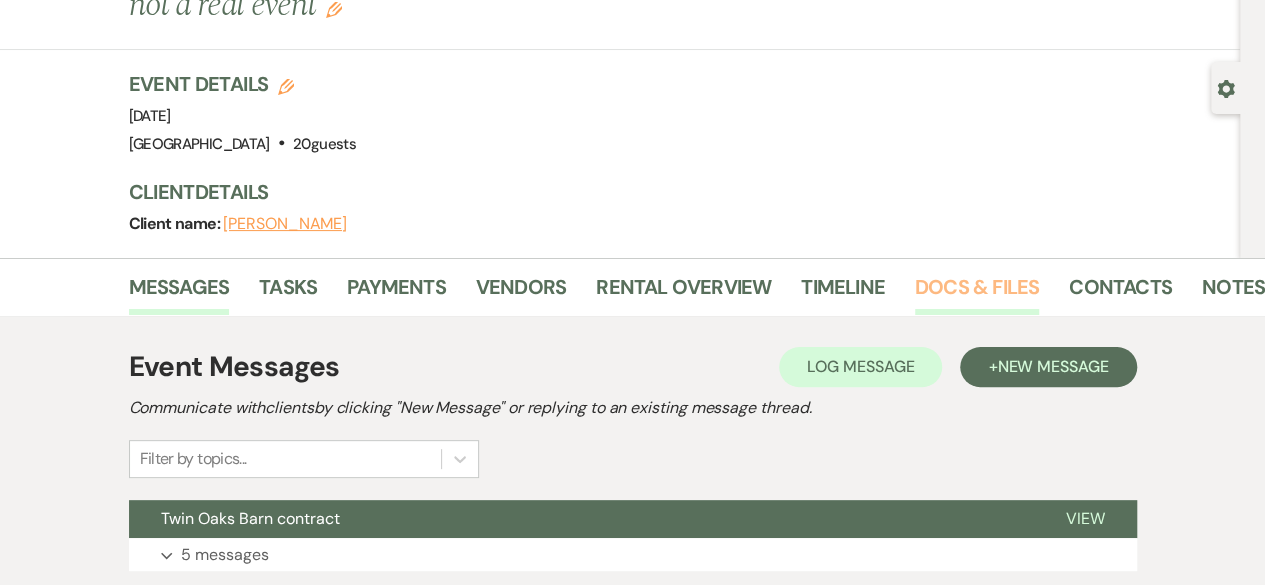 click on "Docs & Files" at bounding box center (977, 293) 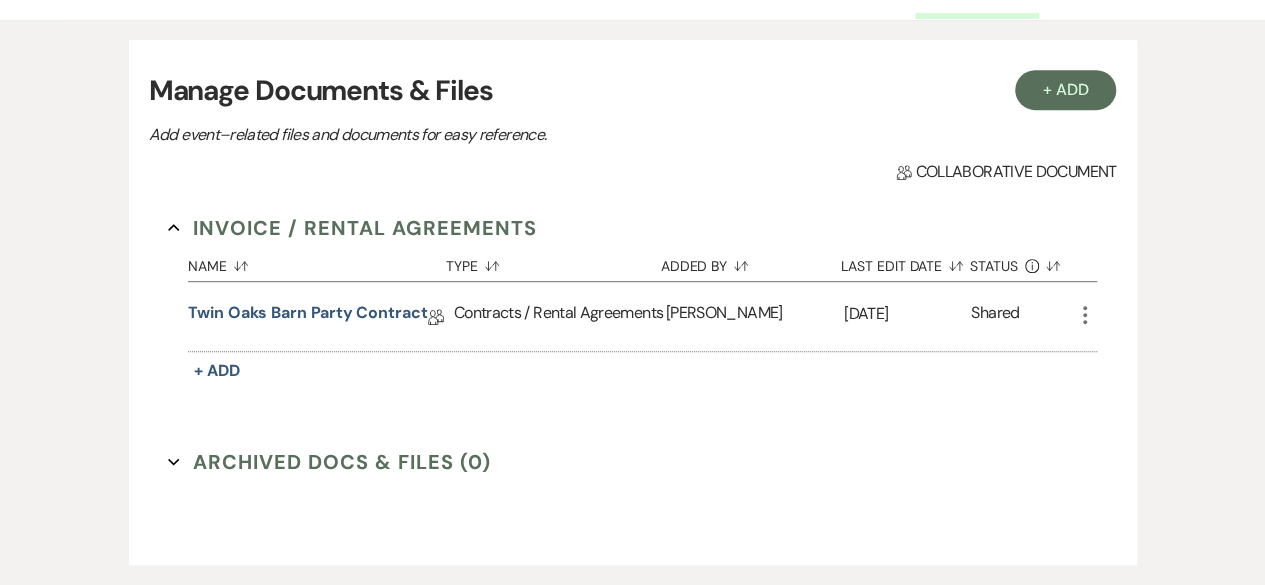 scroll, scrollTop: 415, scrollLeft: 0, axis: vertical 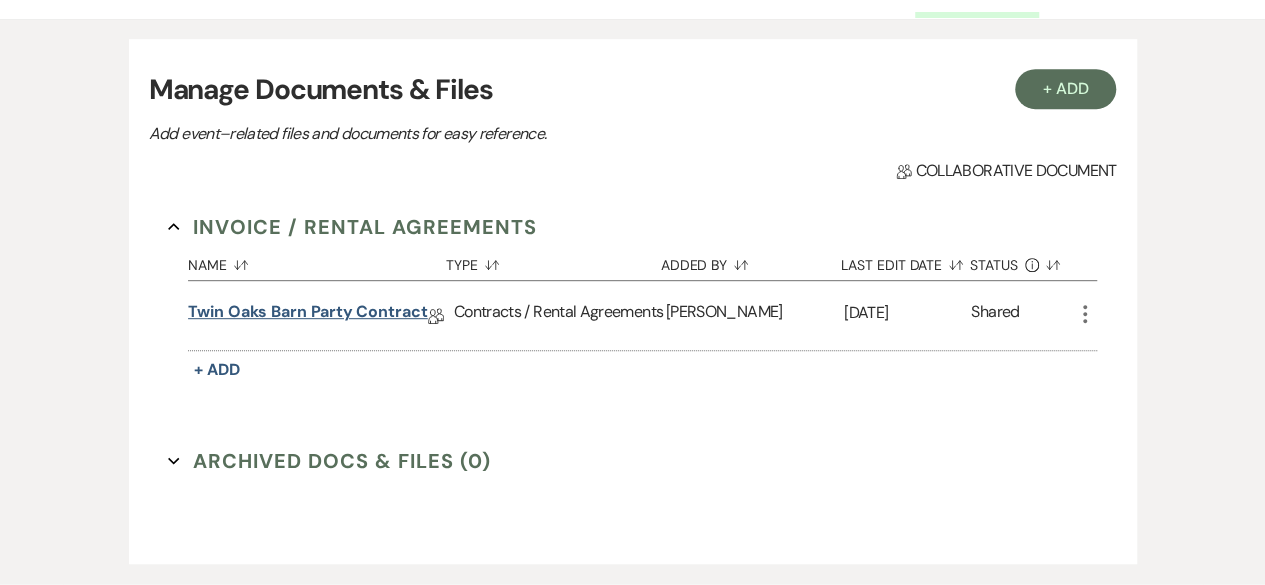 click on "Twin Oaks Barn Party contract" at bounding box center (308, 315) 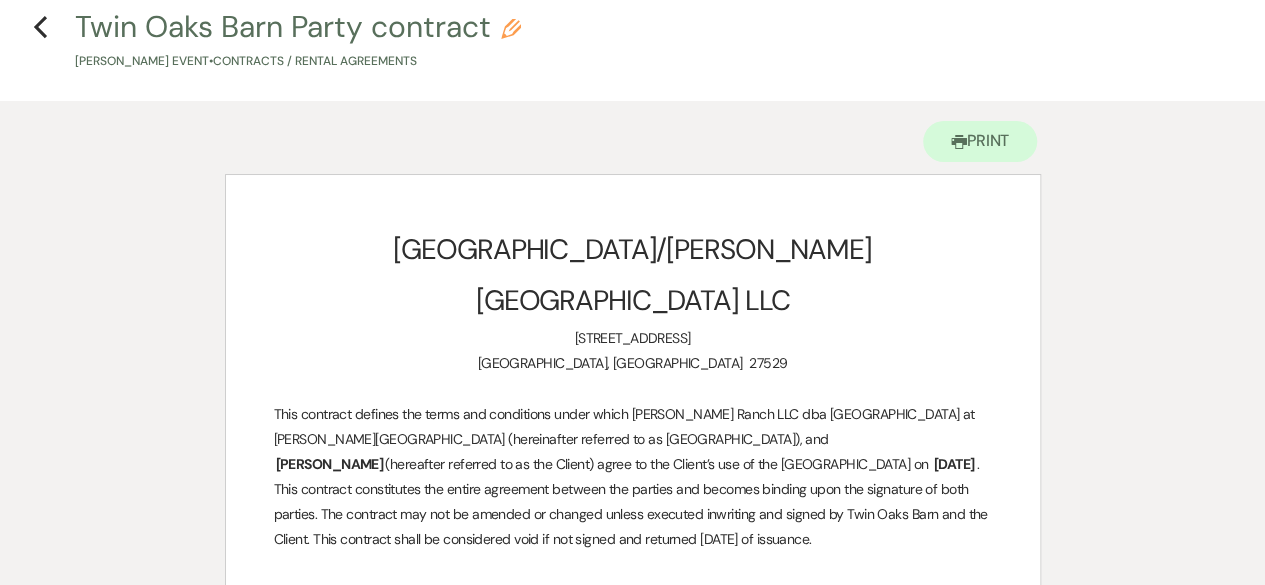 scroll, scrollTop: 0, scrollLeft: 0, axis: both 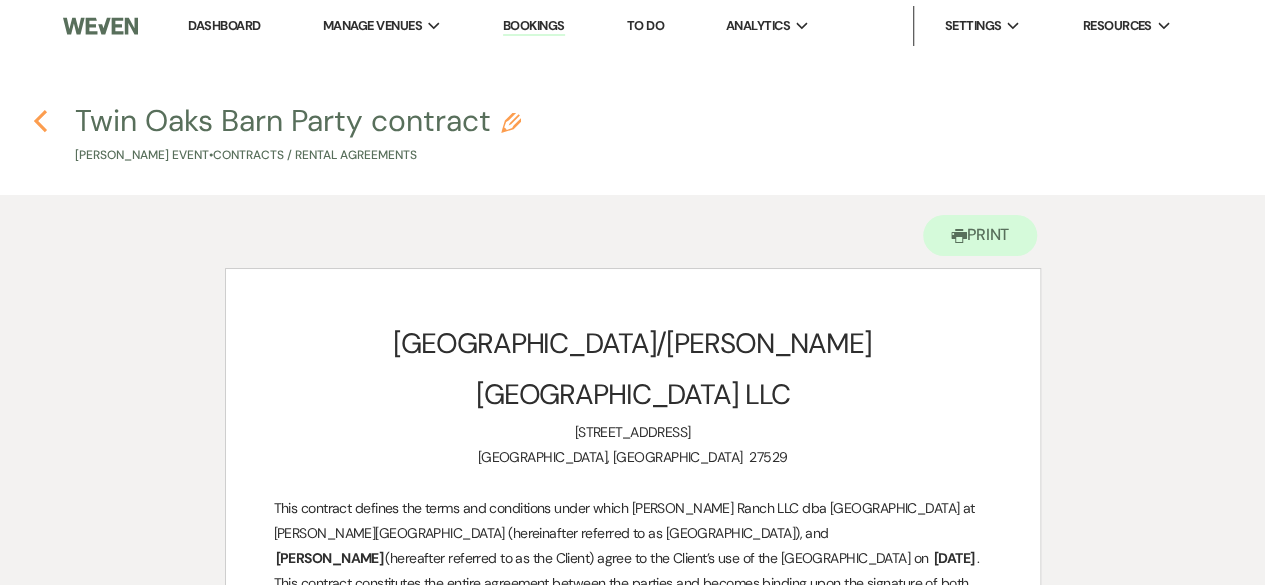 click 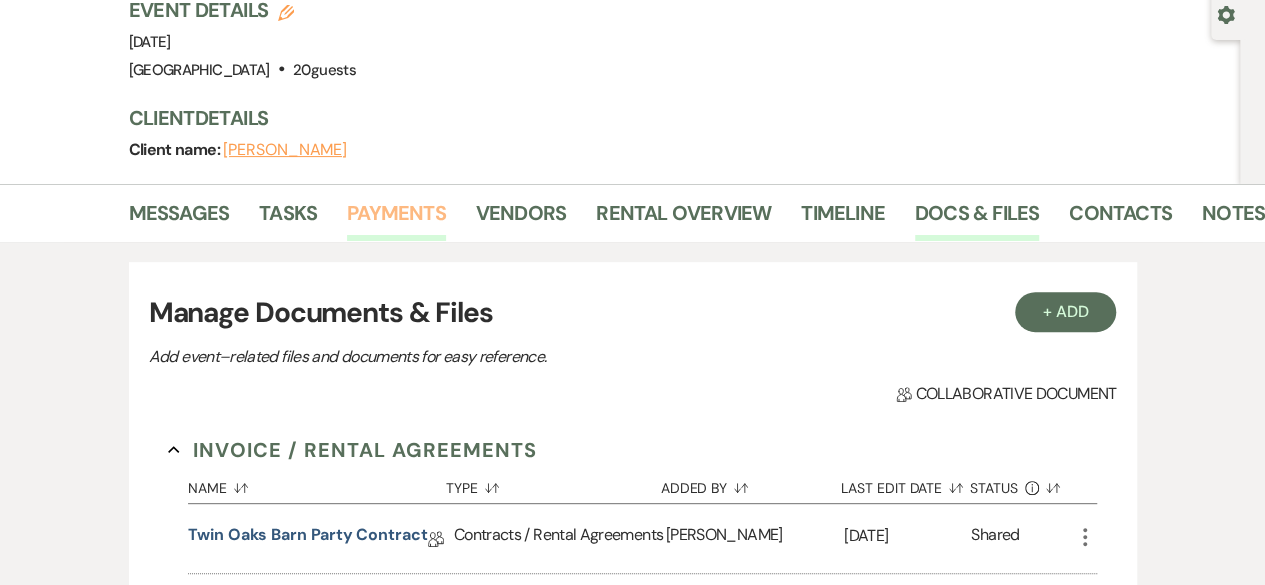 click on "Payments" at bounding box center [396, 219] 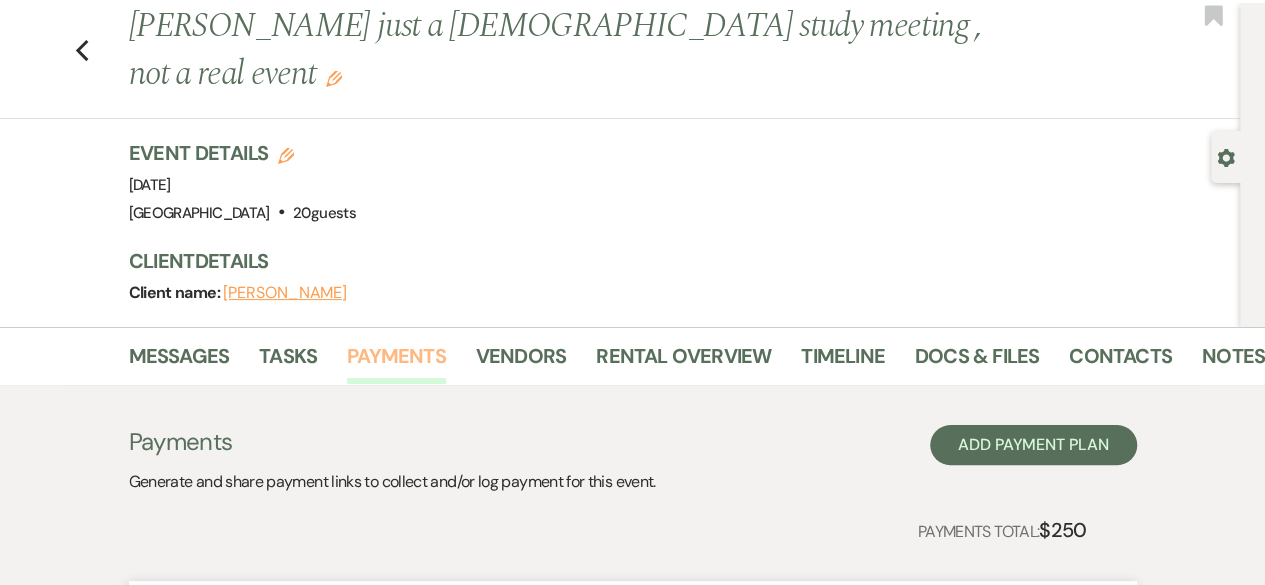scroll, scrollTop: 0, scrollLeft: 0, axis: both 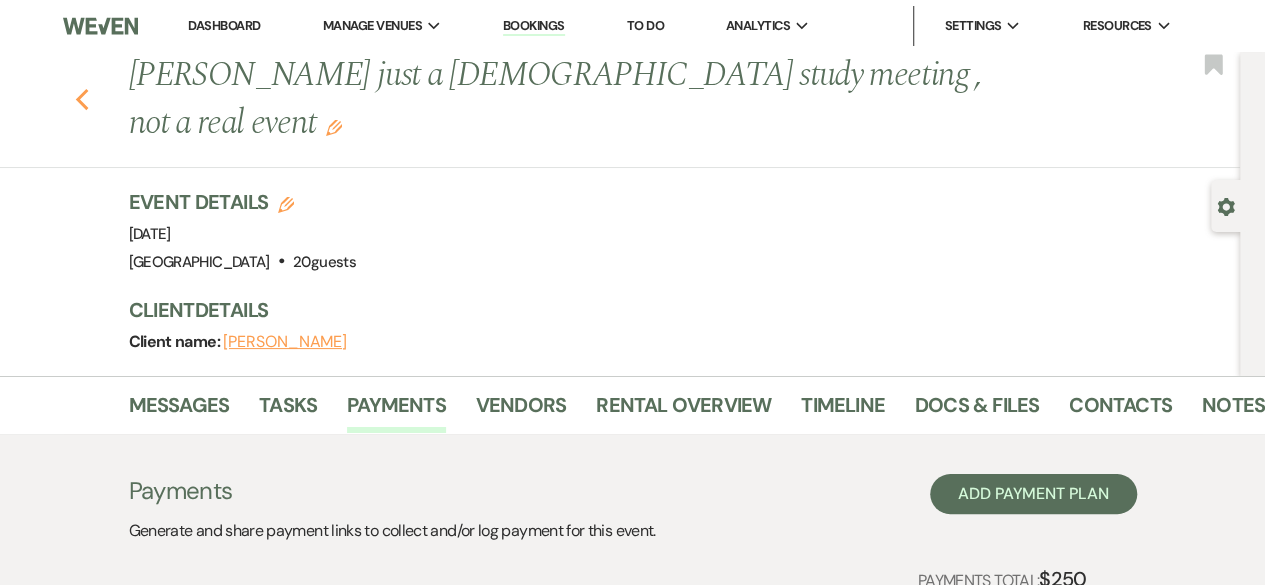 click on "Previous" 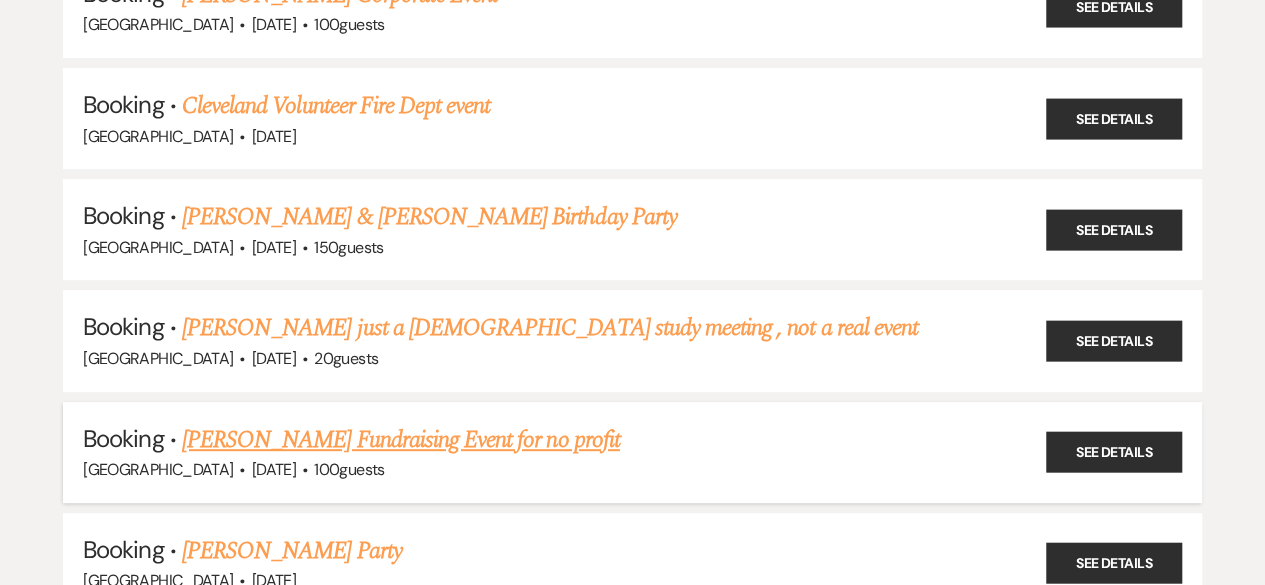click on "[PERSON_NAME] Fundraising Event for no profit" at bounding box center [401, 440] 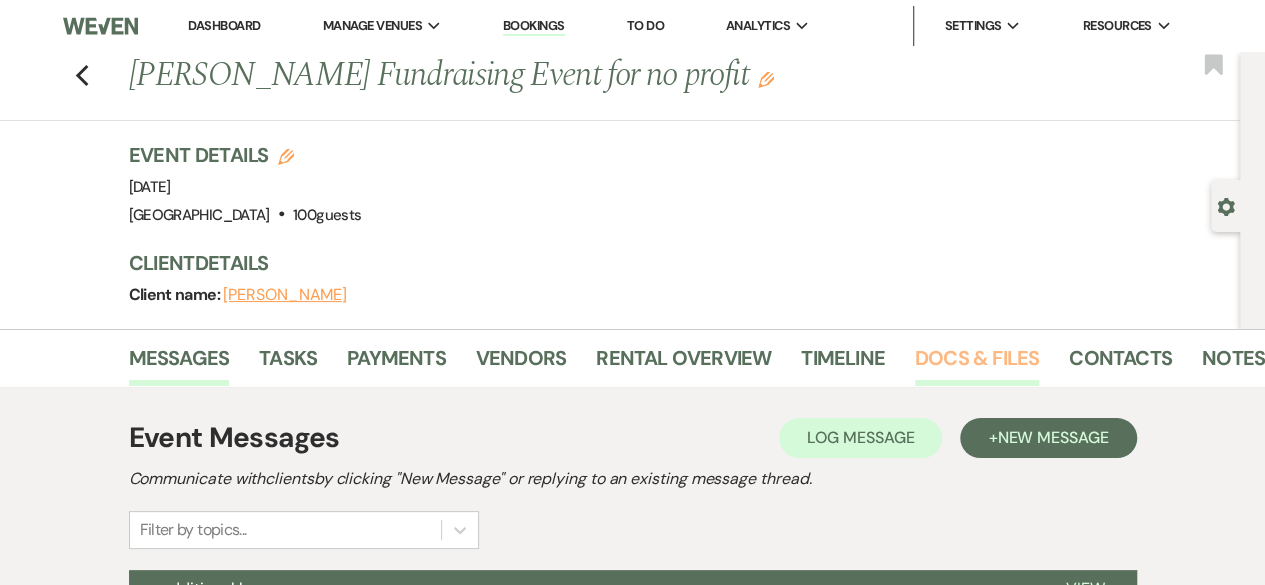 click on "Docs & Files" at bounding box center (977, 364) 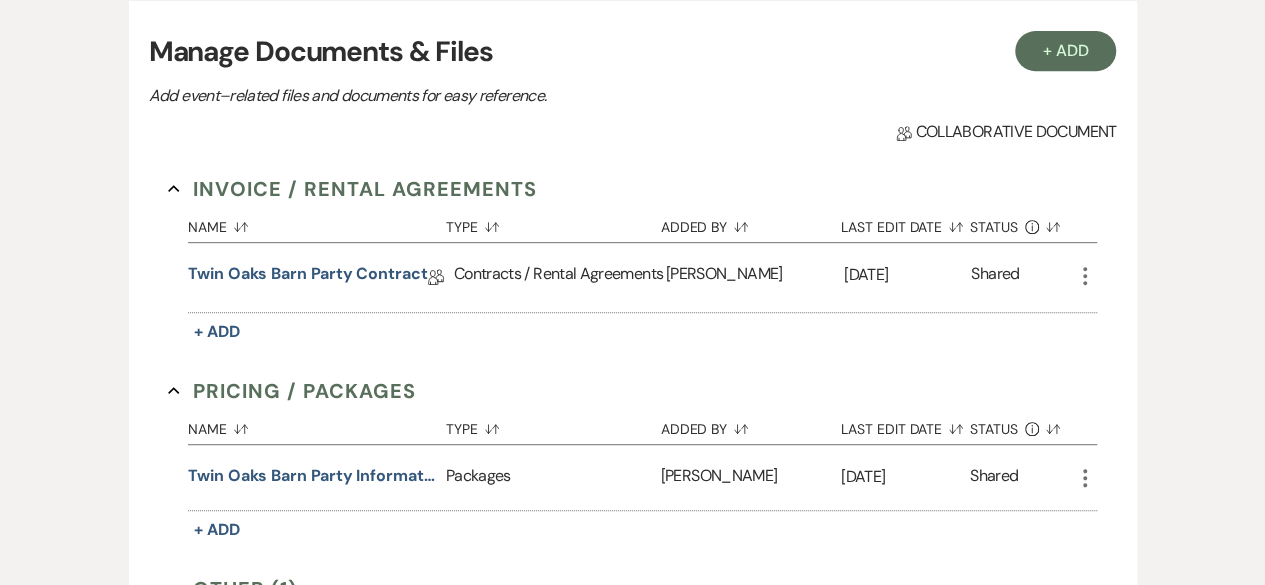scroll, scrollTop: 408, scrollLeft: 0, axis: vertical 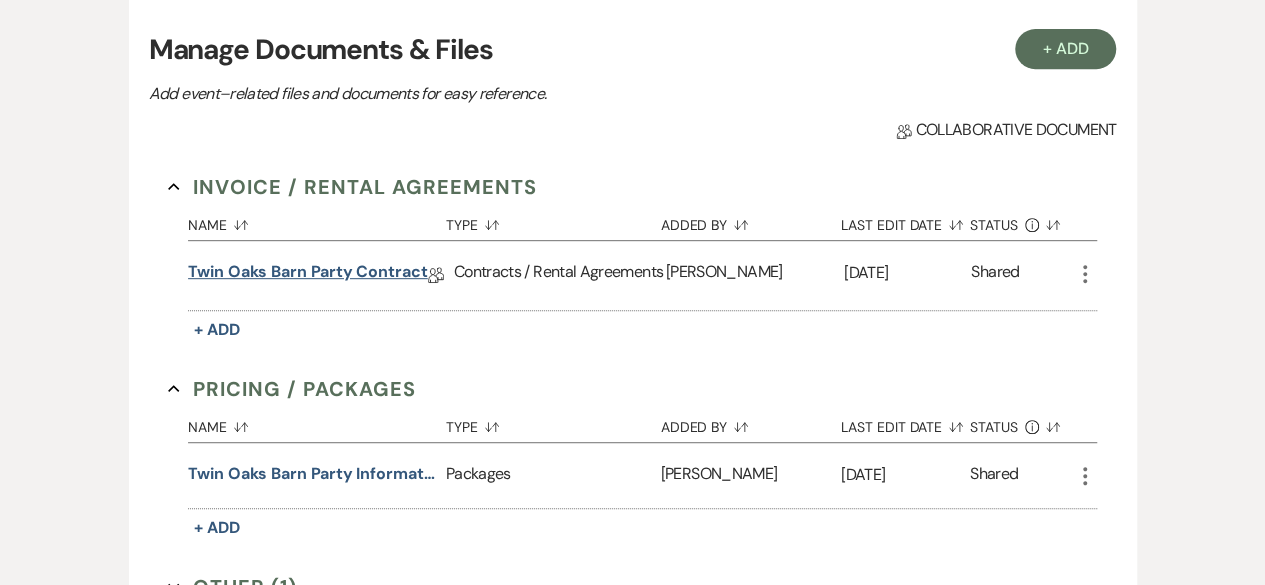 click on "Twin Oaks Barn Party contract" at bounding box center (308, 275) 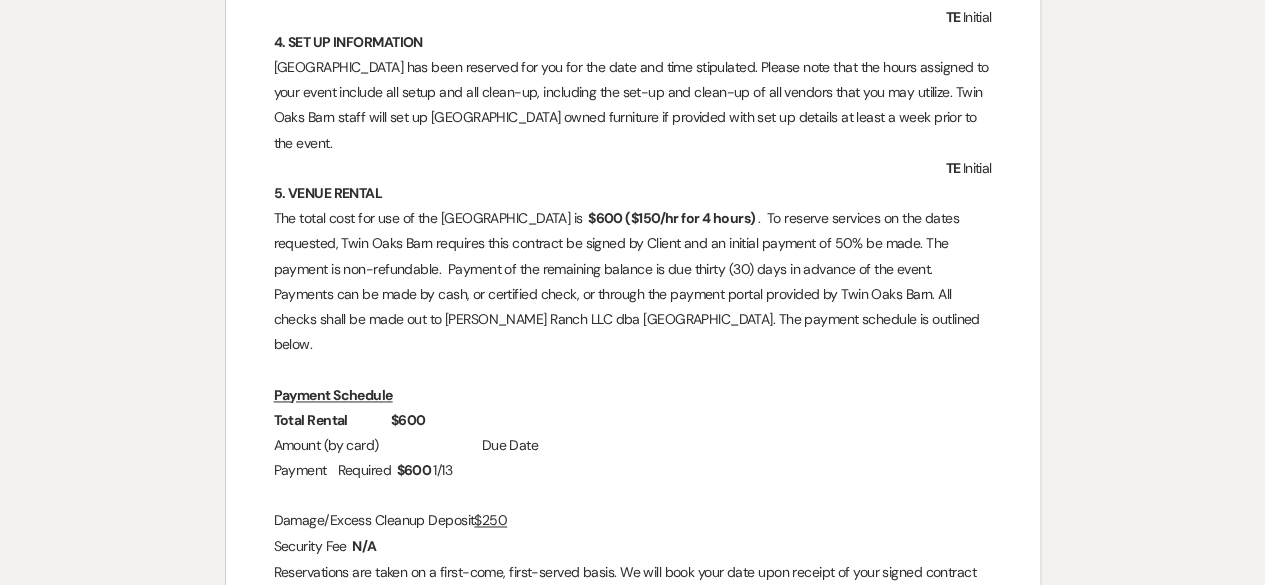 scroll, scrollTop: 1323, scrollLeft: 0, axis: vertical 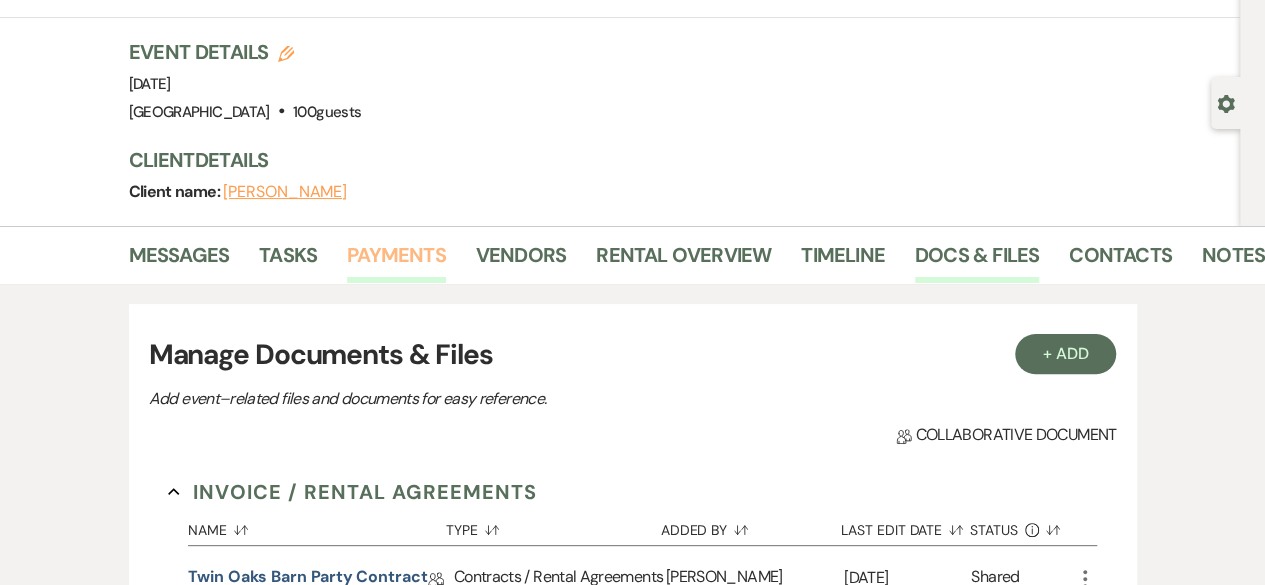 click on "Payments" at bounding box center (396, 261) 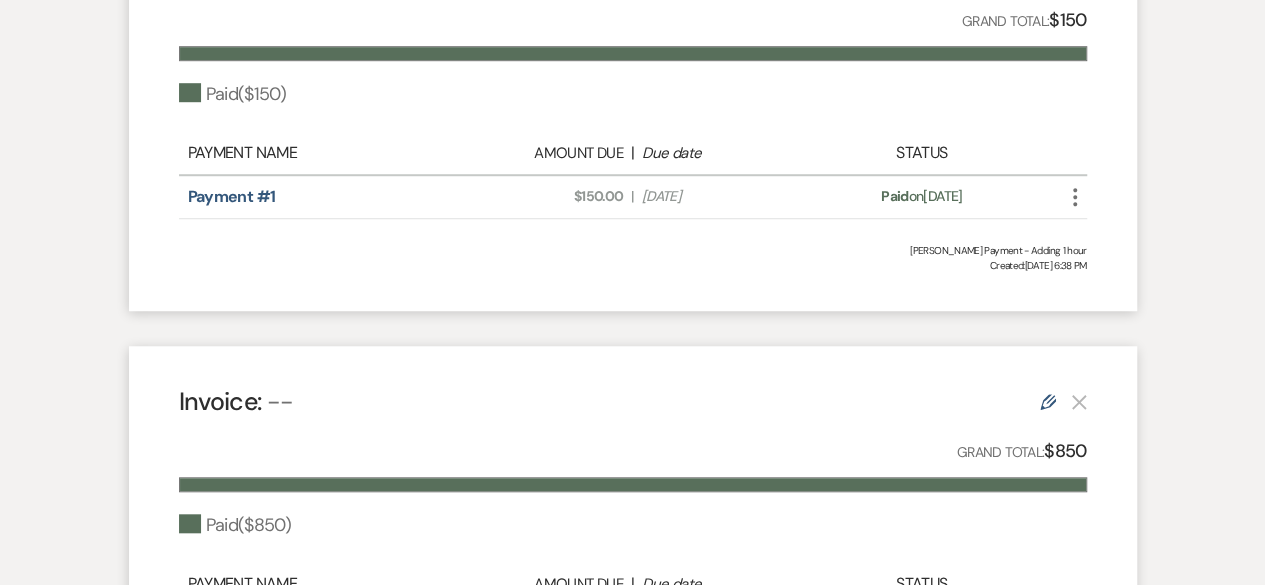 scroll, scrollTop: 660, scrollLeft: 0, axis: vertical 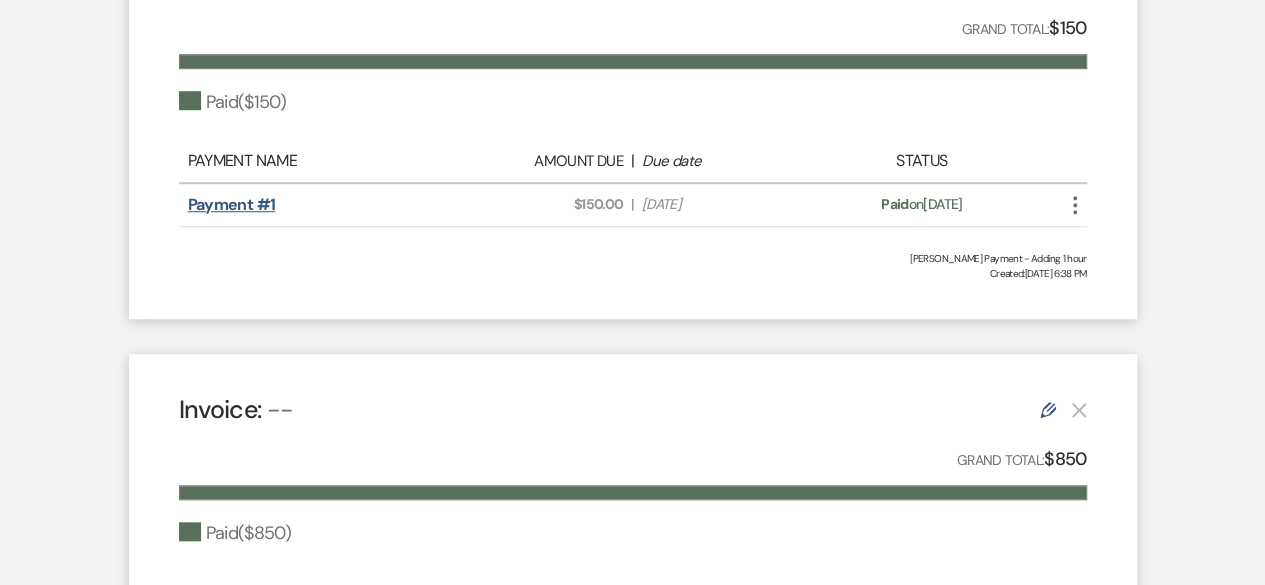click on "Payment #1" at bounding box center (232, 204) 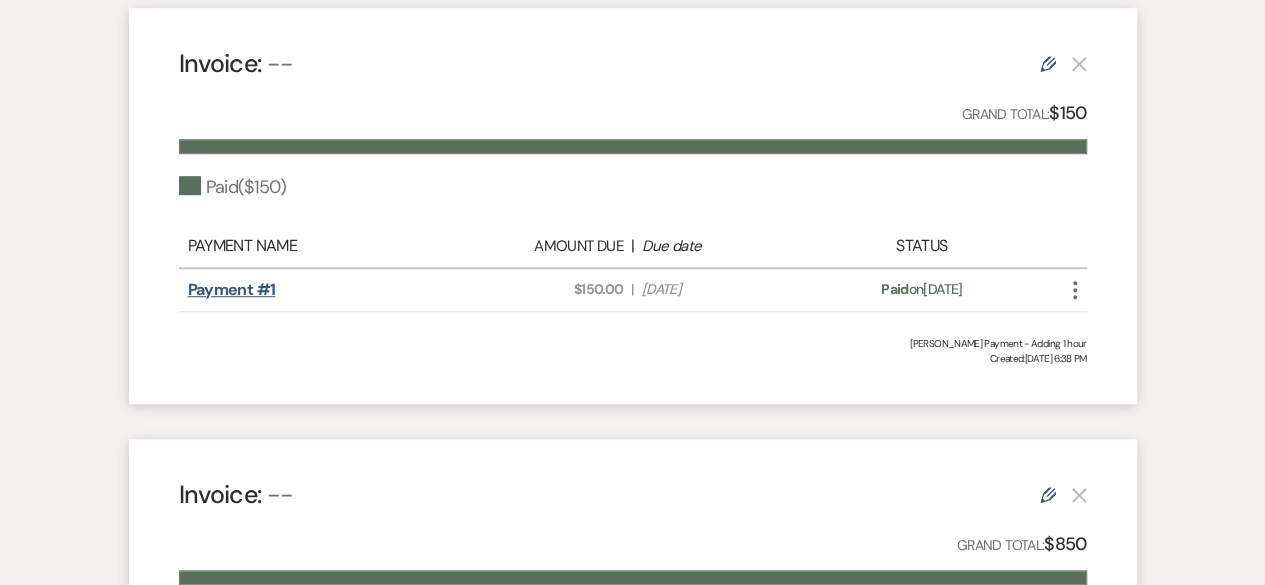scroll, scrollTop: 574, scrollLeft: 0, axis: vertical 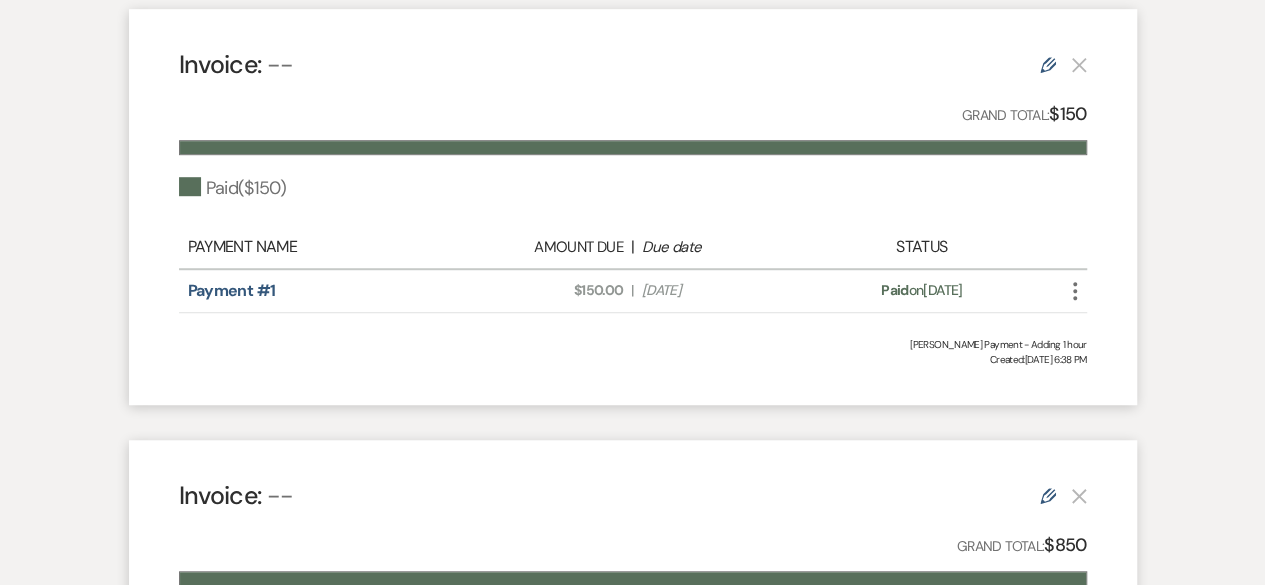 click 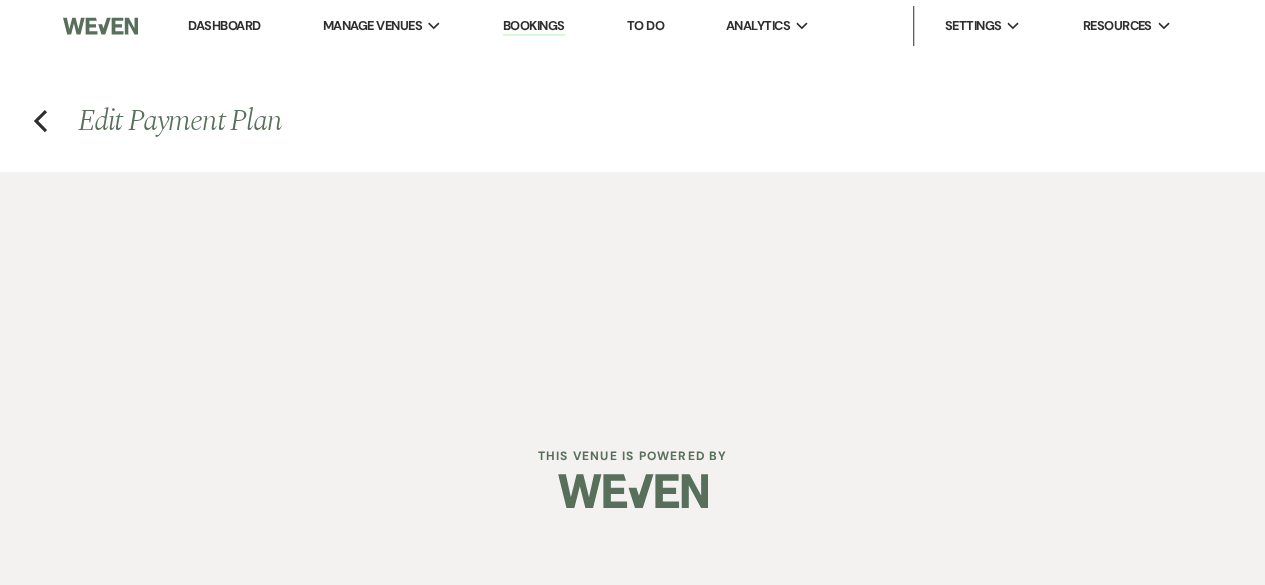 scroll, scrollTop: 0, scrollLeft: 0, axis: both 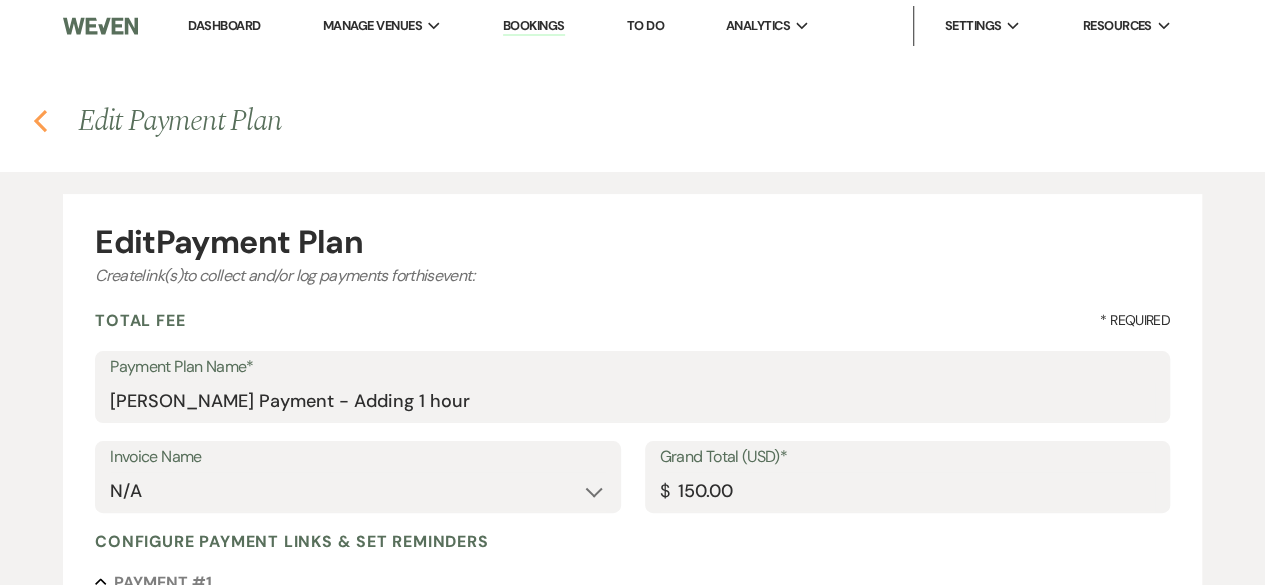 click 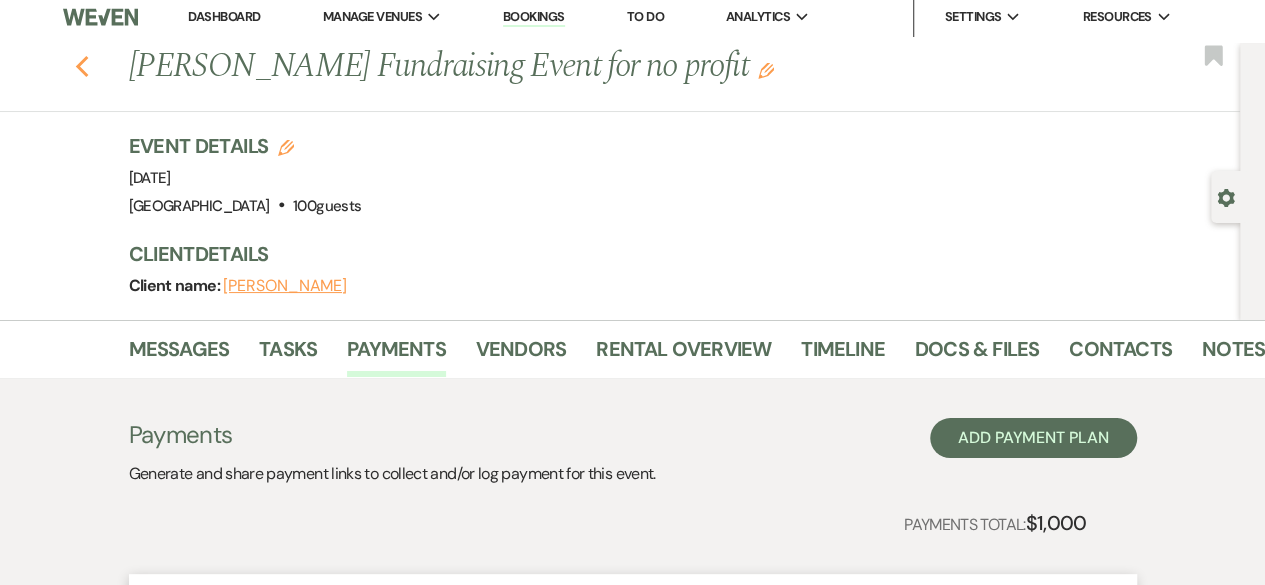 click on "Previous" 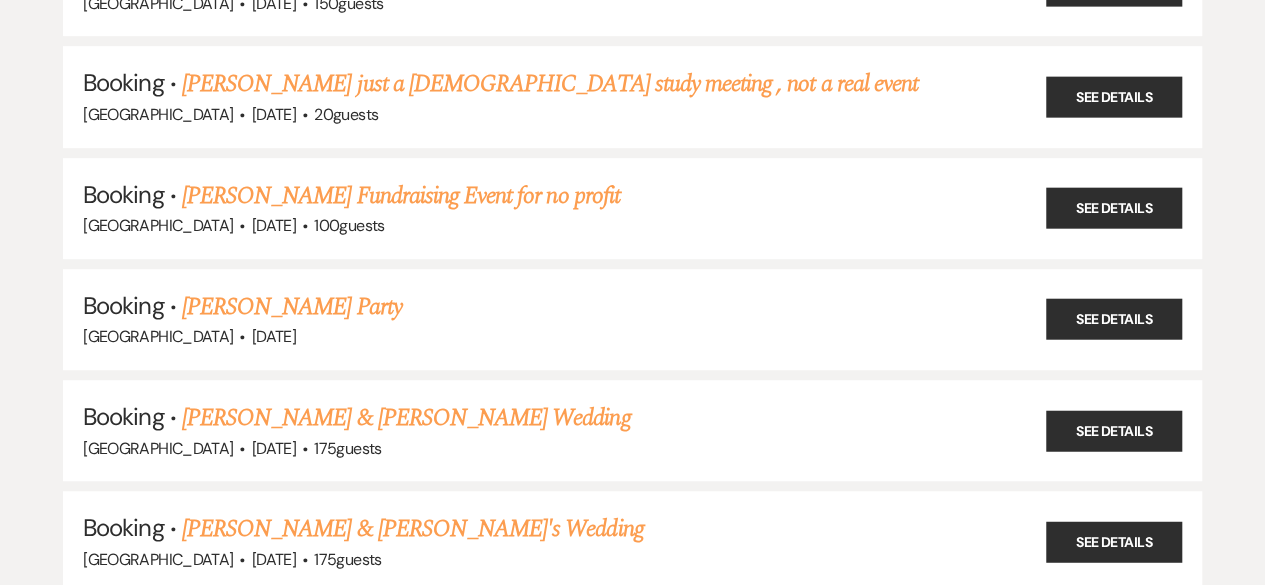 scroll, scrollTop: 23217, scrollLeft: 0, axis: vertical 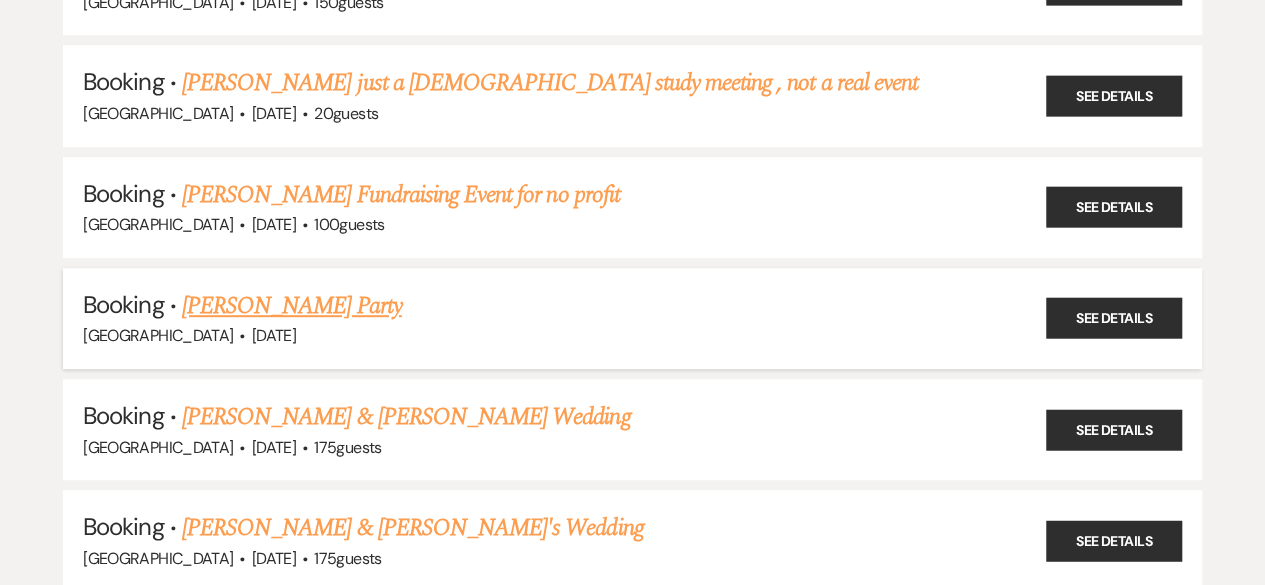 click on "[PERSON_NAME] Party" at bounding box center (292, 306) 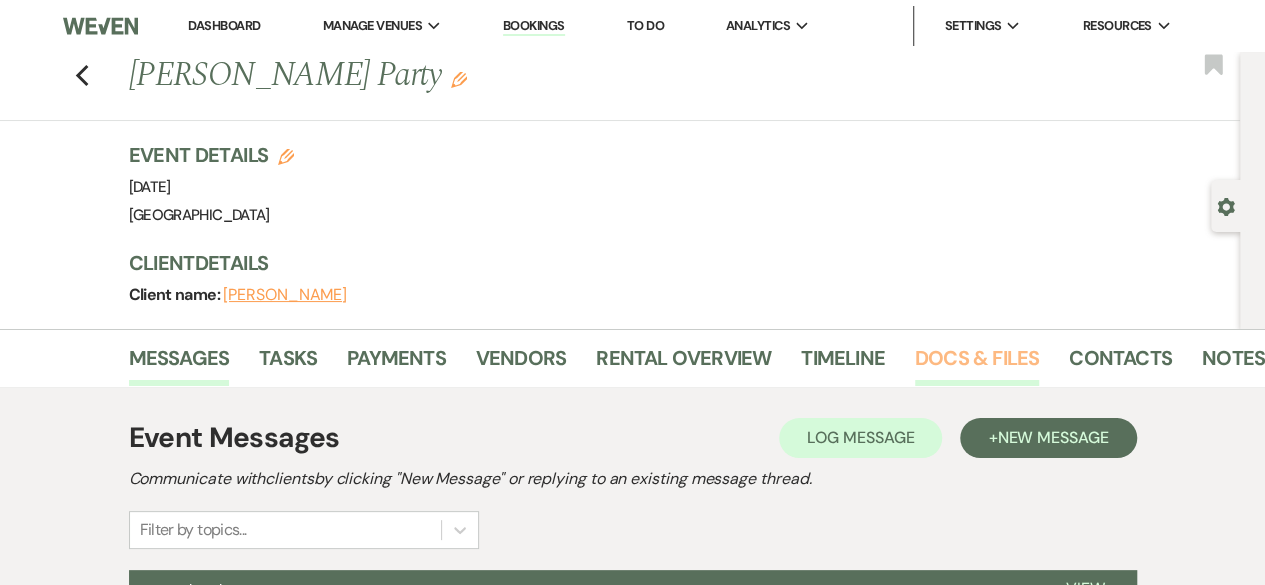 click on "Docs & Files" at bounding box center [977, 364] 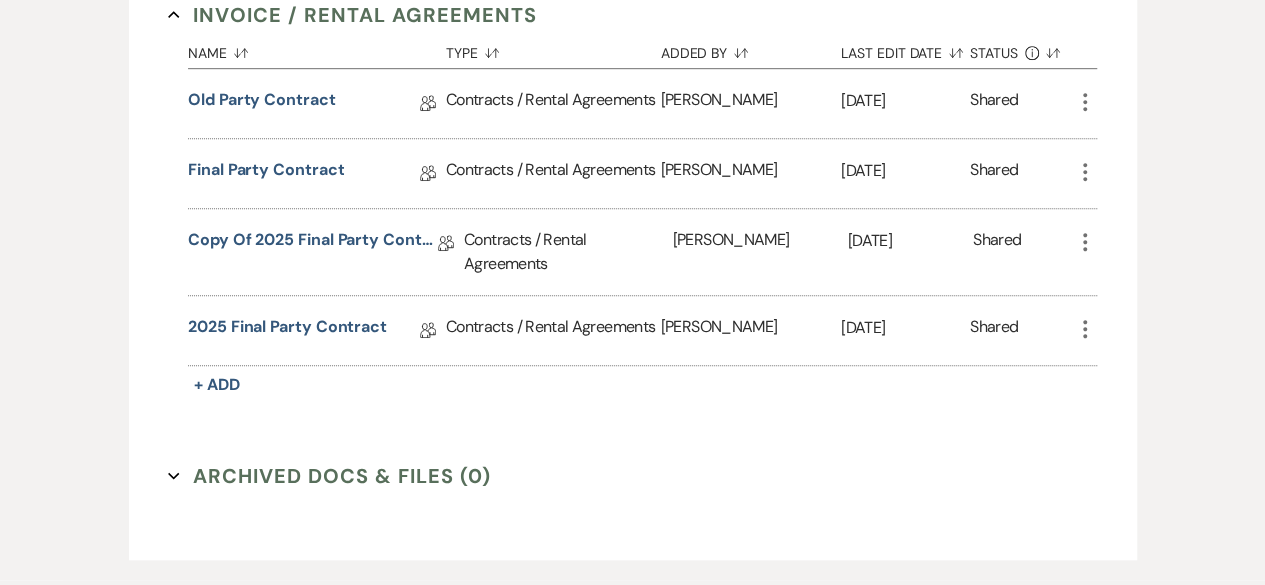 scroll, scrollTop: 580, scrollLeft: 0, axis: vertical 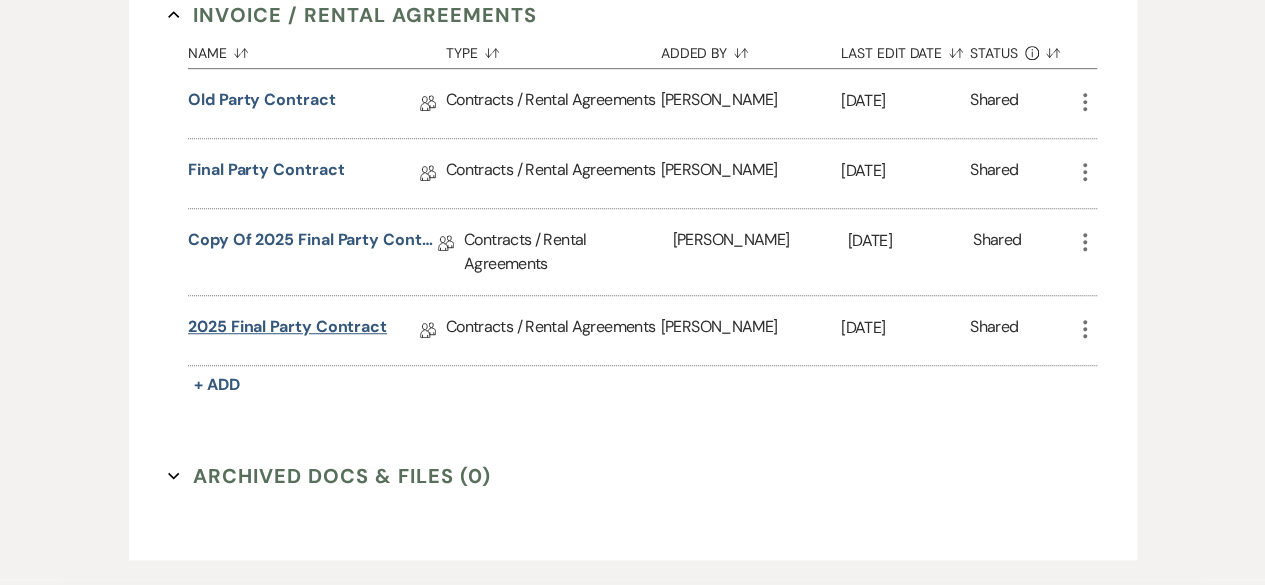 click on "2025 Final Party contract" at bounding box center [287, 330] 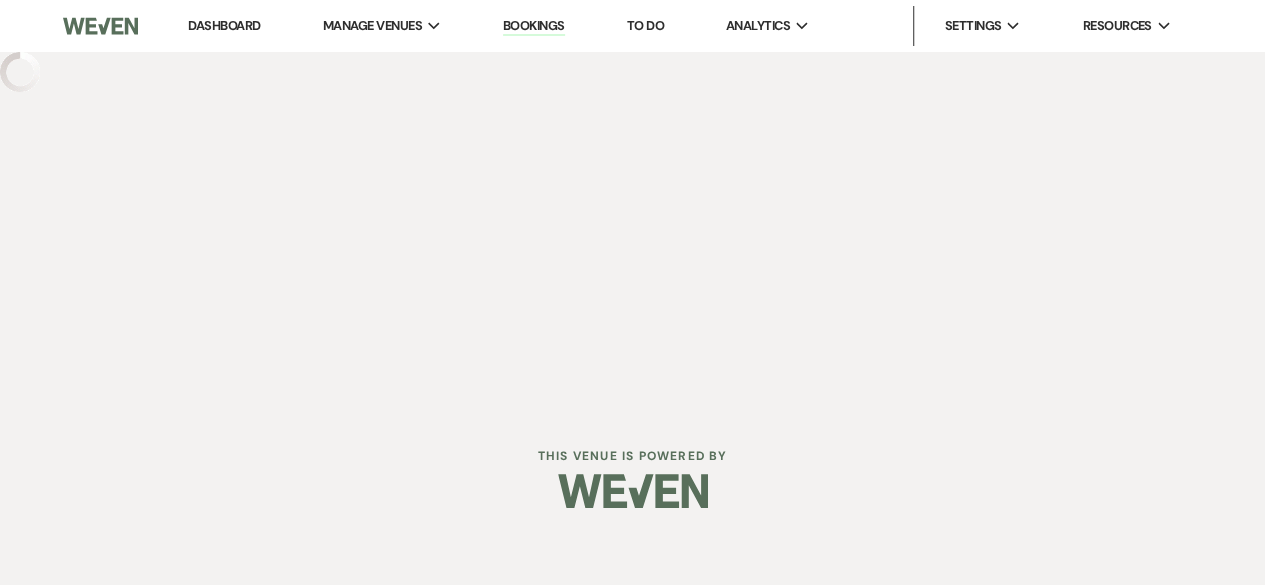scroll, scrollTop: 0, scrollLeft: 0, axis: both 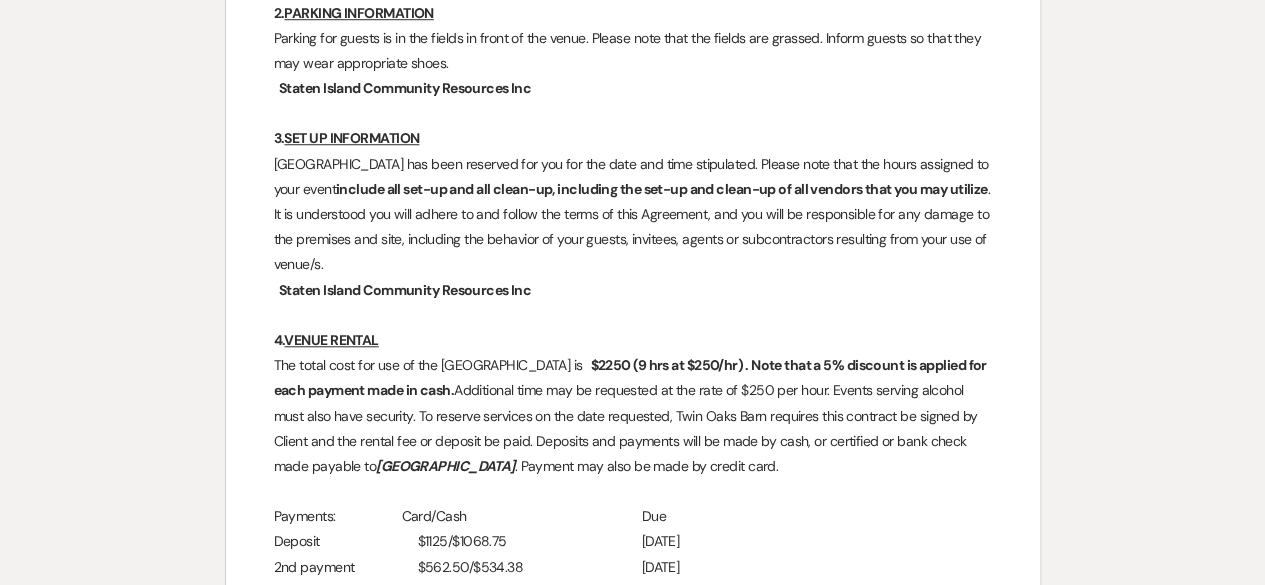 click on "The total cost for use of the [GEOGRAPHIC_DATA] is   ﻿
$2250 (9 hrs at $250/hr)
﻿  . Note that a 5% discount is applied for each payment made in cash.   Additional time may be requested at the rate of $250 per hour. Events serving alcohol must also have security. To reserve services on the date requested, Twin Oaks Barn requires this contract be signed by Client and the rental fee or deposit be paid. Deposits and payments will be made by cash, or certified or bank check made payable to  [GEOGRAPHIC_DATA] . Payment may also be made by credit card." at bounding box center [633, 416] 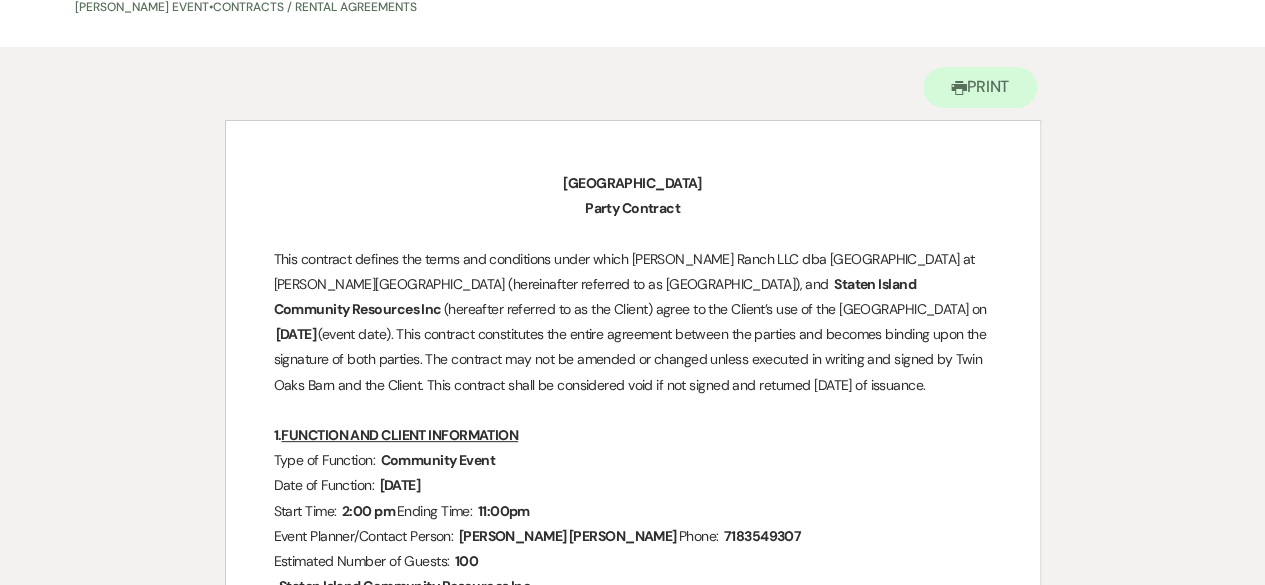 scroll, scrollTop: 0, scrollLeft: 0, axis: both 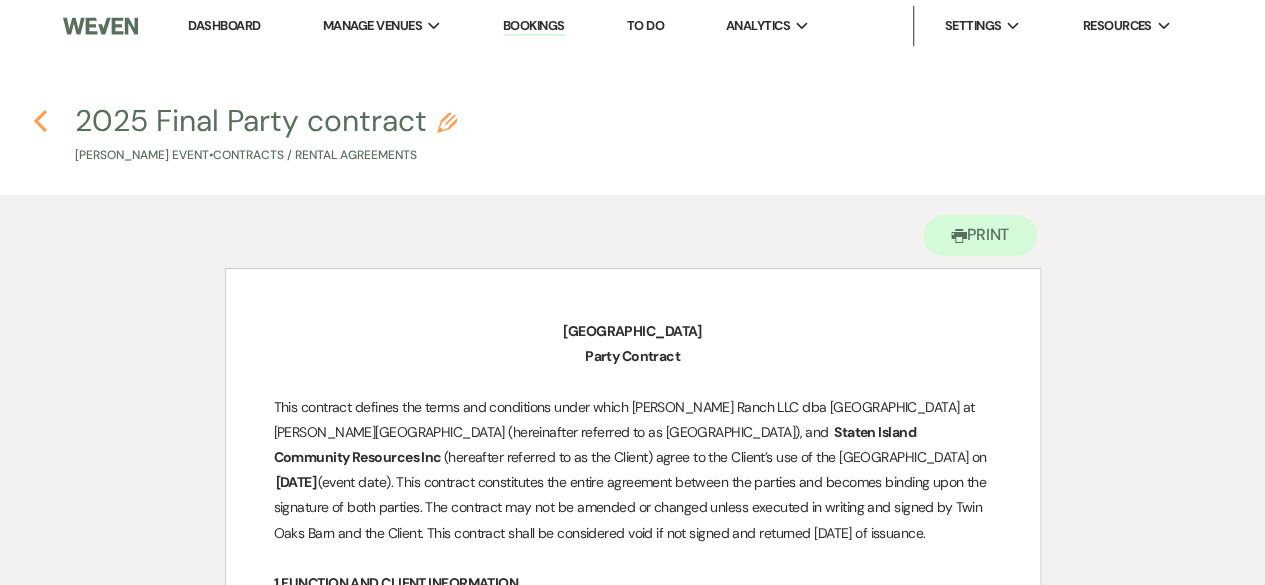 click on "Previous" 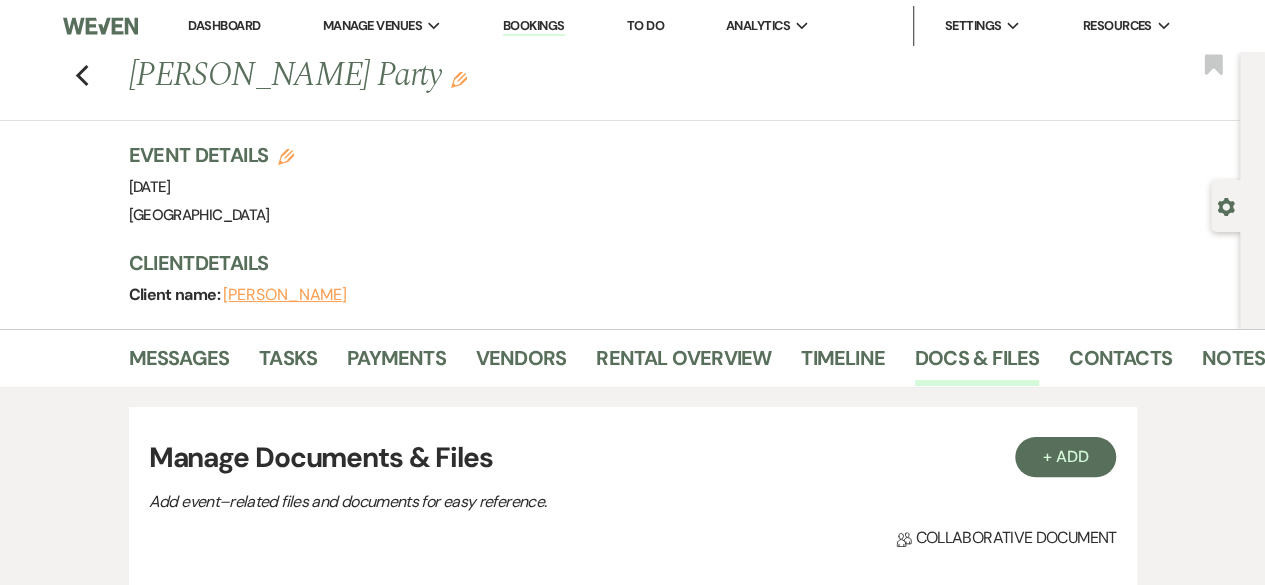 scroll, scrollTop: 580, scrollLeft: 0, axis: vertical 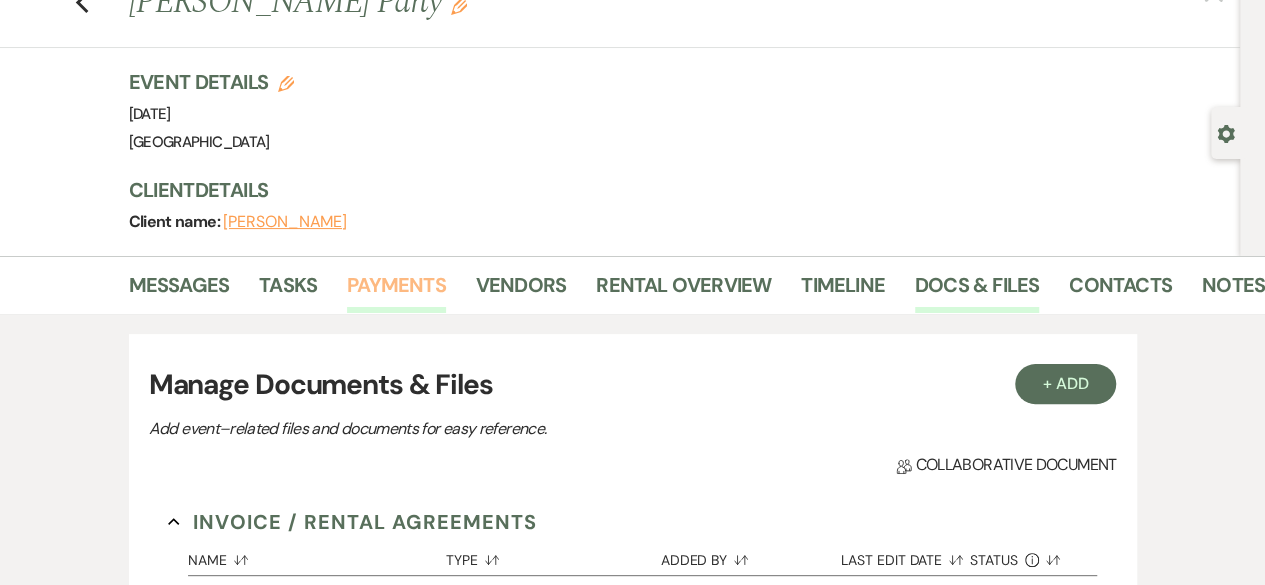 click on "Payments" at bounding box center [396, 291] 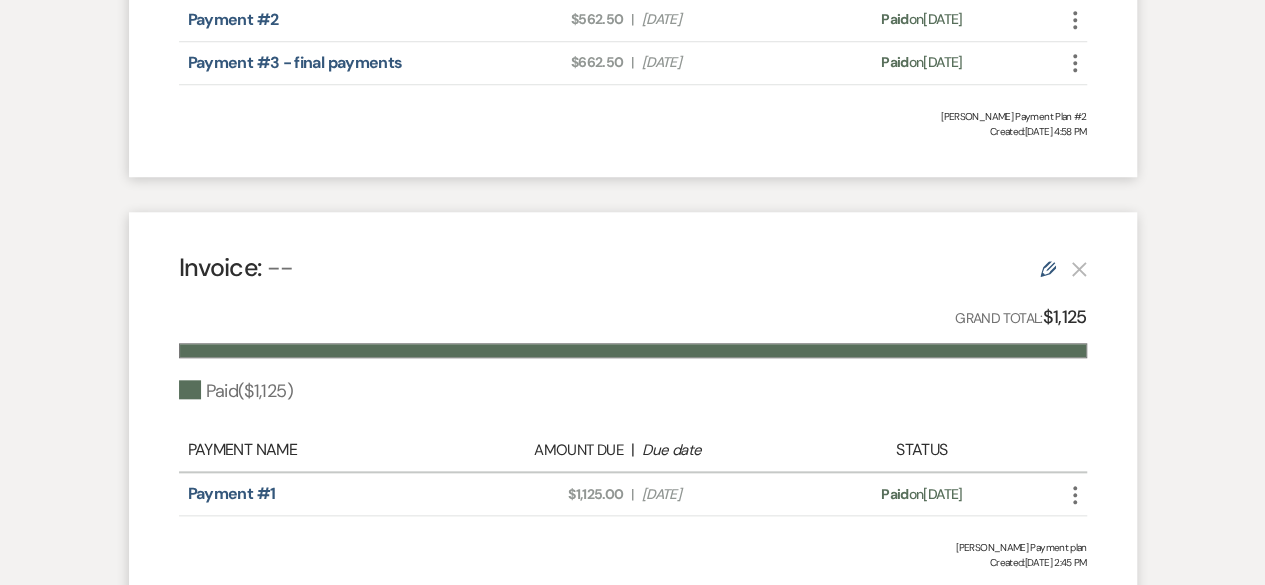 scroll, scrollTop: 838, scrollLeft: 0, axis: vertical 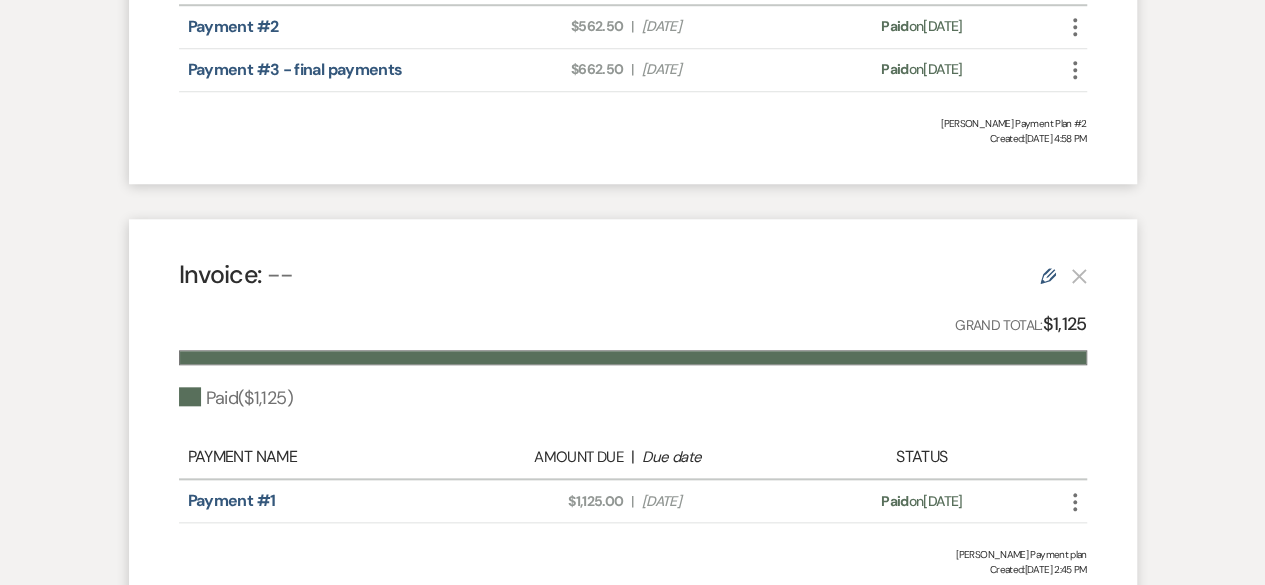 click on "Edit" 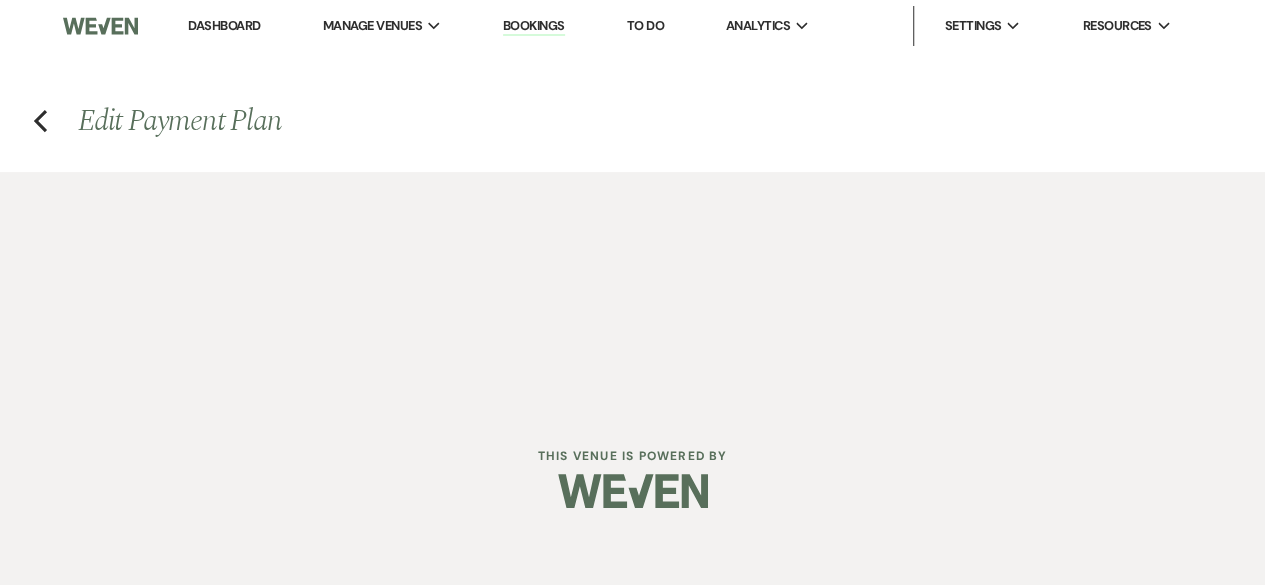 scroll, scrollTop: 0, scrollLeft: 0, axis: both 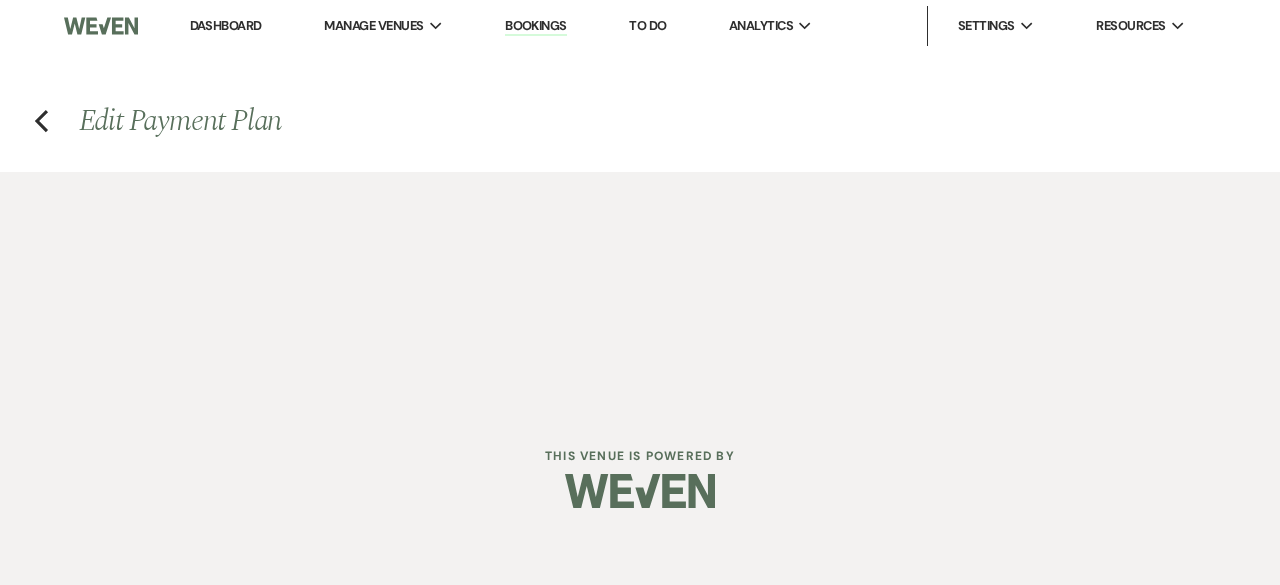 select on "1" 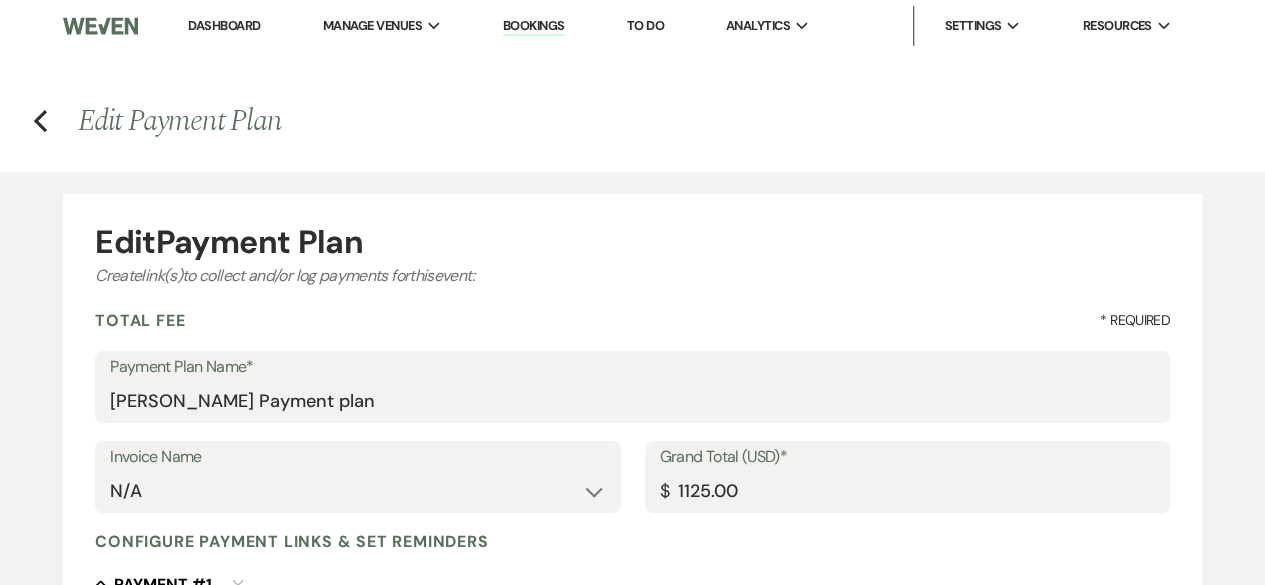 scroll, scrollTop: 0, scrollLeft: 0, axis: both 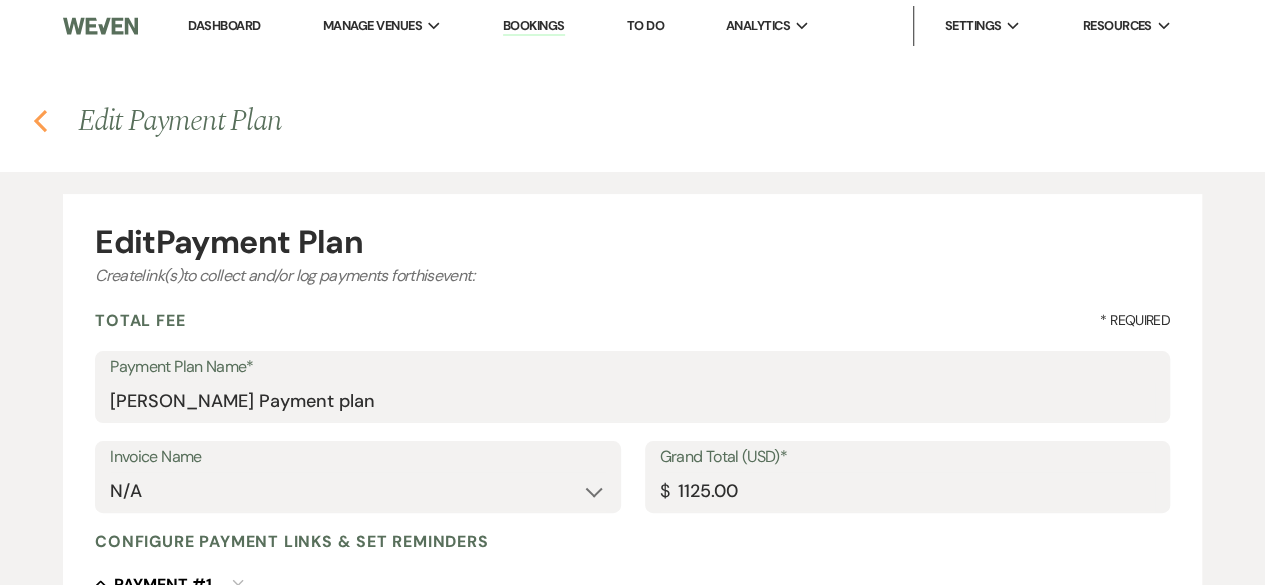 click on "Previous" 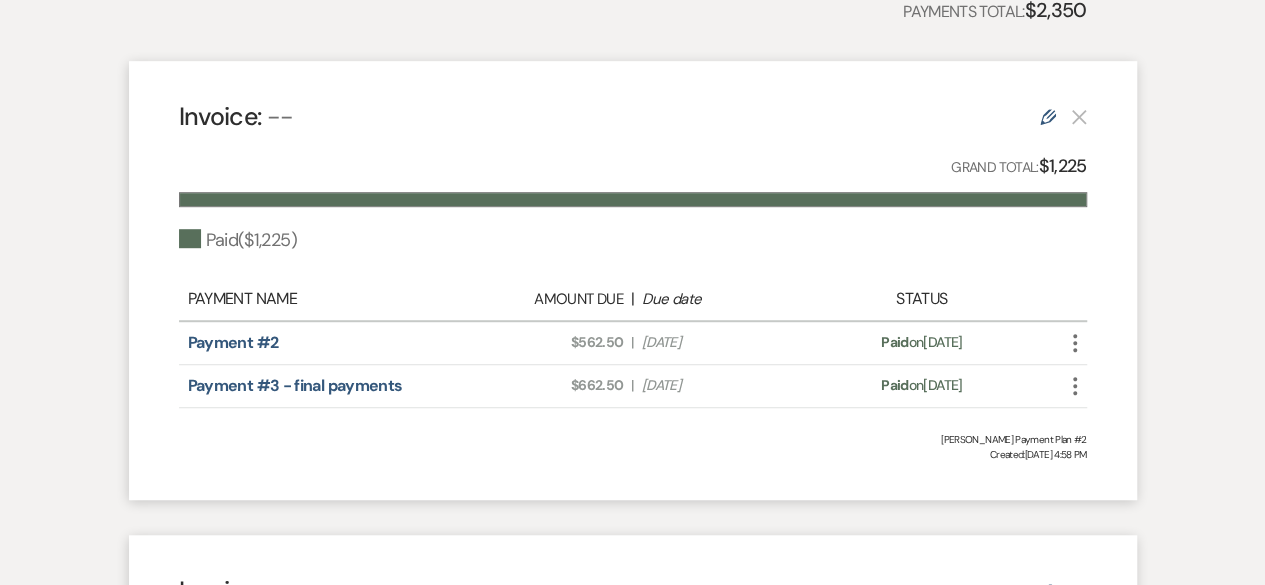 scroll, scrollTop: 516, scrollLeft: 0, axis: vertical 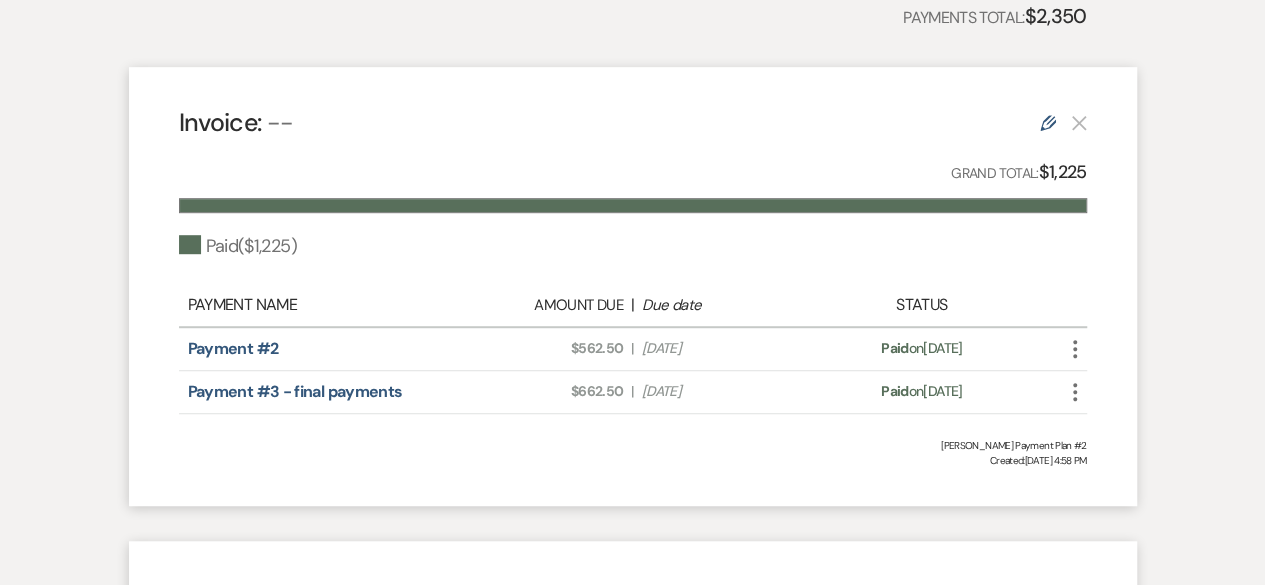click 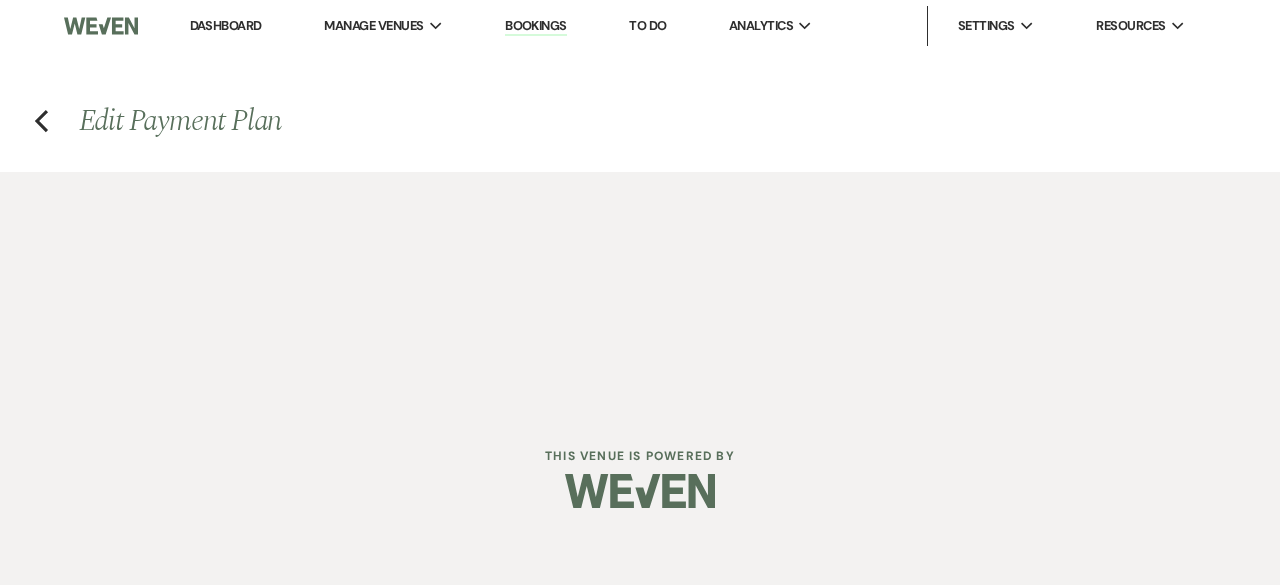 select on "1" 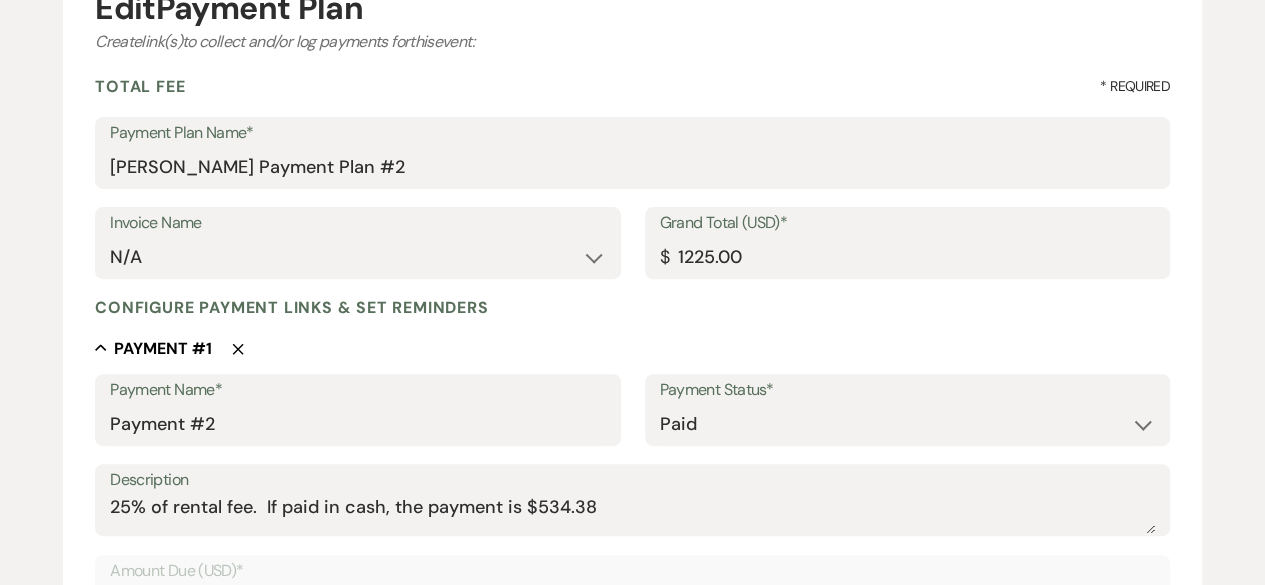 scroll, scrollTop: 0, scrollLeft: 0, axis: both 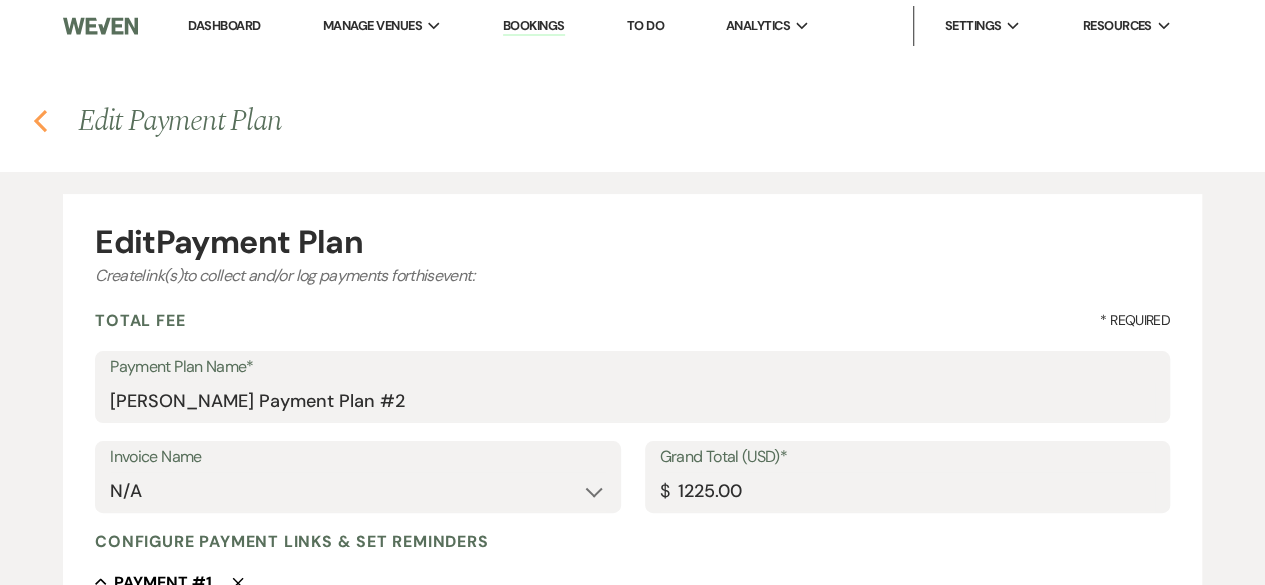 click 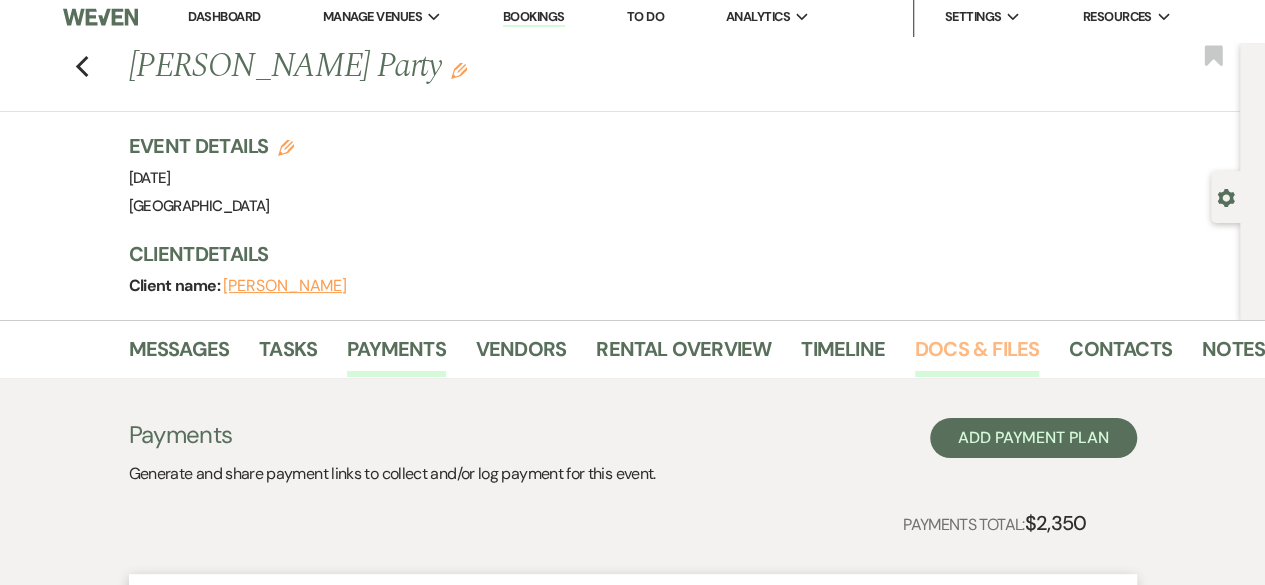 click on "Docs & Files" at bounding box center (977, 355) 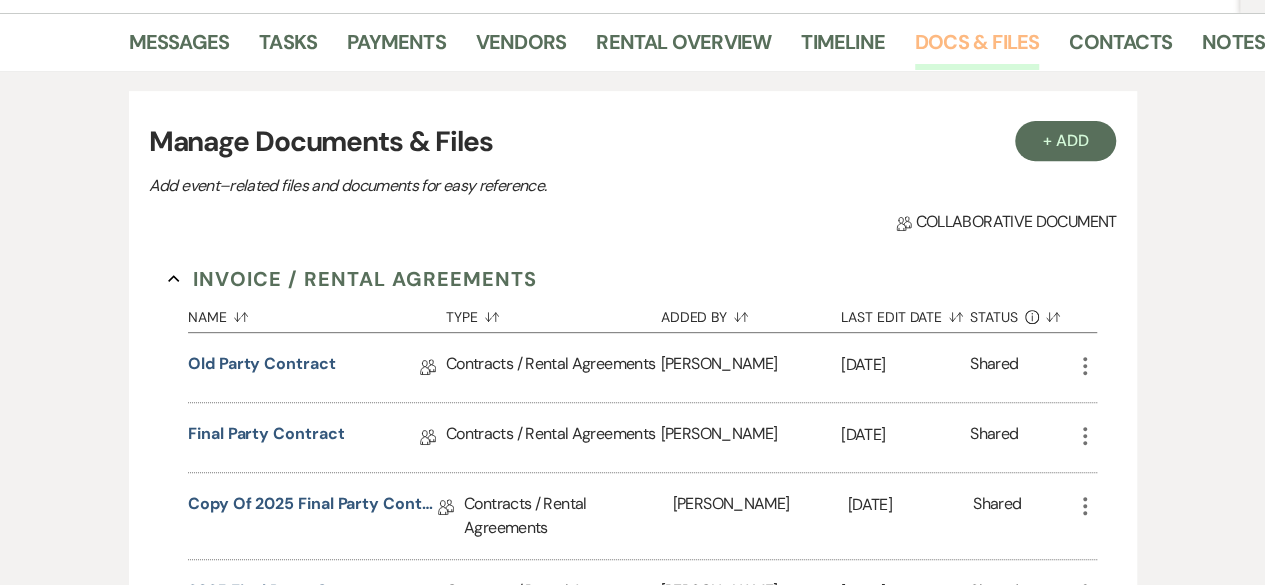 scroll, scrollTop: 340, scrollLeft: 0, axis: vertical 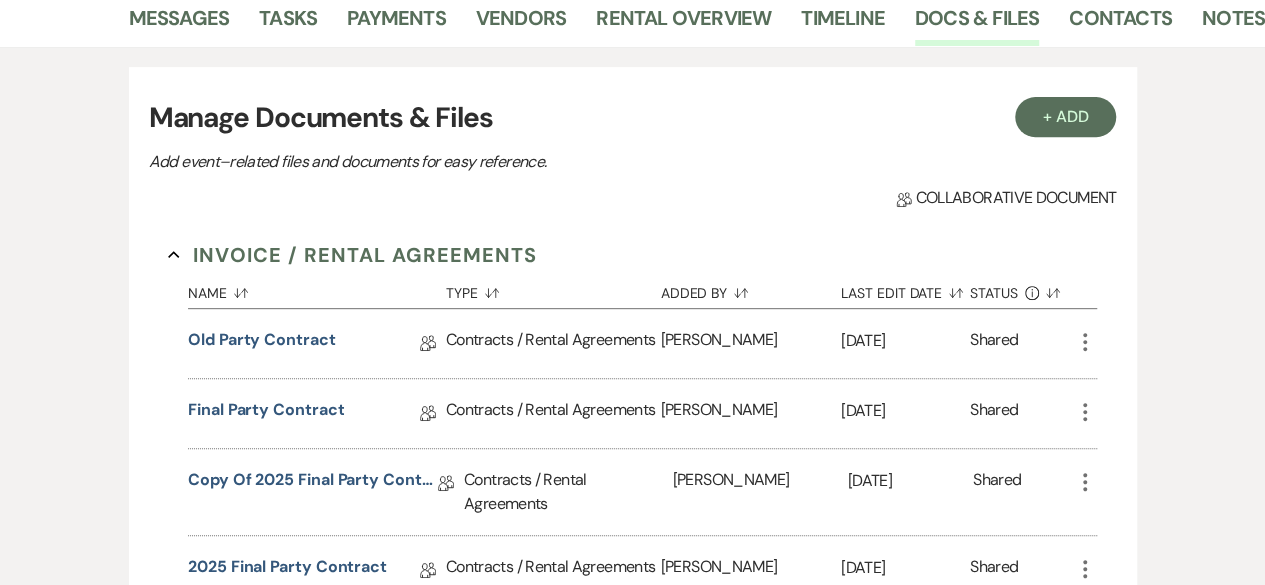 click on "Final Party contract Collab Doc" at bounding box center (317, 413) 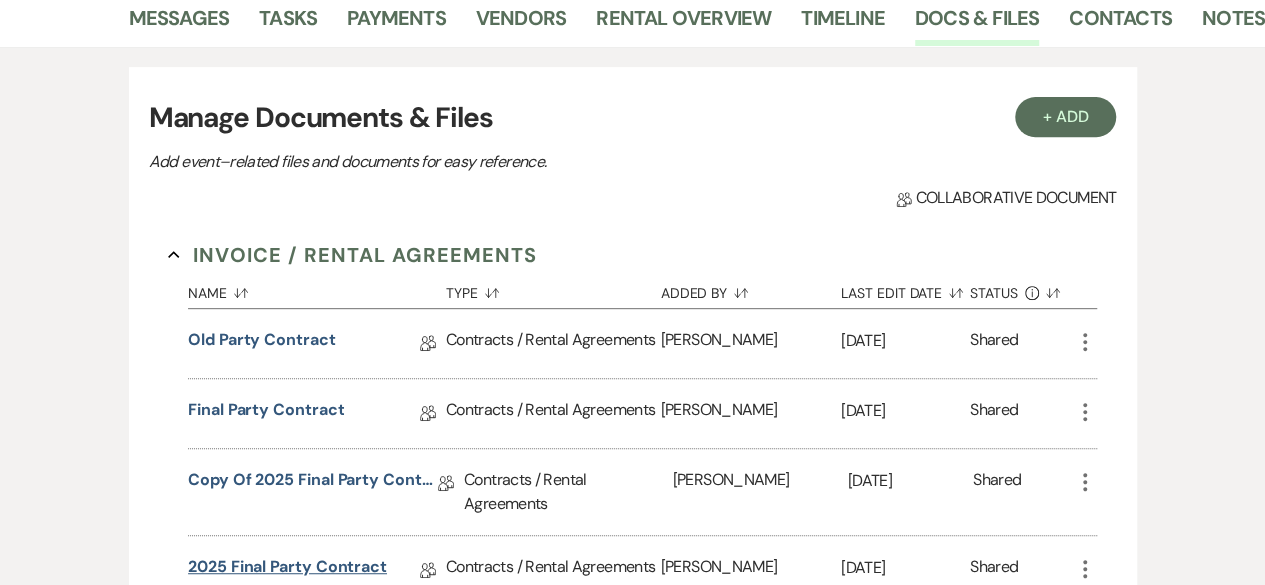 click on "2025 Final Party contract" at bounding box center (287, 570) 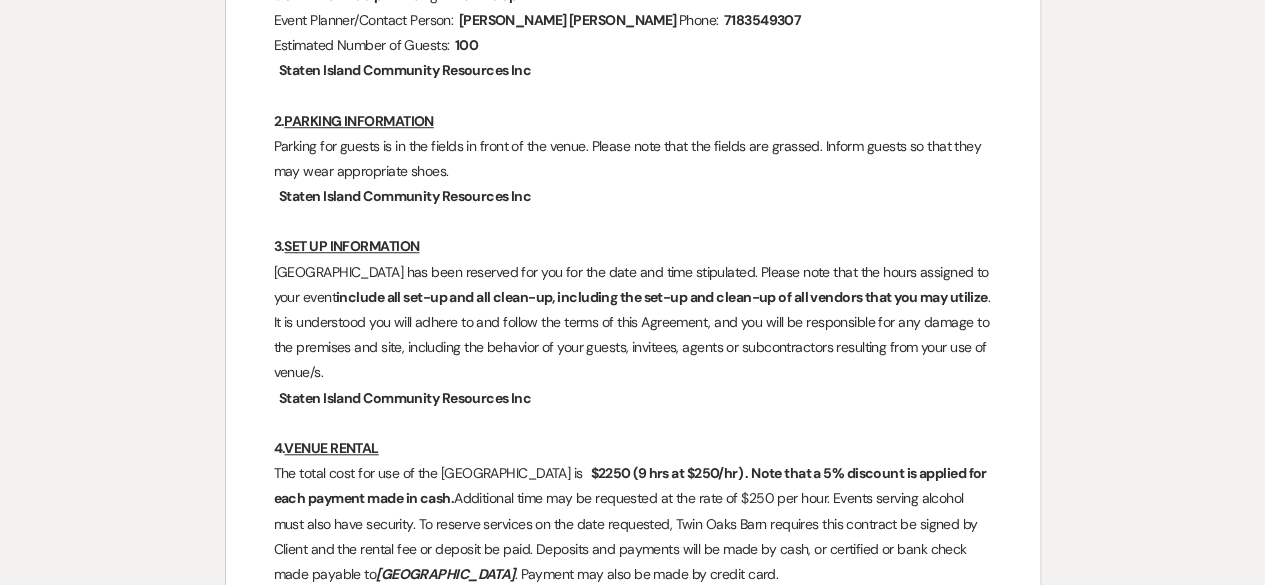 scroll, scrollTop: 0, scrollLeft: 0, axis: both 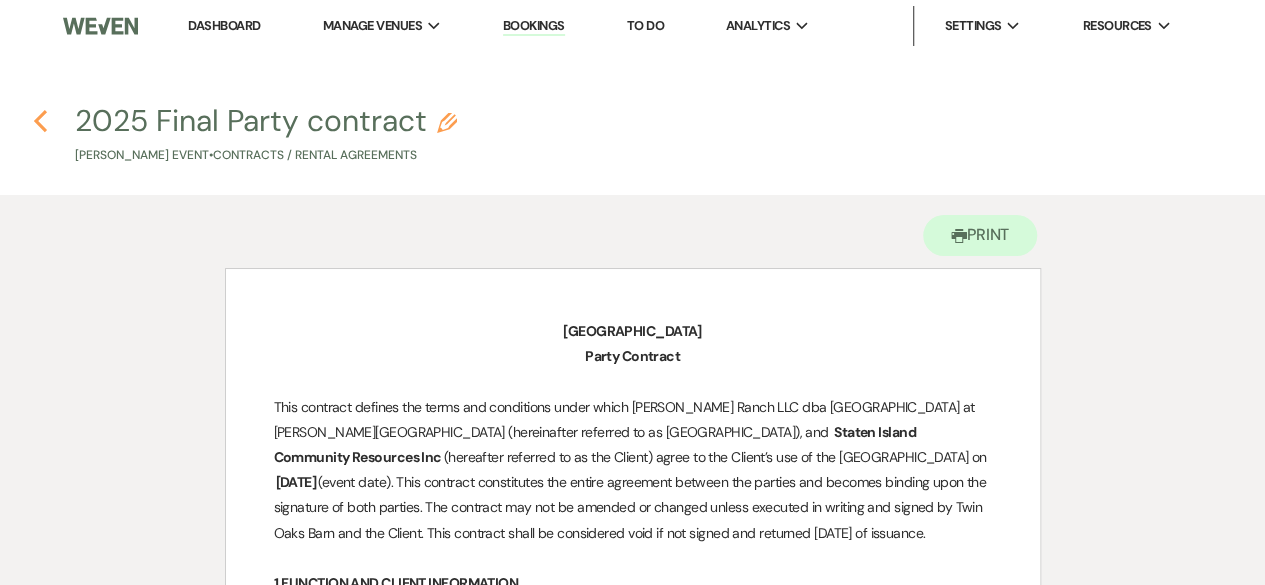 click 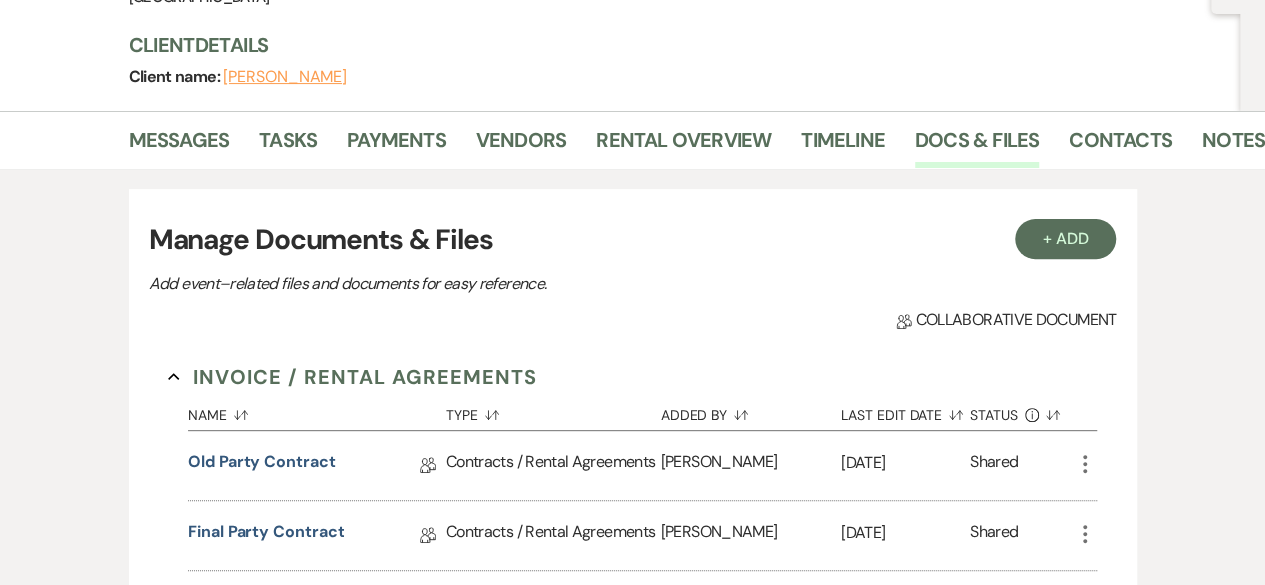 scroll, scrollTop: 0, scrollLeft: 0, axis: both 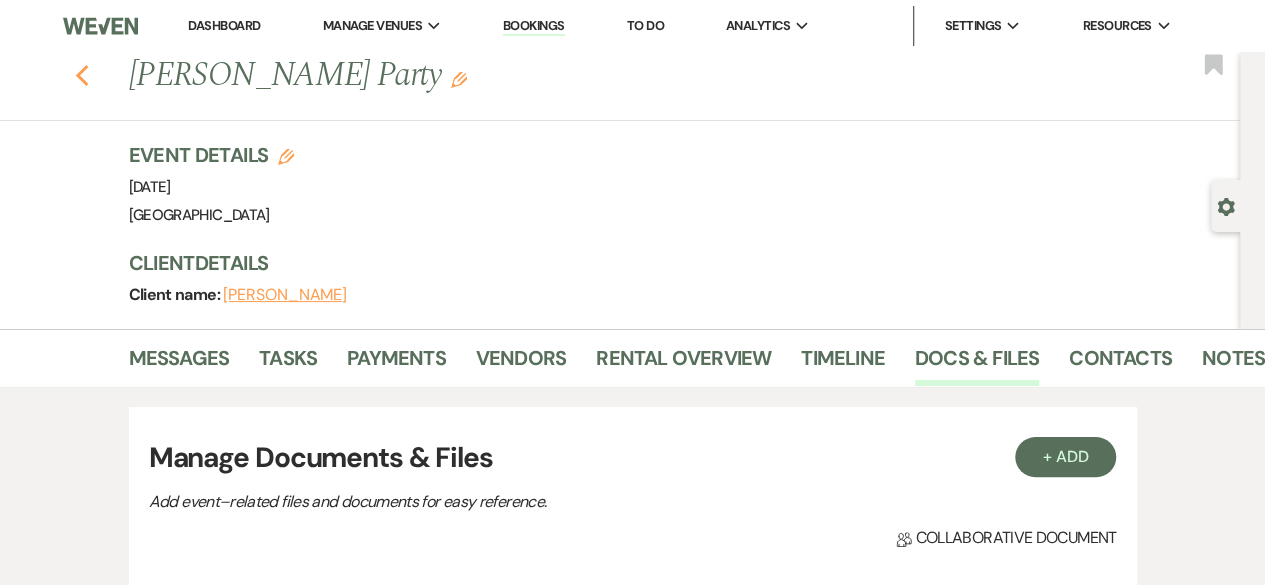 click on "Previous" 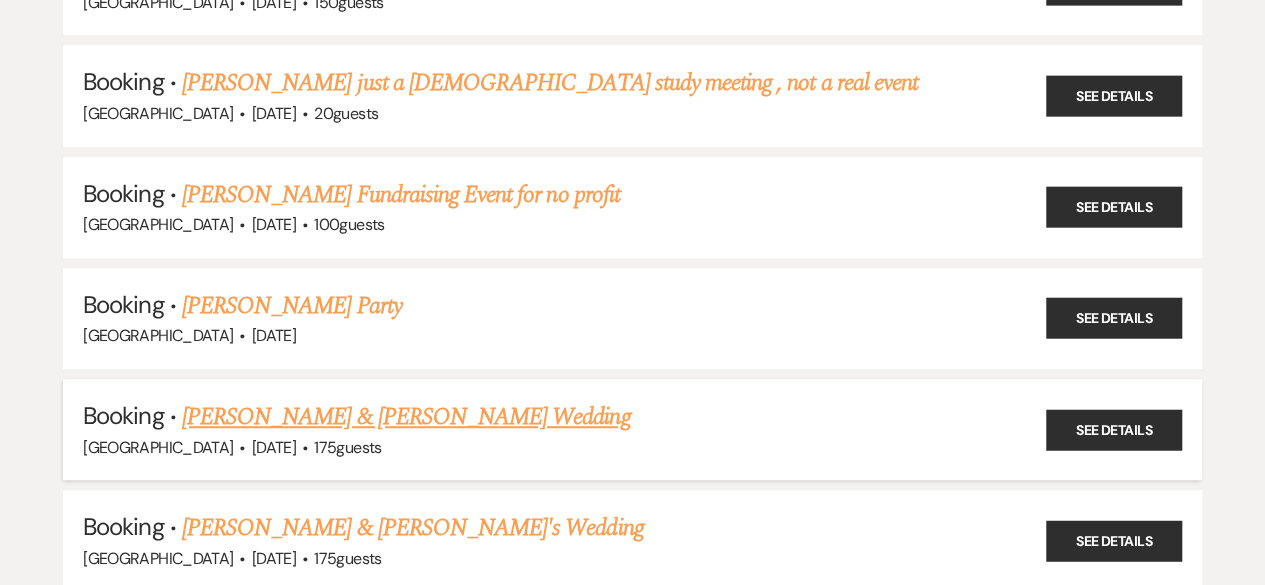 click on "[PERSON_NAME] & [PERSON_NAME] Wedding" at bounding box center (406, 417) 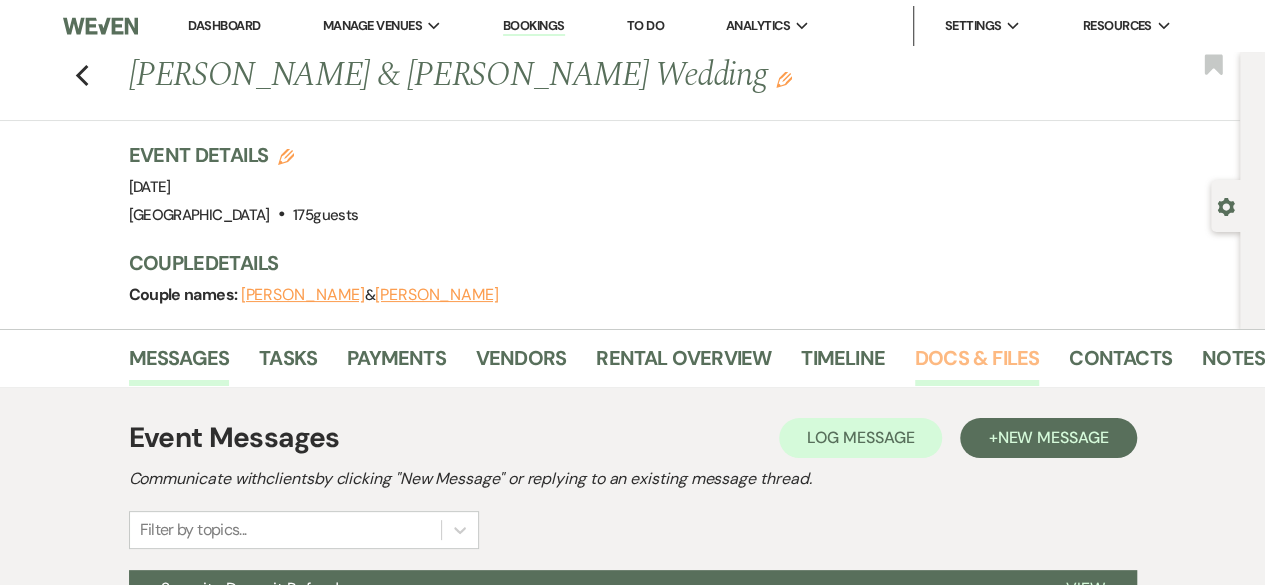 click on "Docs & Files" at bounding box center [977, 364] 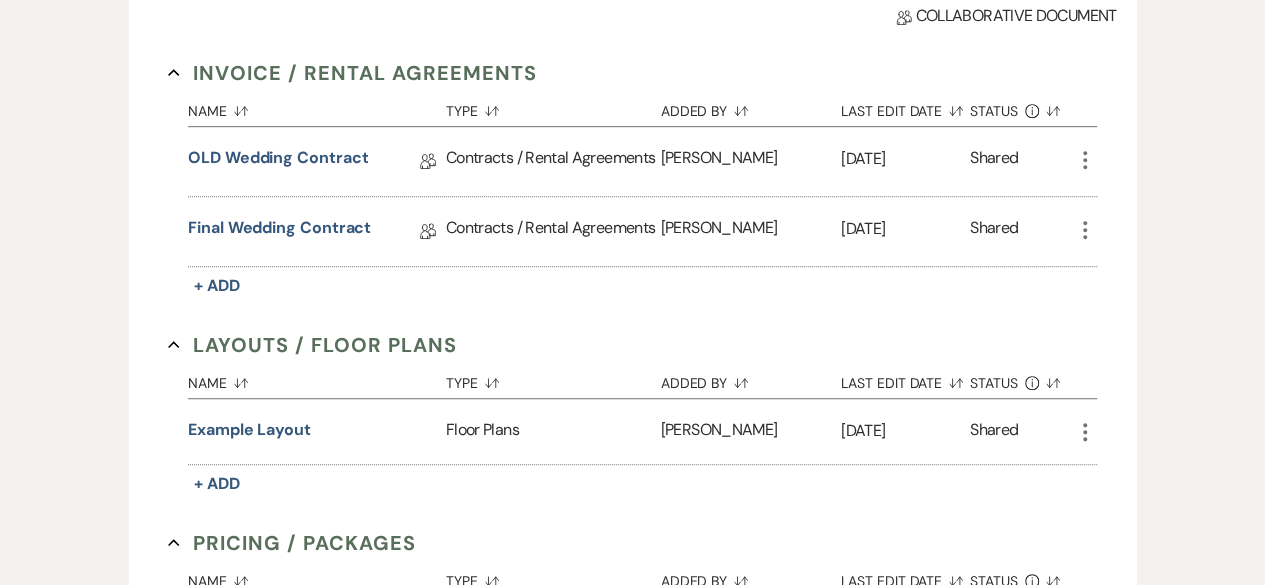 scroll, scrollTop: 521, scrollLeft: 0, axis: vertical 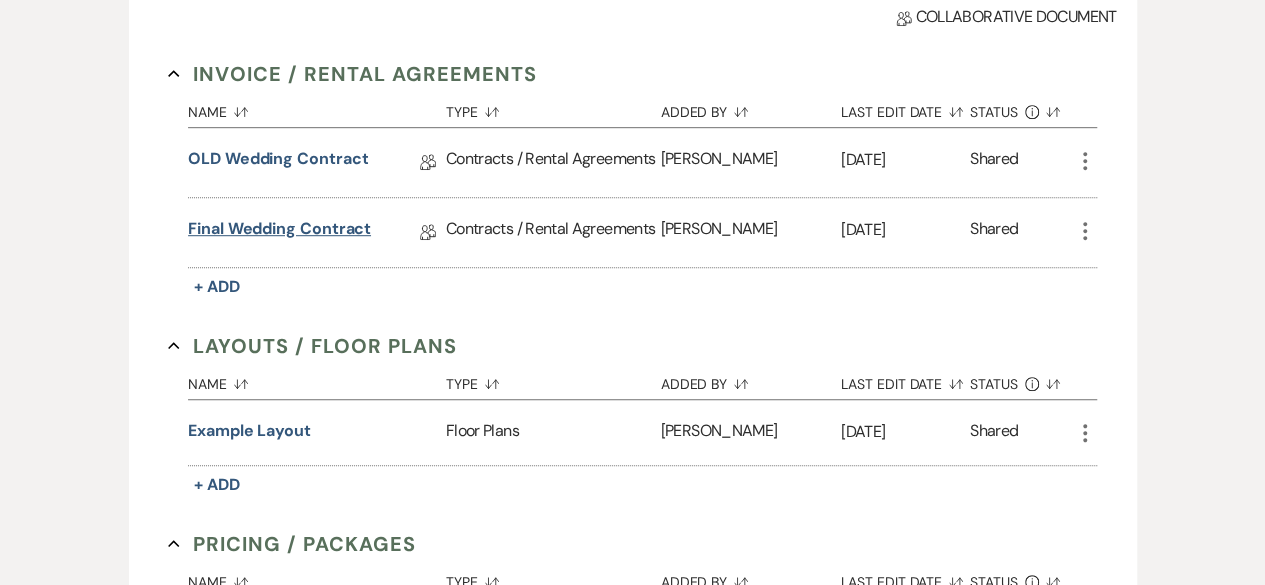 click on "Final Wedding Contract" at bounding box center [279, 232] 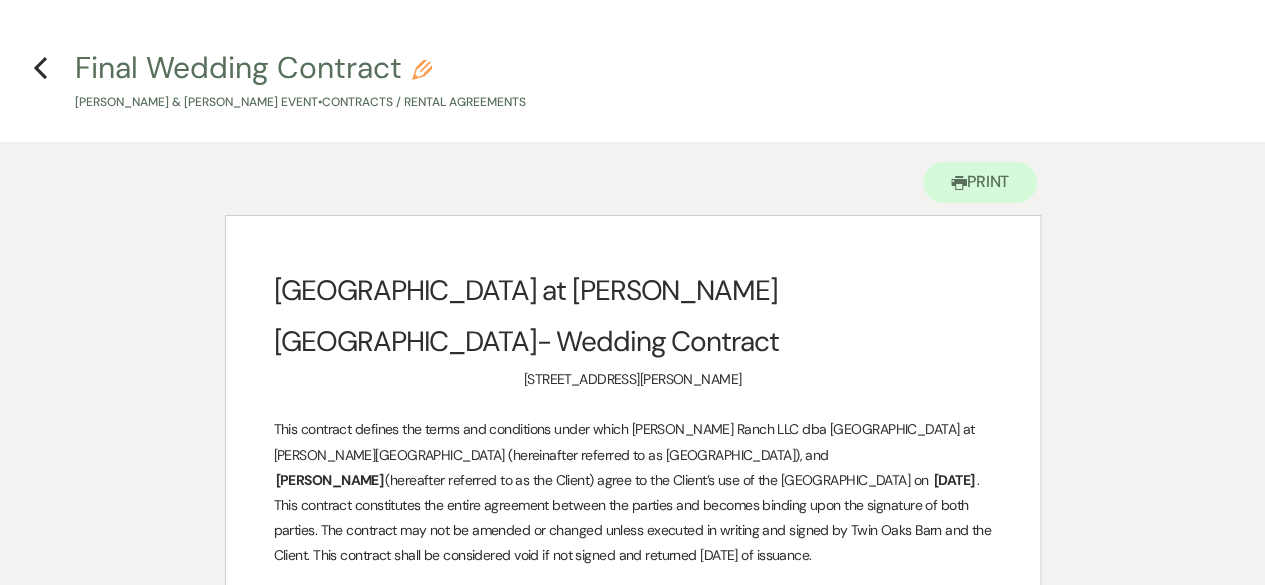 scroll, scrollTop: 0, scrollLeft: 0, axis: both 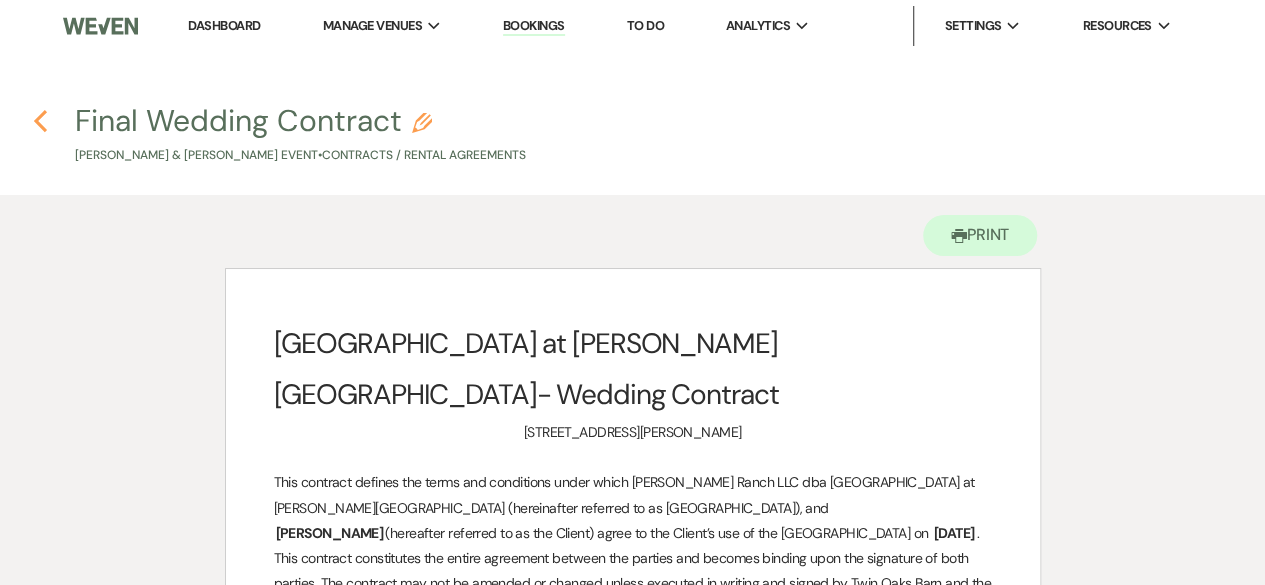 click on "Previous" 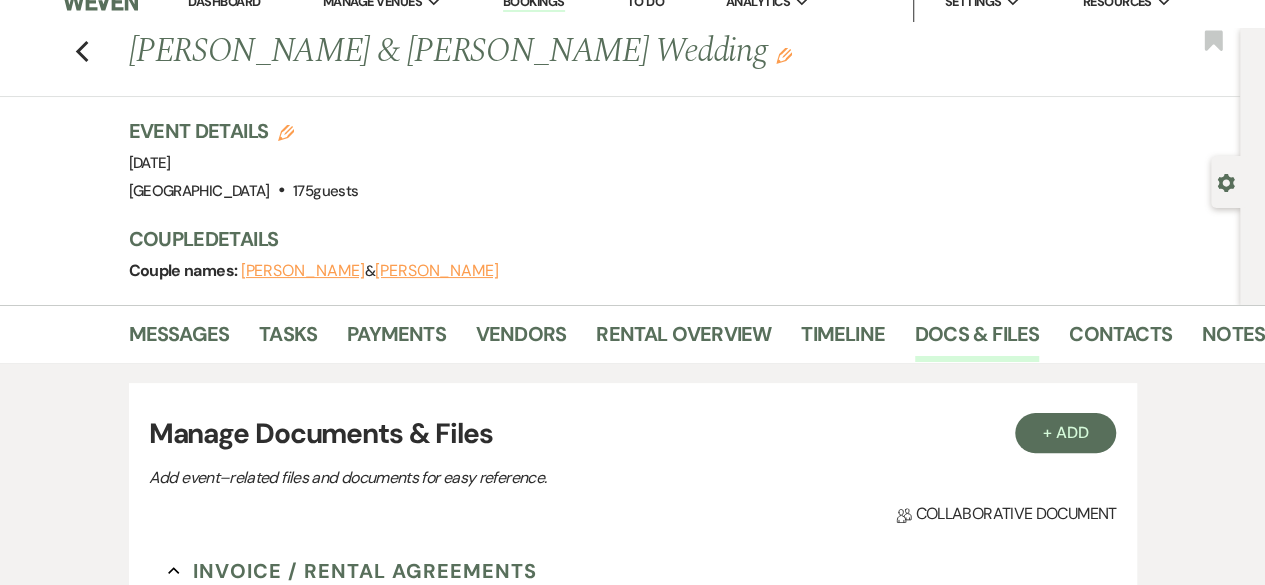 scroll, scrollTop: 0, scrollLeft: 0, axis: both 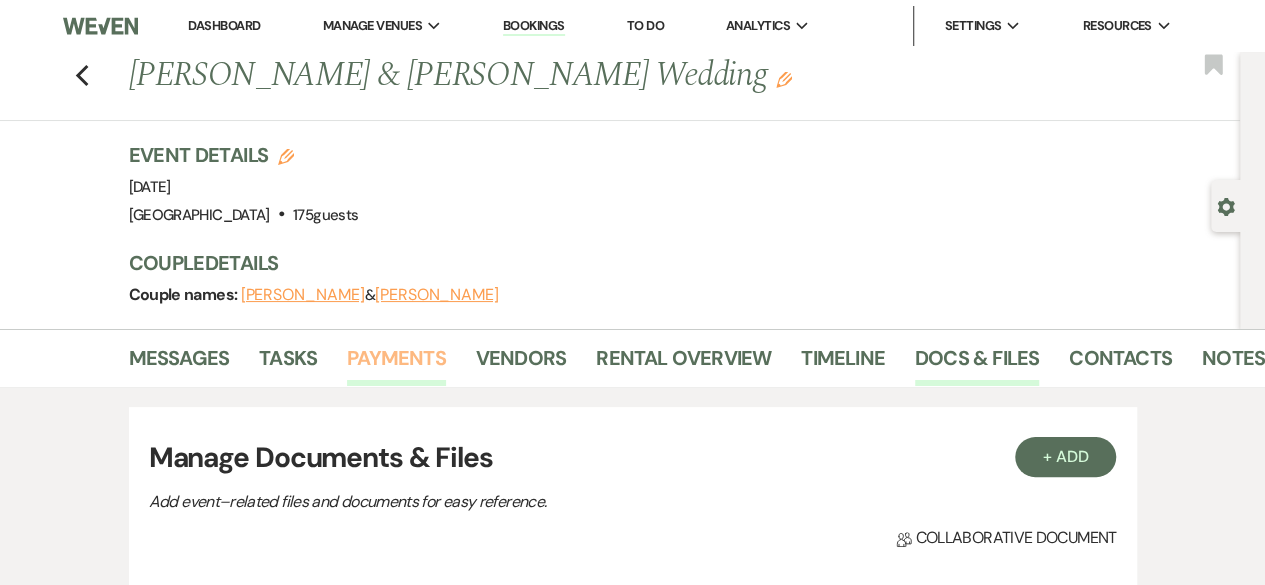 click on "Payments" at bounding box center [396, 364] 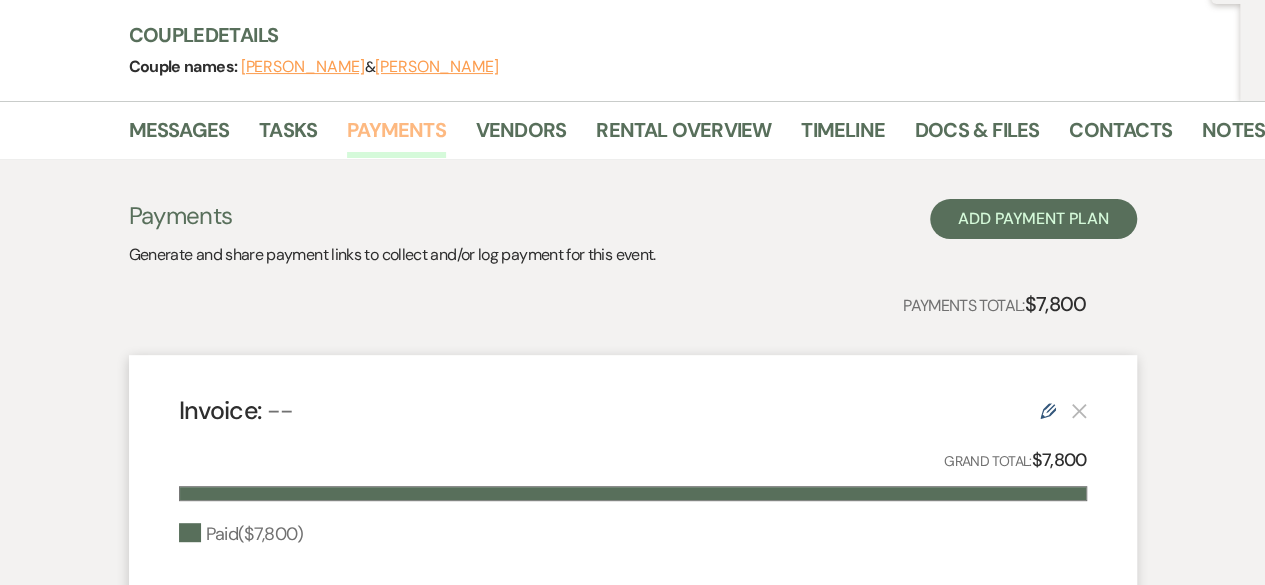 scroll, scrollTop: 228, scrollLeft: 0, axis: vertical 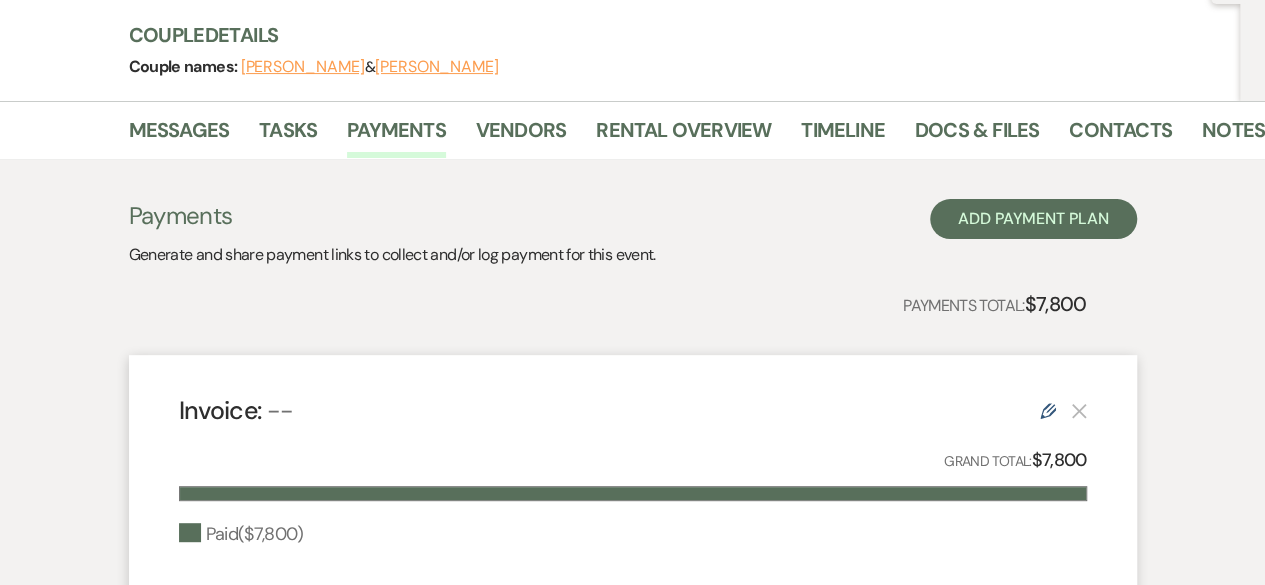 click on "Edit" 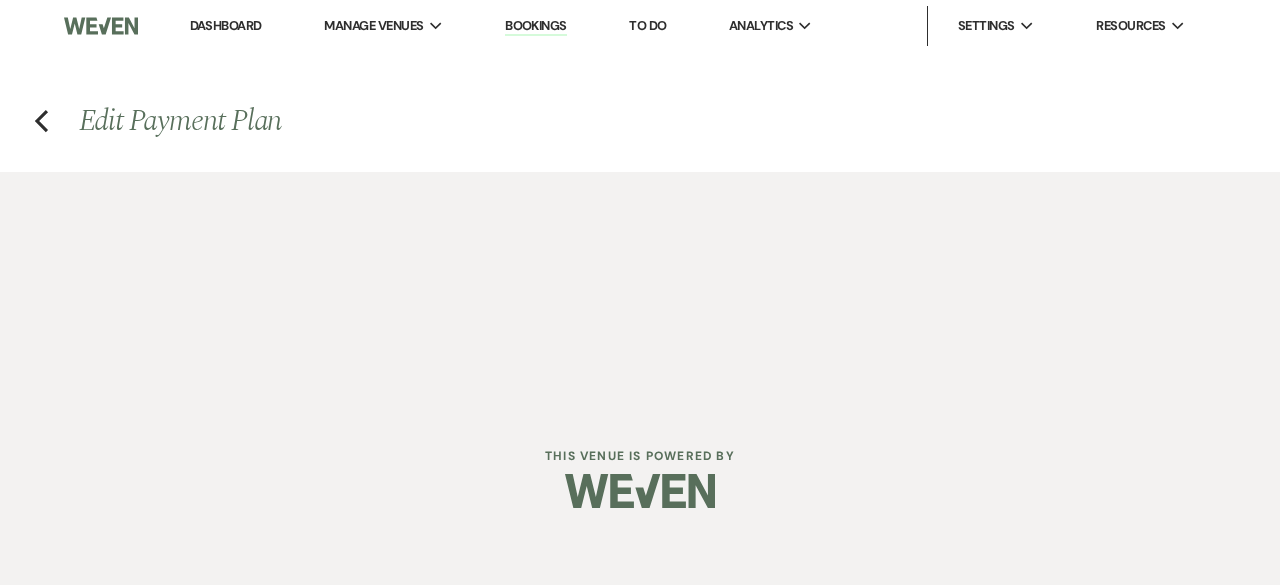 select on "1" 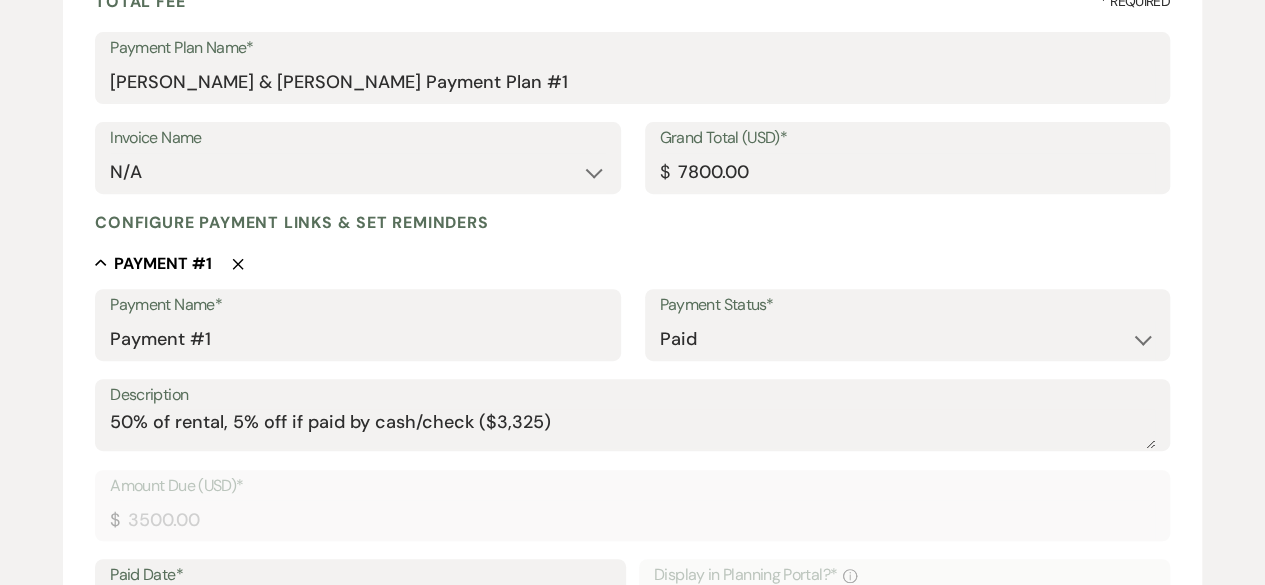 scroll, scrollTop: 326, scrollLeft: 0, axis: vertical 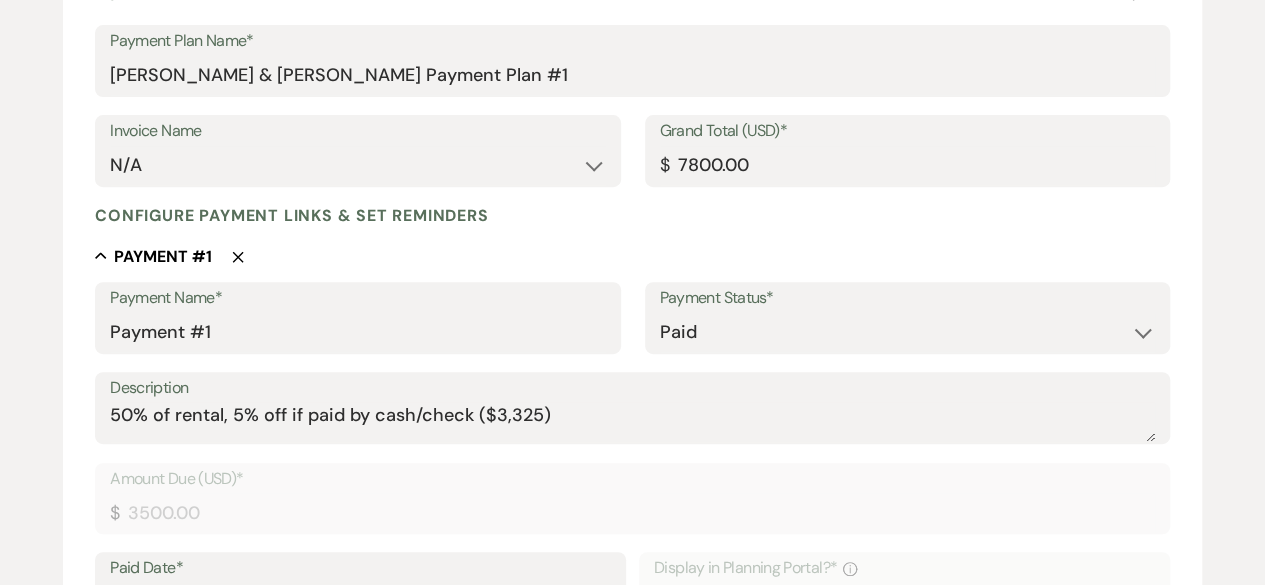 click on "Display in Planning Portal?* Info" at bounding box center [904, 568] 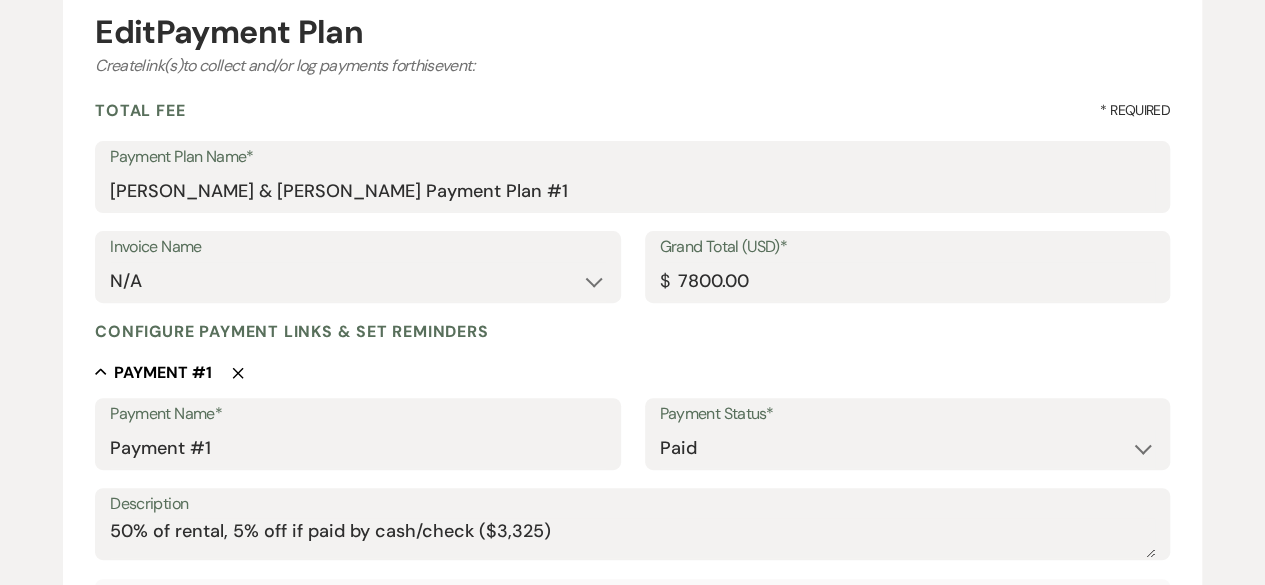 scroll, scrollTop: 0, scrollLeft: 0, axis: both 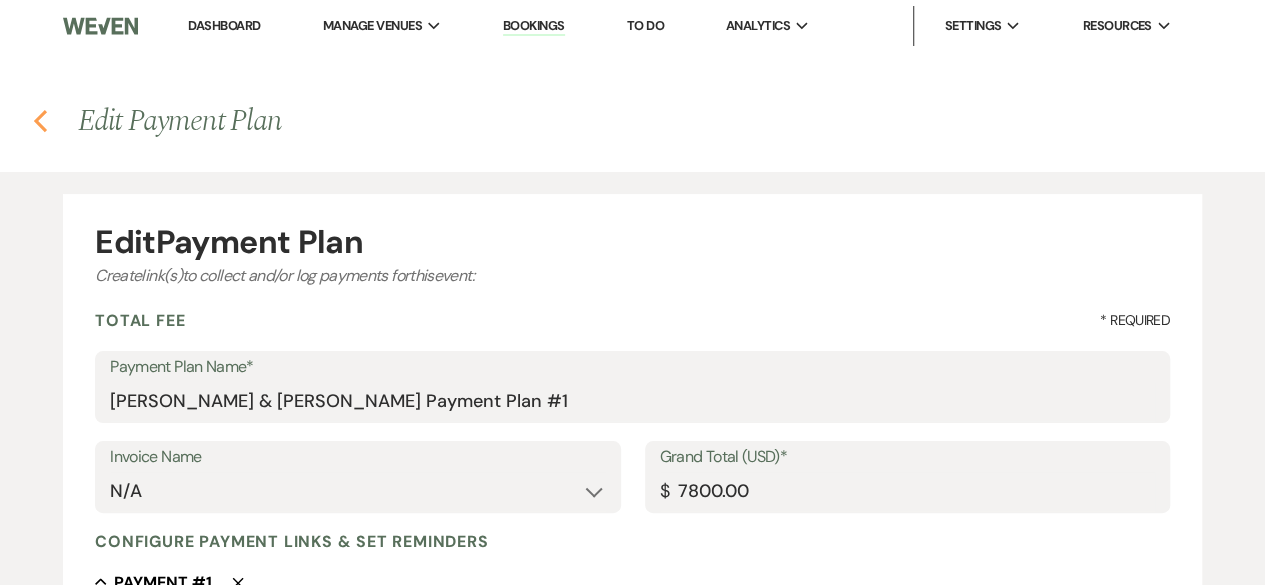 click on "Previous" 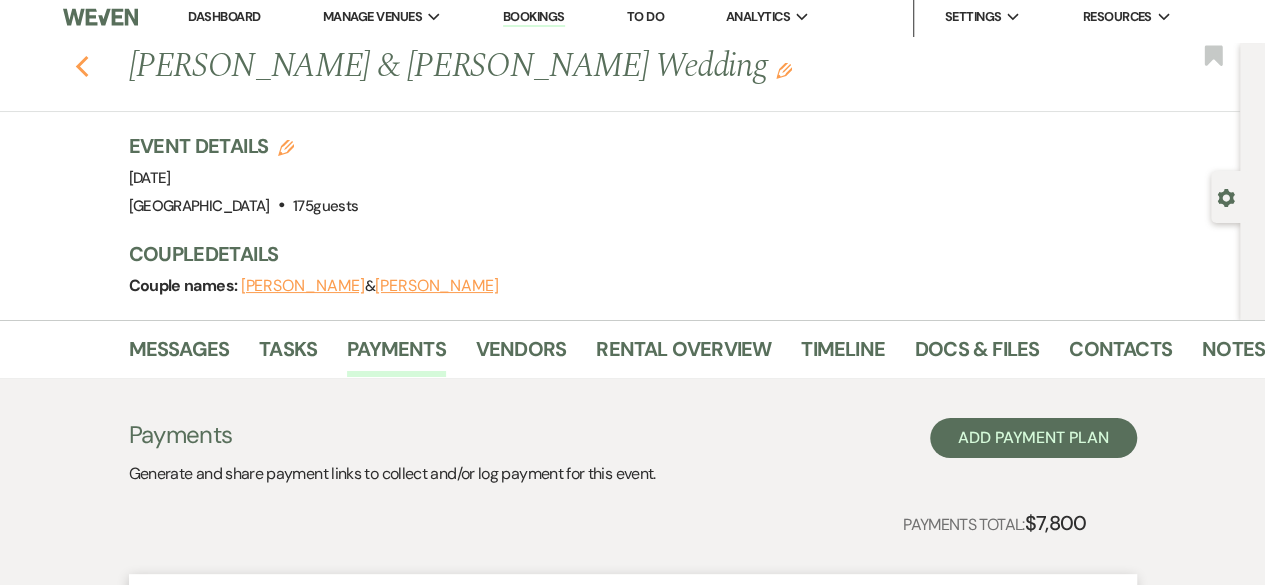 click 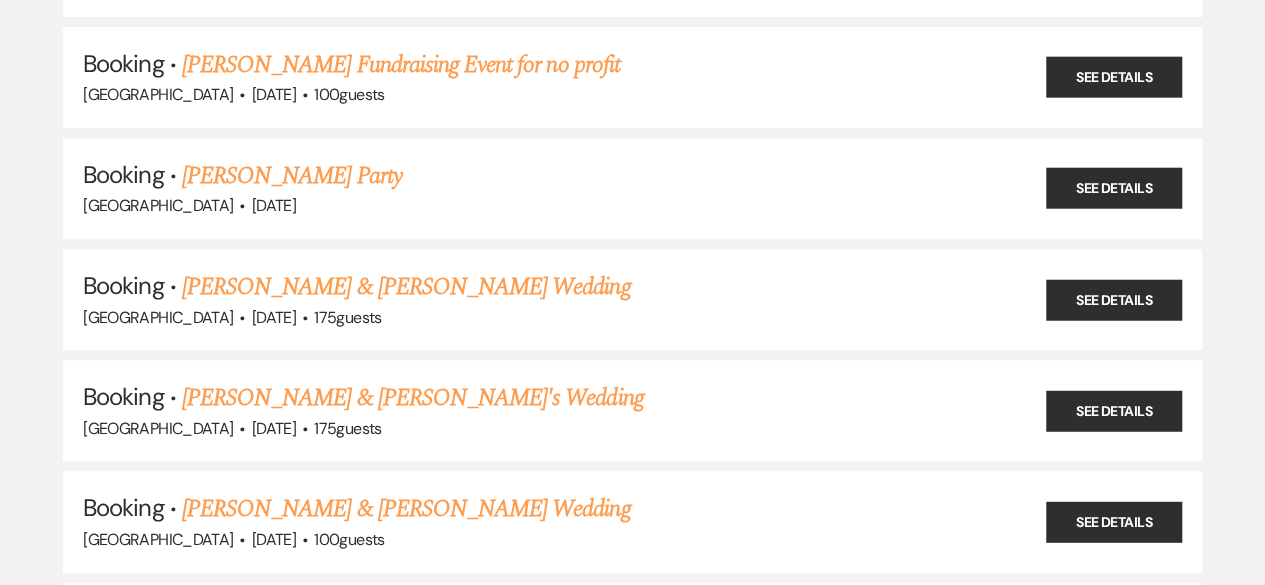scroll, scrollTop: 23351, scrollLeft: 0, axis: vertical 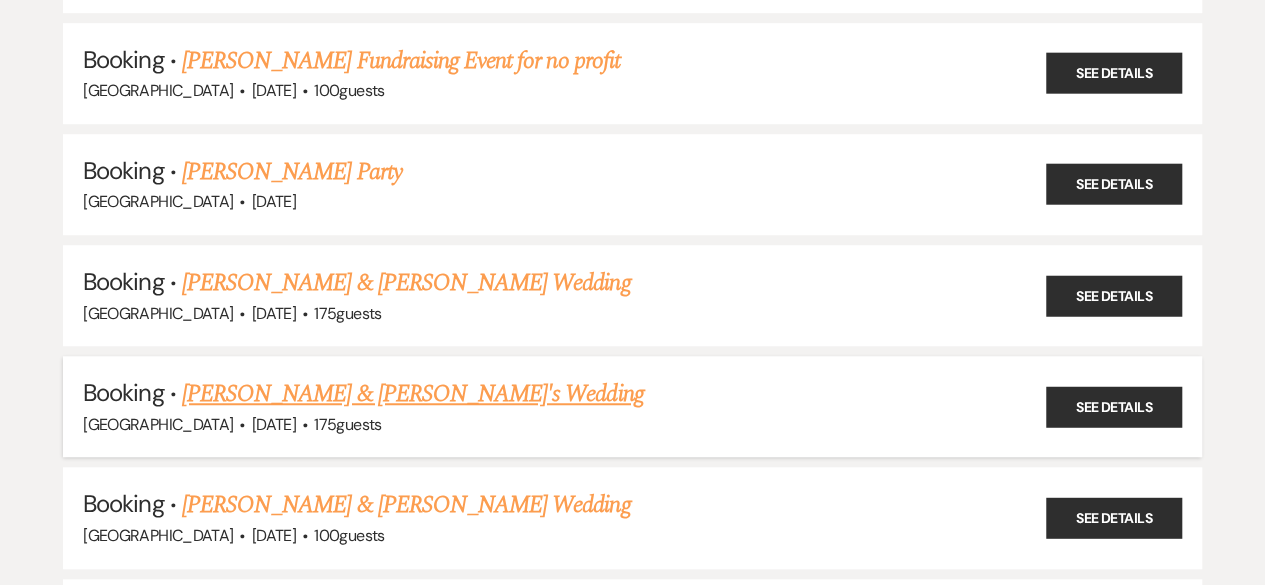 click on "[PERSON_NAME] & [PERSON_NAME]'s Wedding" at bounding box center (413, 394) 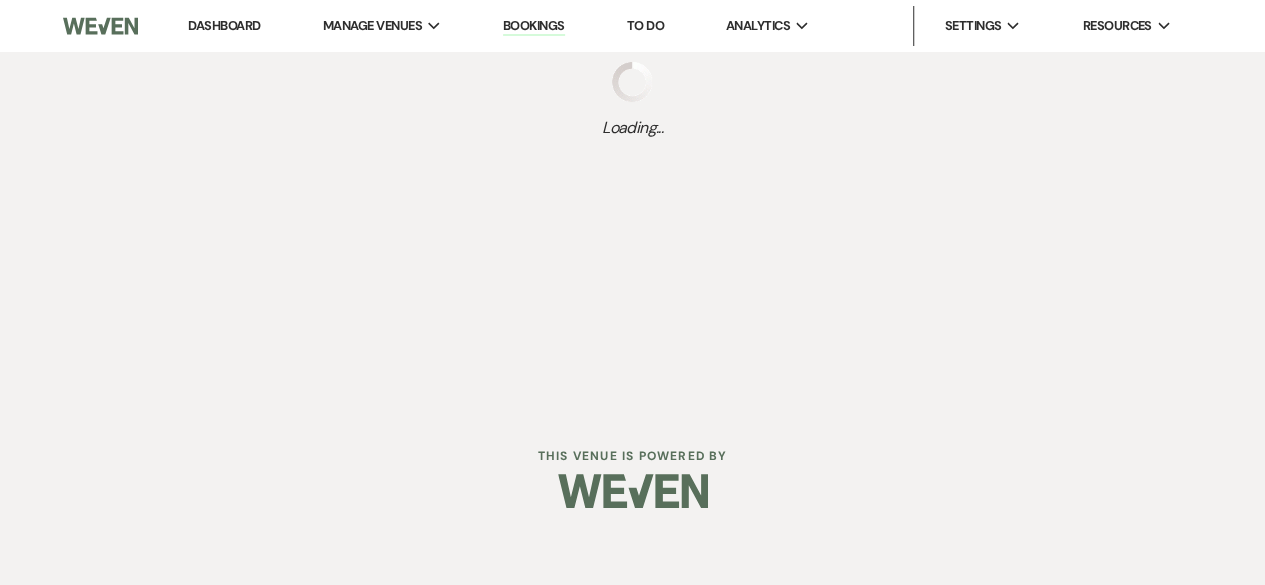 scroll, scrollTop: 0, scrollLeft: 0, axis: both 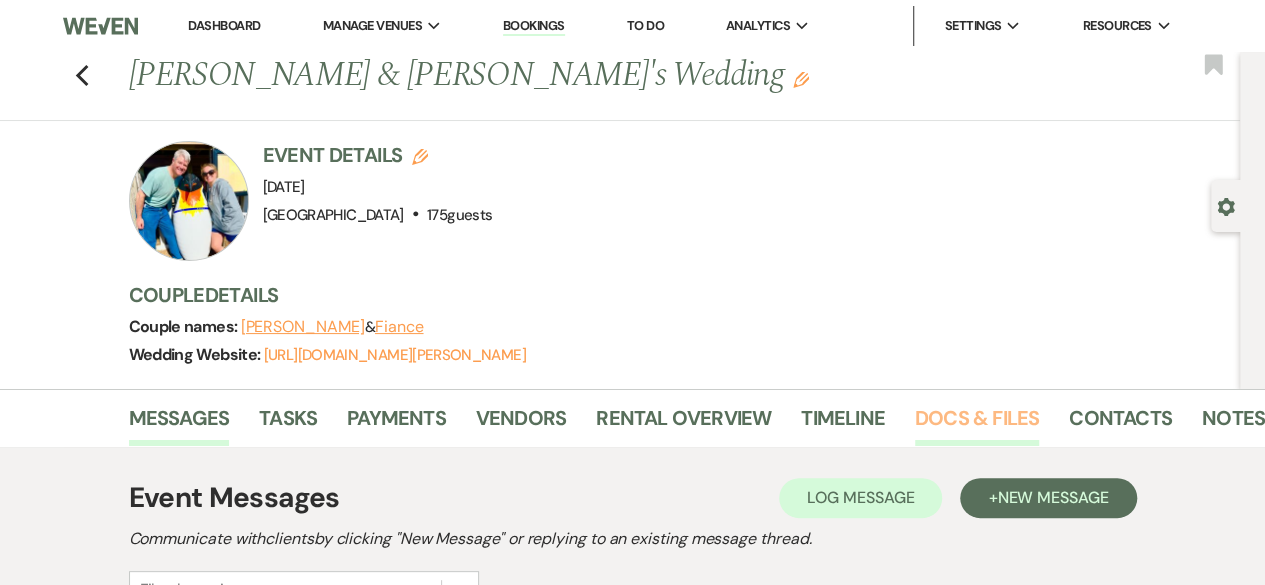 click on "Docs & Files" at bounding box center (977, 424) 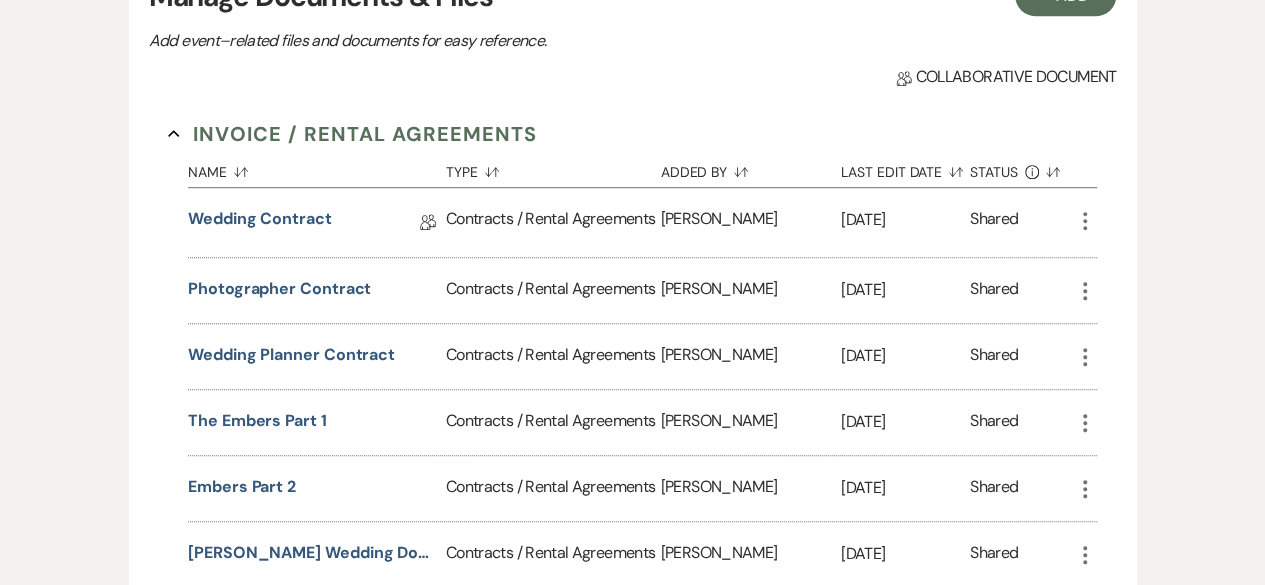scroll, scrollTop: 522, scrollLeft: 0, axis: vertical 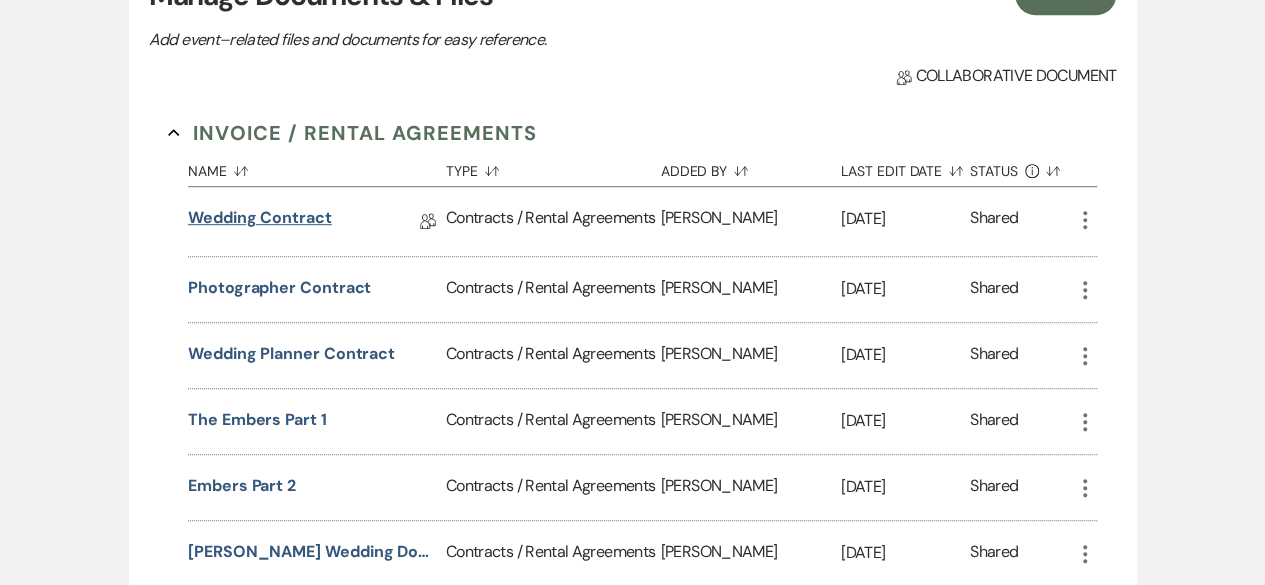 click on "Wedding Contract" at bounding box center (260, 221) 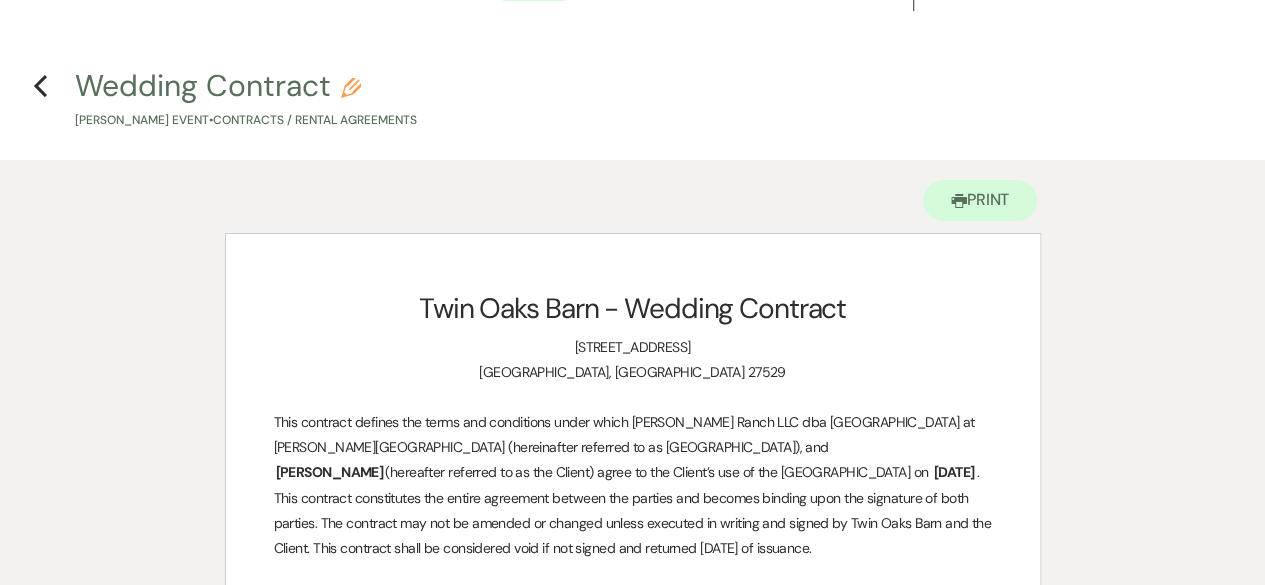 scroll, scrollTop: 0, scrollLeft: 0, axis: both 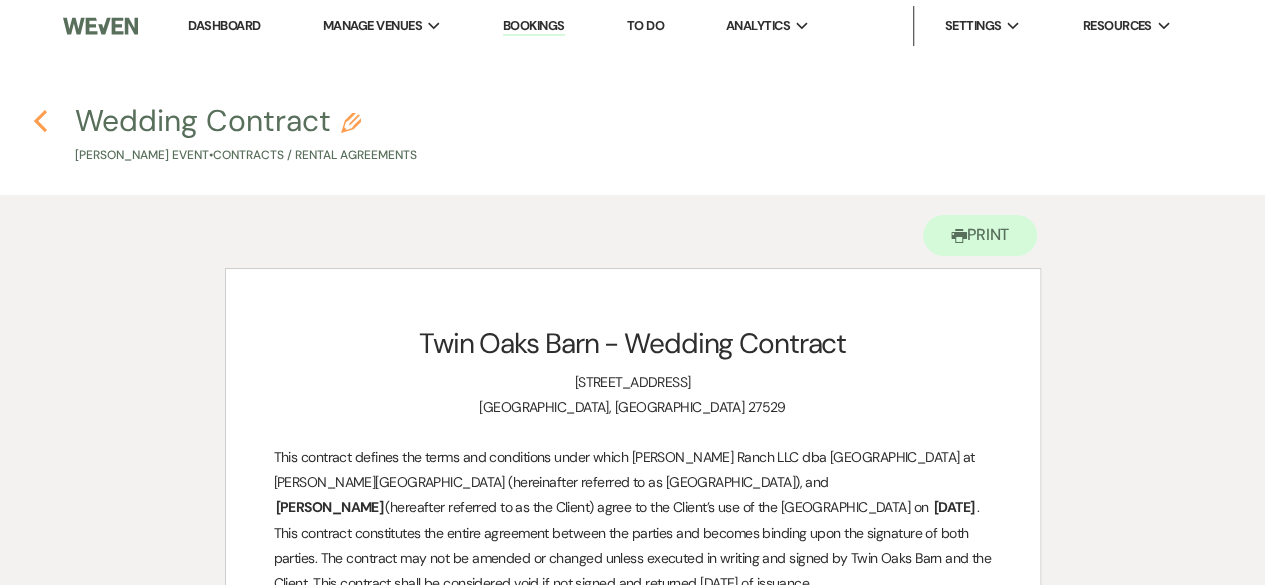 click 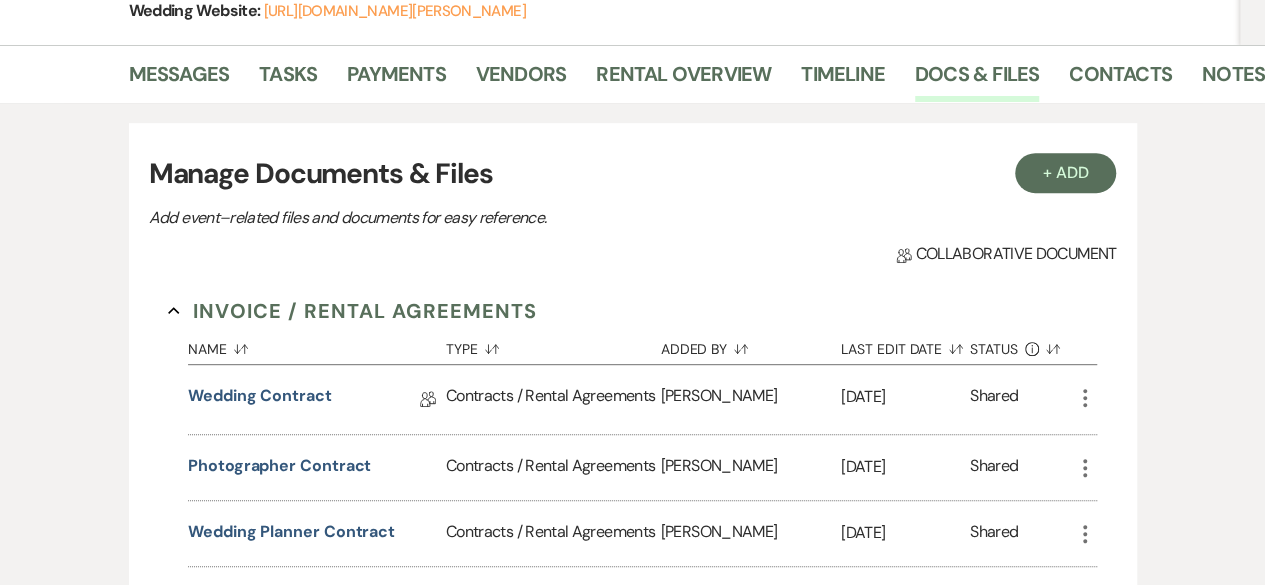 scroll, scrollTop: 0, scrollLeft: 0, axis: both 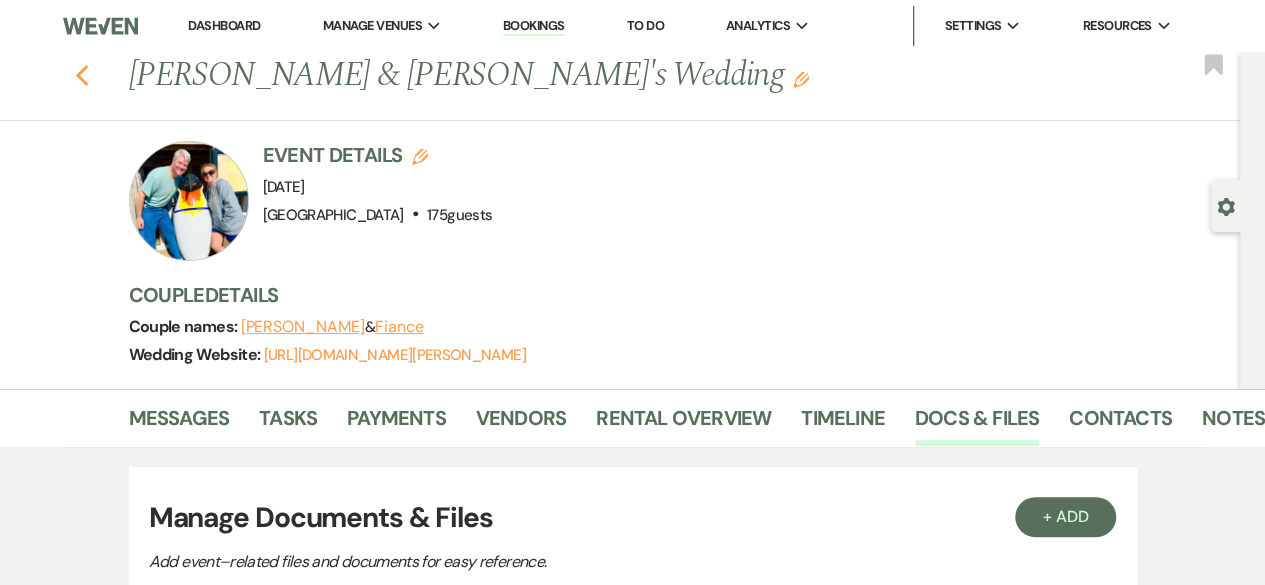 click on "Previous" 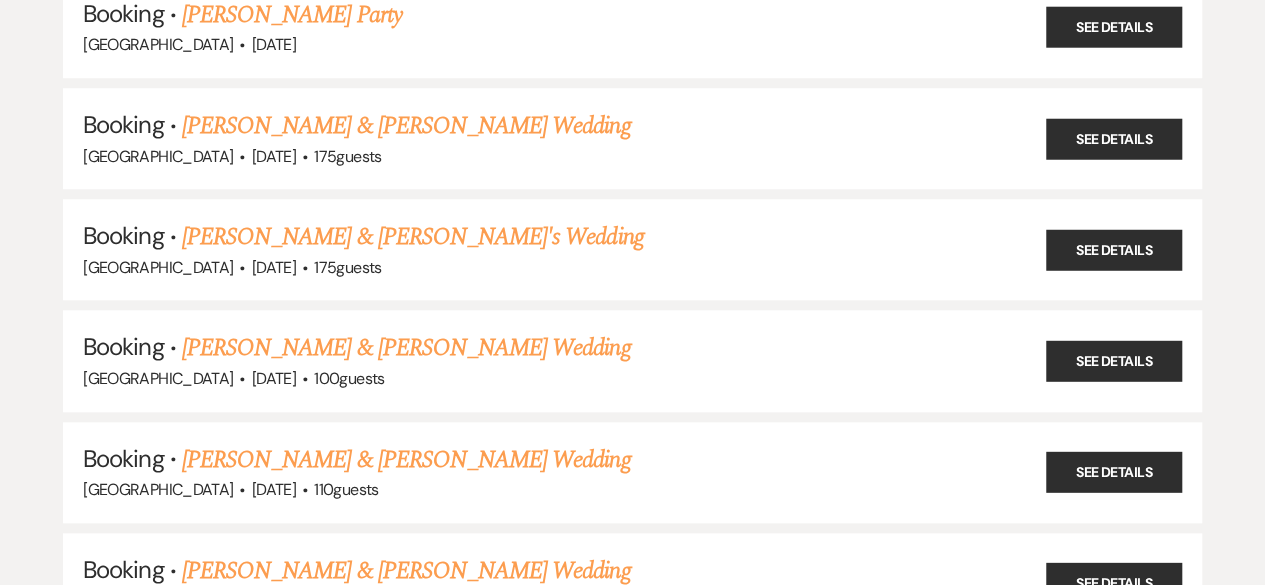 scroll, scrollTop: 23509, scrollLeft: 0, axis: vertical 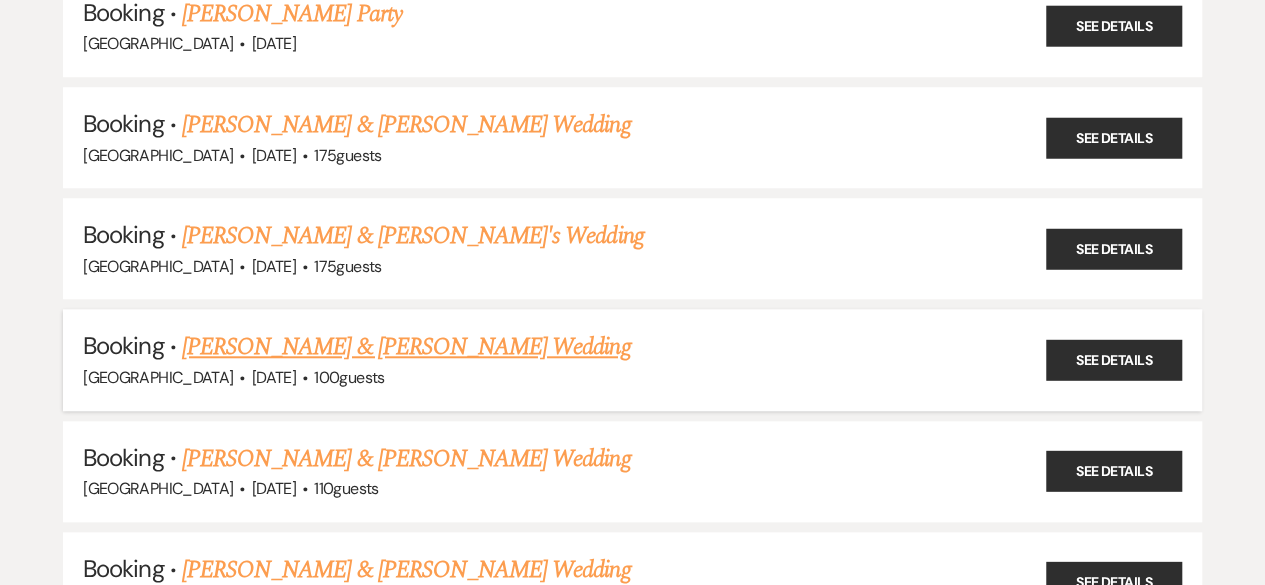 click on "[PERSON_NAME] & [PERSON_NAME] Wedding" at bounding box center (406, 347) 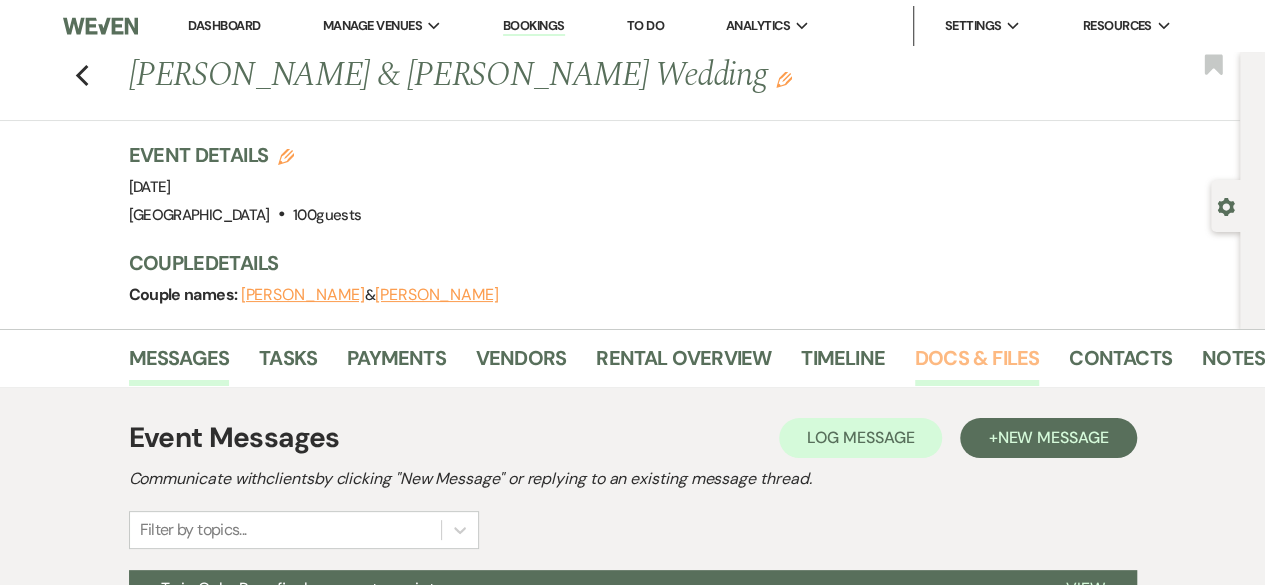 click on "Docs & Files" at bounding box center (977, 364) 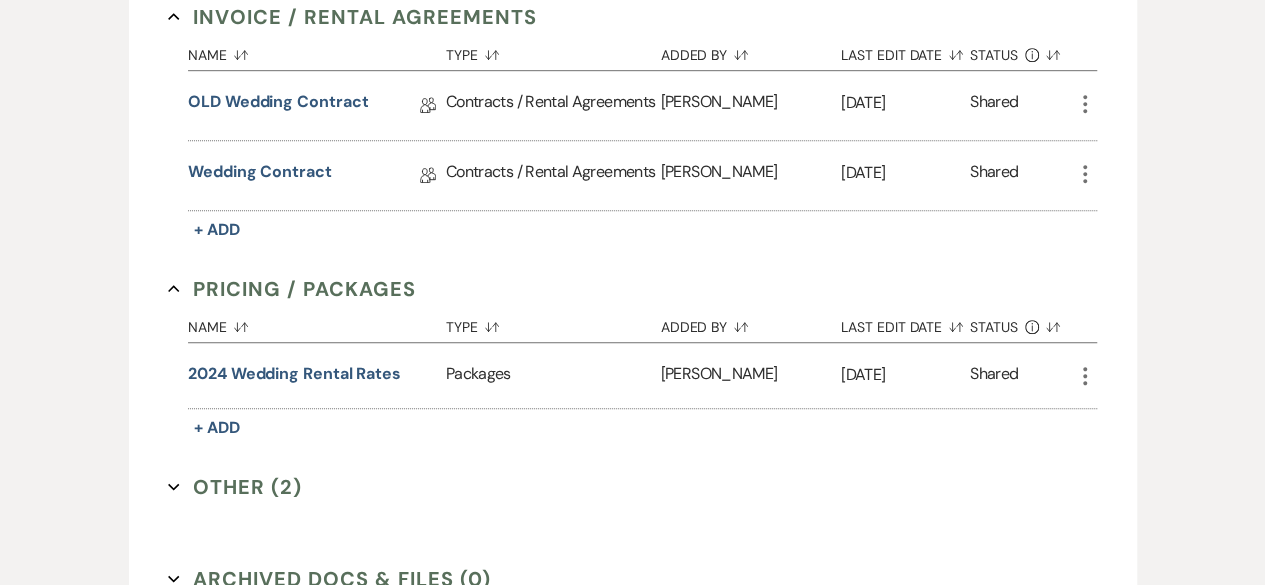 scroll, scrollTop: 574, scrollLeft: 0, axis: vertical 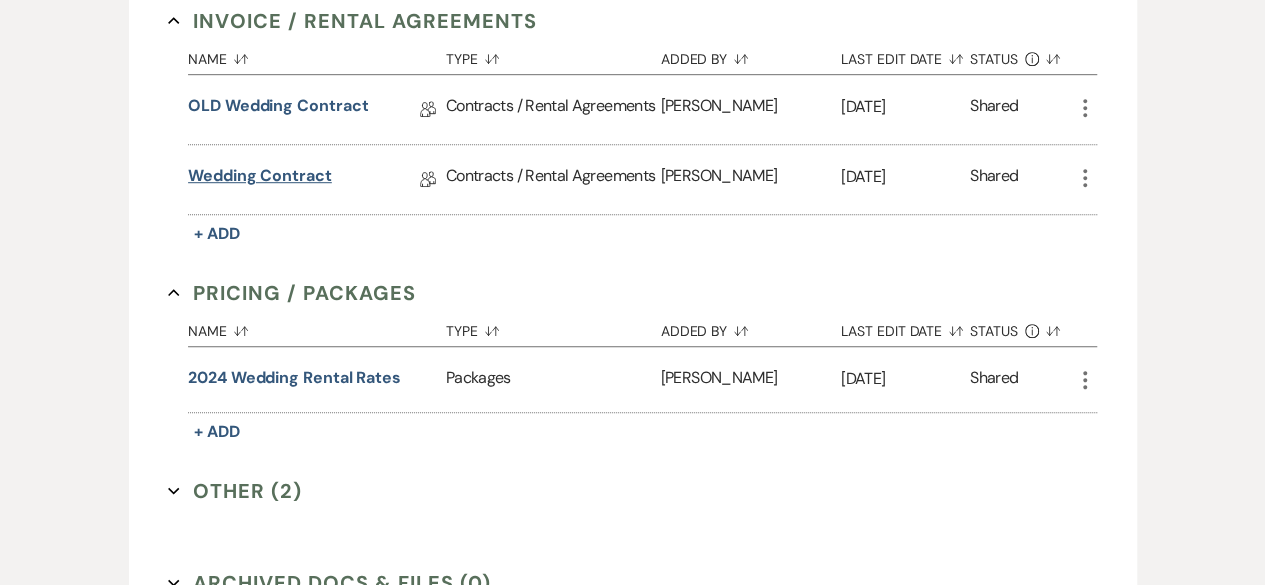 click on "Wedding Contract" at bounding box center [260, 179] 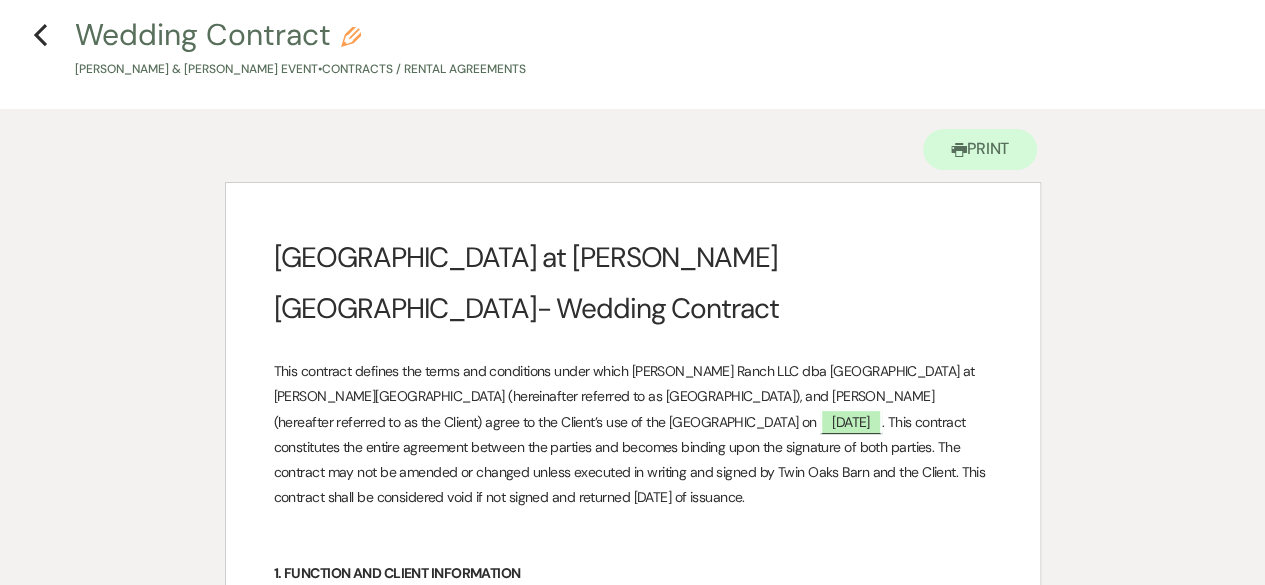 scroll, scrollTop: 0, scrollLeft: 0, axis: both 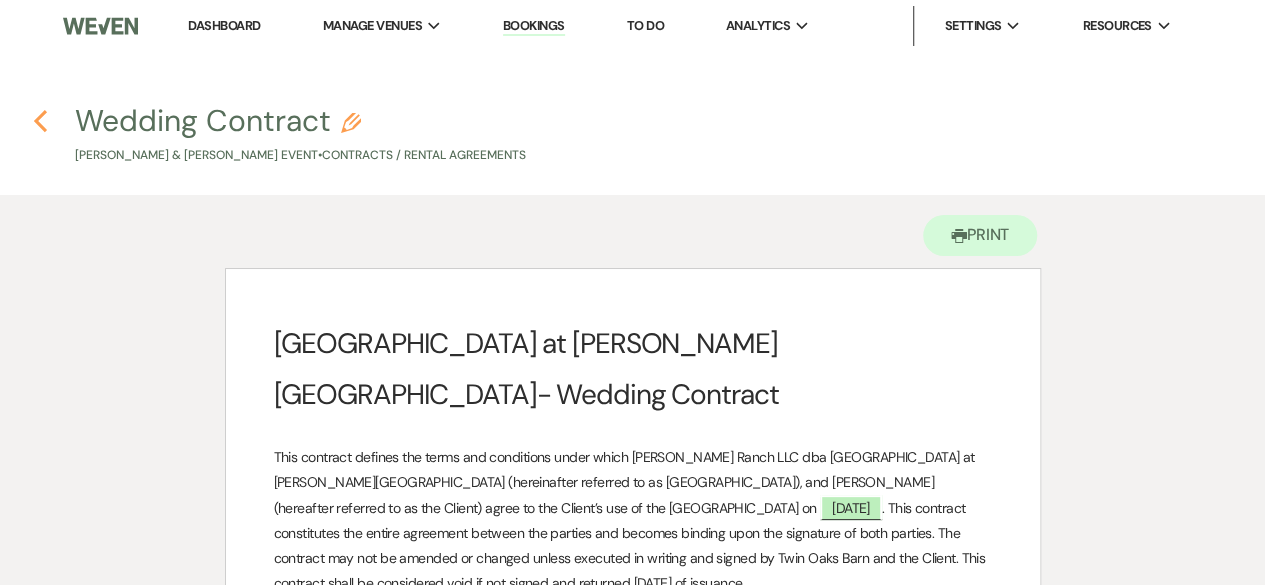 click on "Previous" 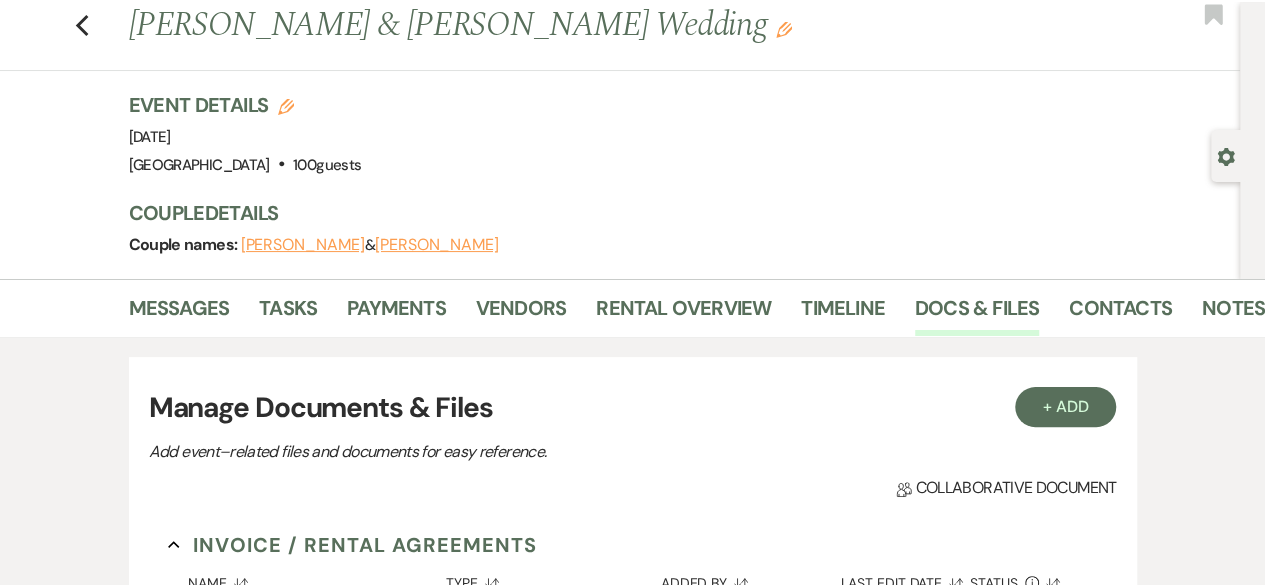 scroll, scrollTop: 49, scrollLeft: 0, axis: vertical 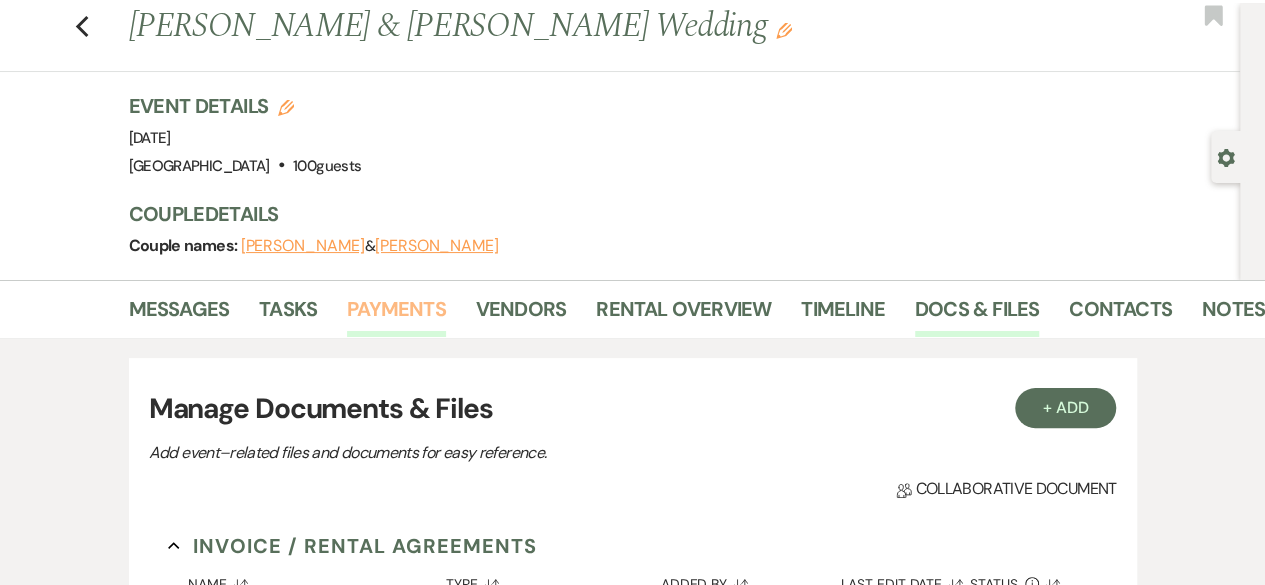 click on "Payments" at bounding box center (396, 315) 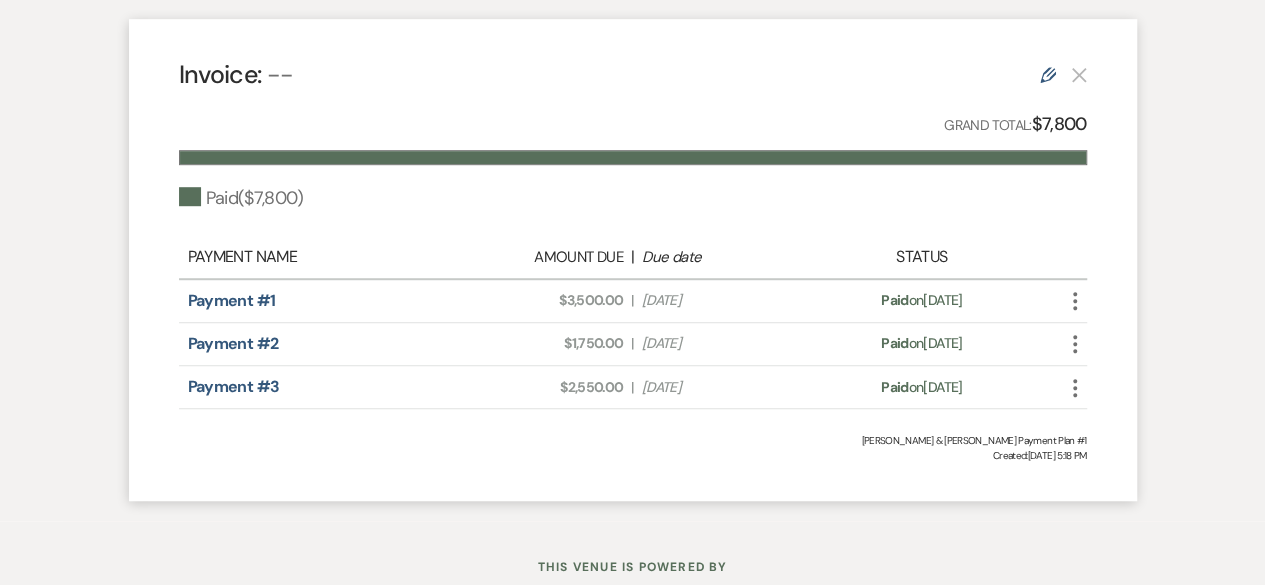 scroll, scrollTop: 550, scrollLeft: 0, axis: vertical 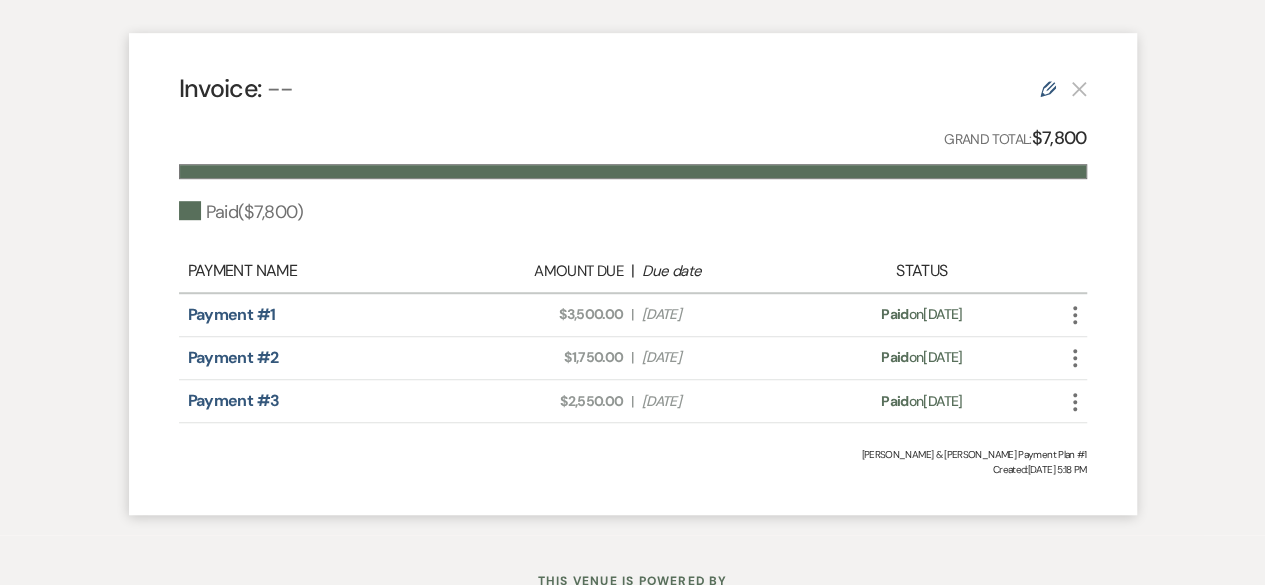 click 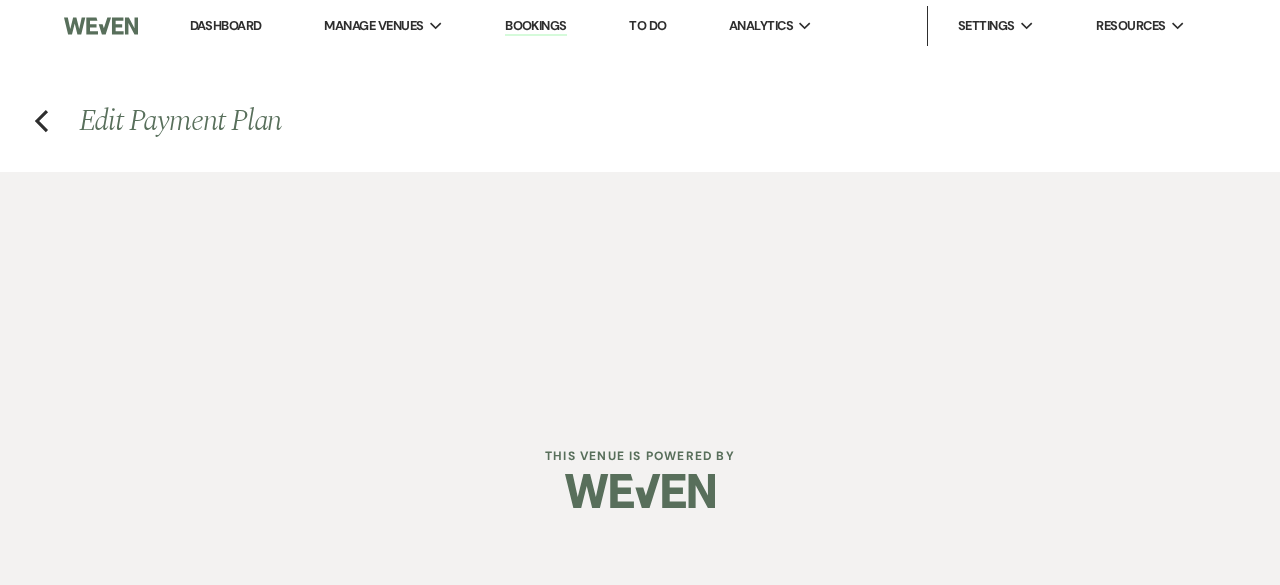 select on "1" 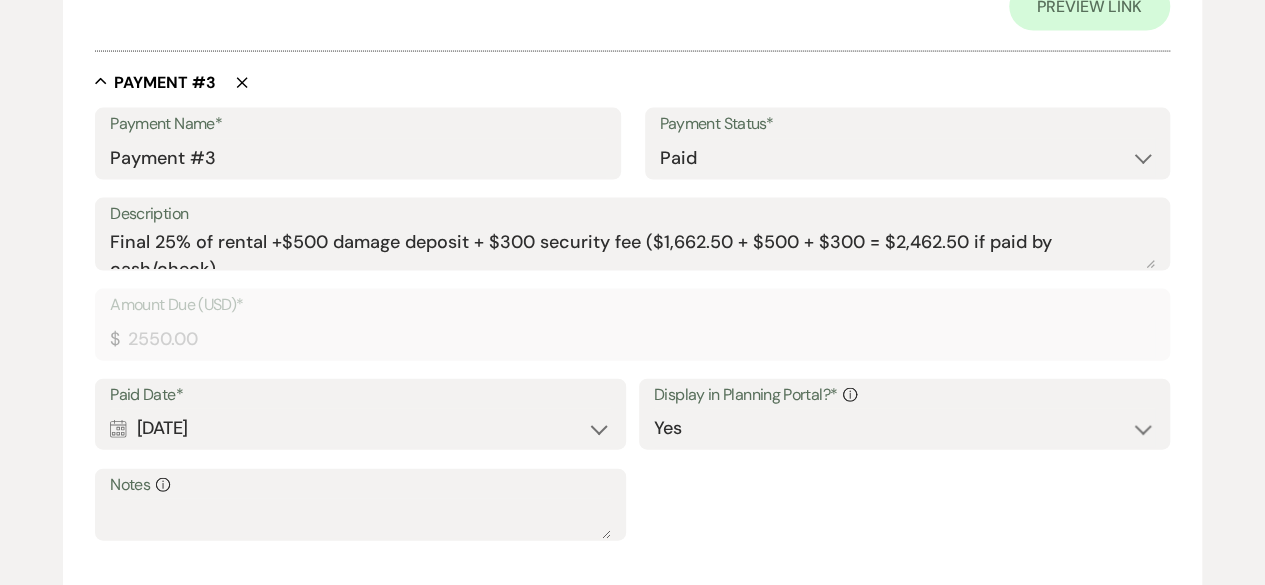 scroll, scrollTop: 2055, scrollLeft: 0, axis: vertical 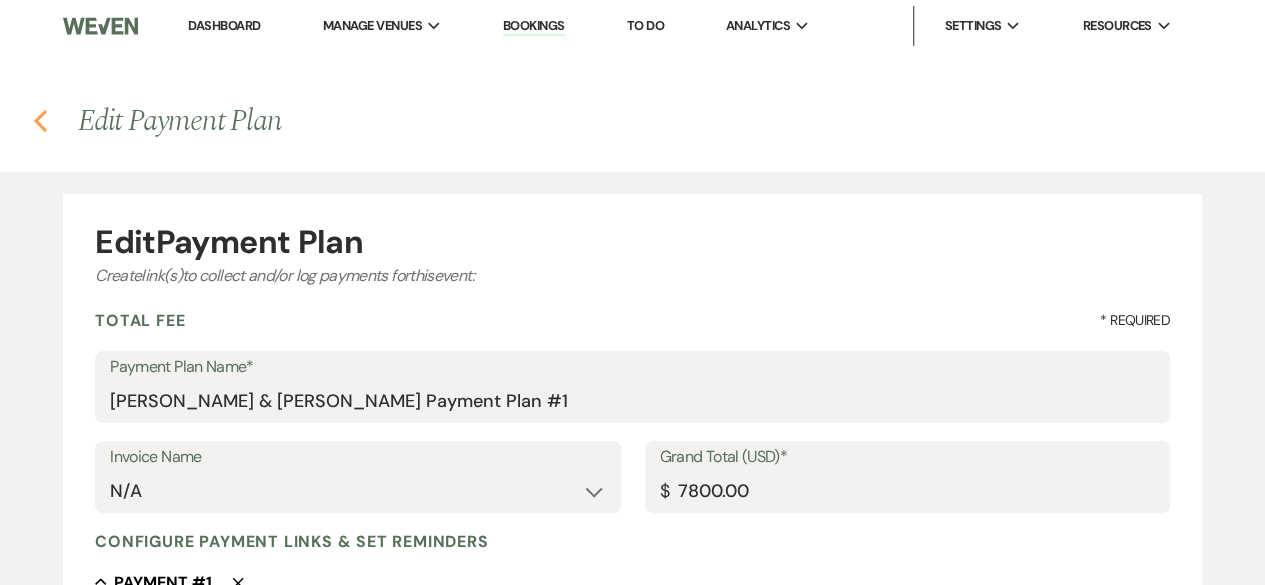 click on "Previous" 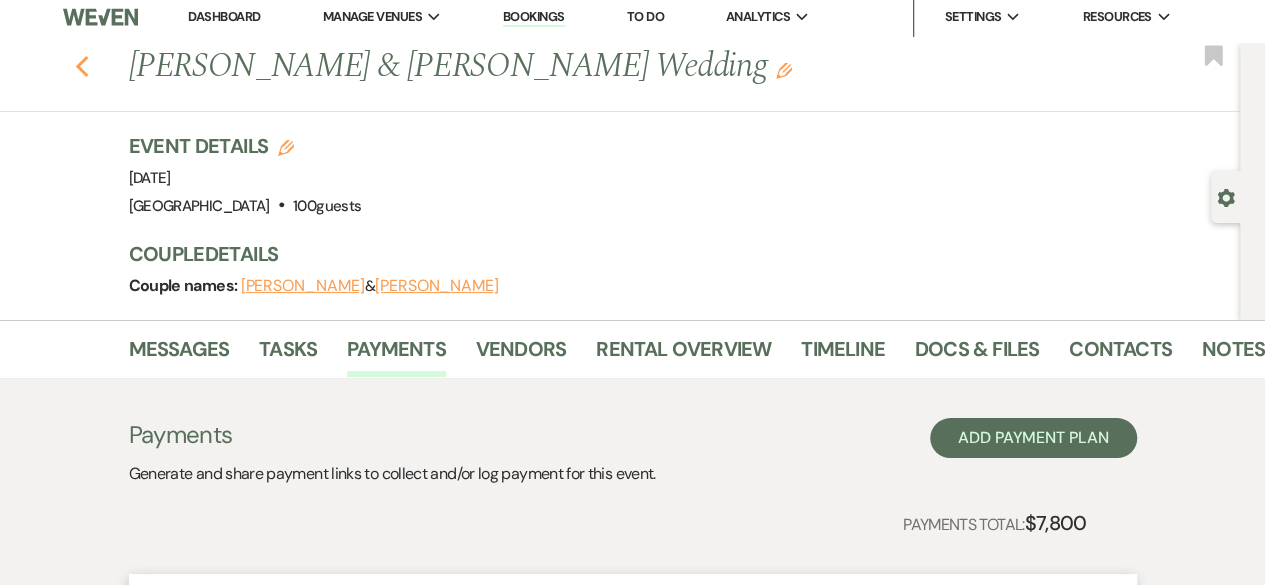 click on "Previous" 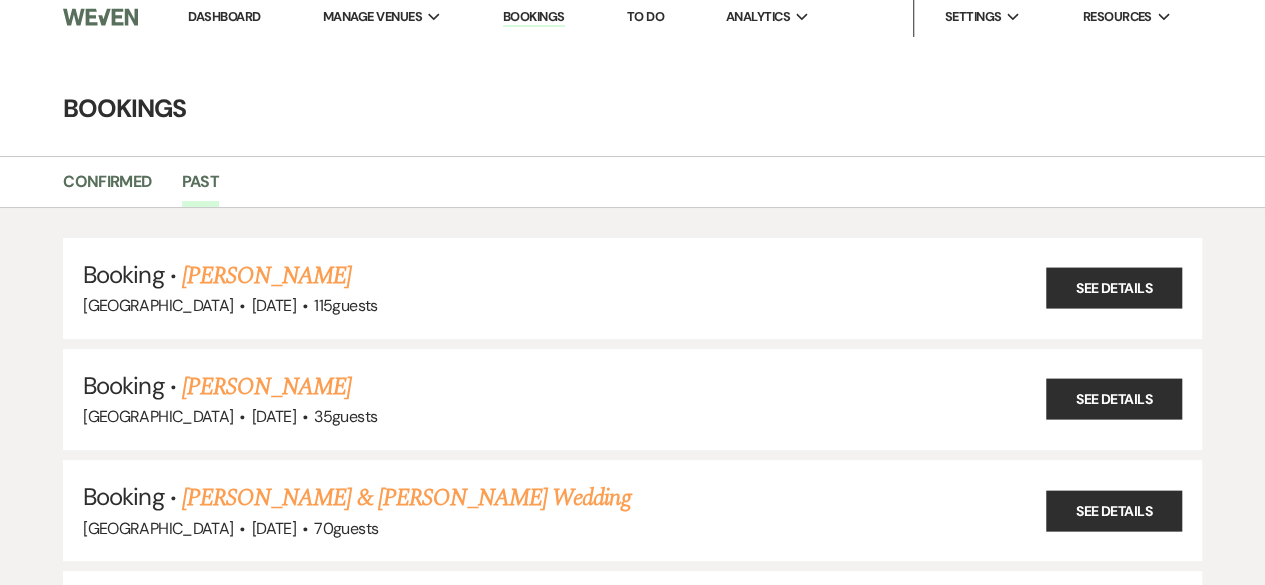 scroll, scrollTop: 23509, scrollLeft: 0, axis: vertical 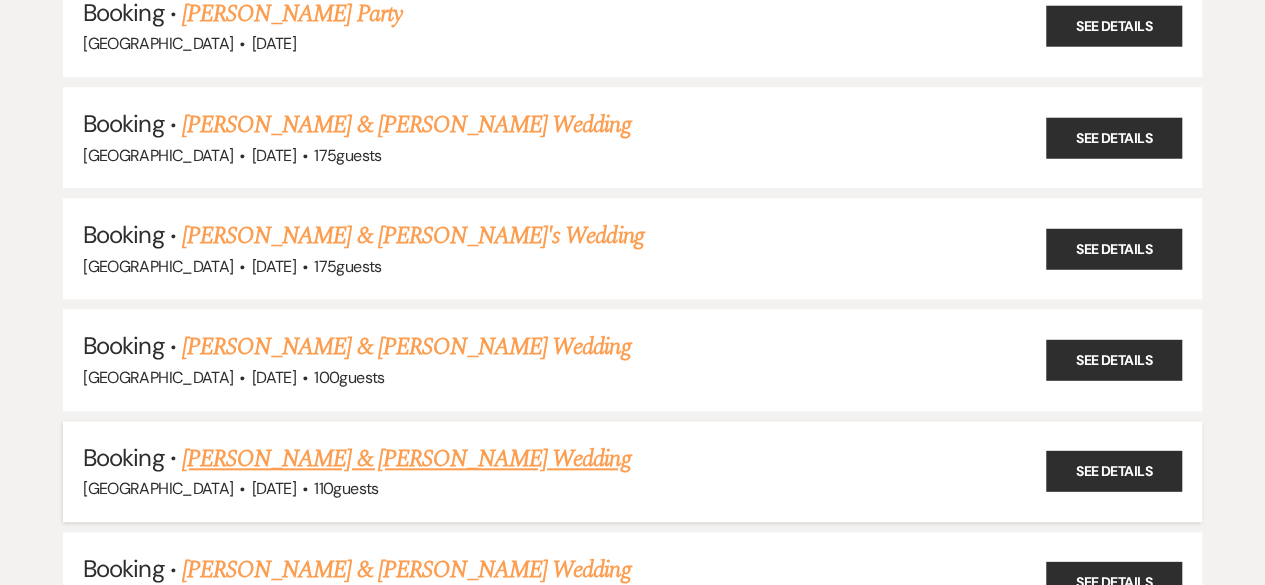 click on "[PERSON_NAME] & [PERSON_NAME] Wedding" at bounding box center (406, 459) 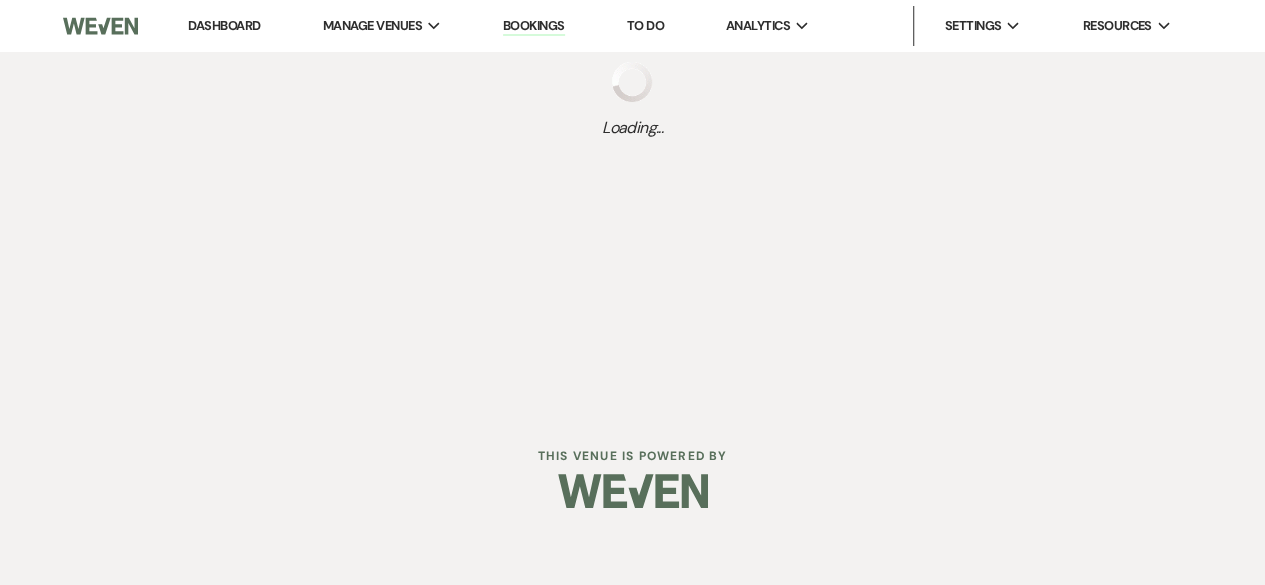 scroll, scrollTop: 0, scrollLeft: 0, axis: both 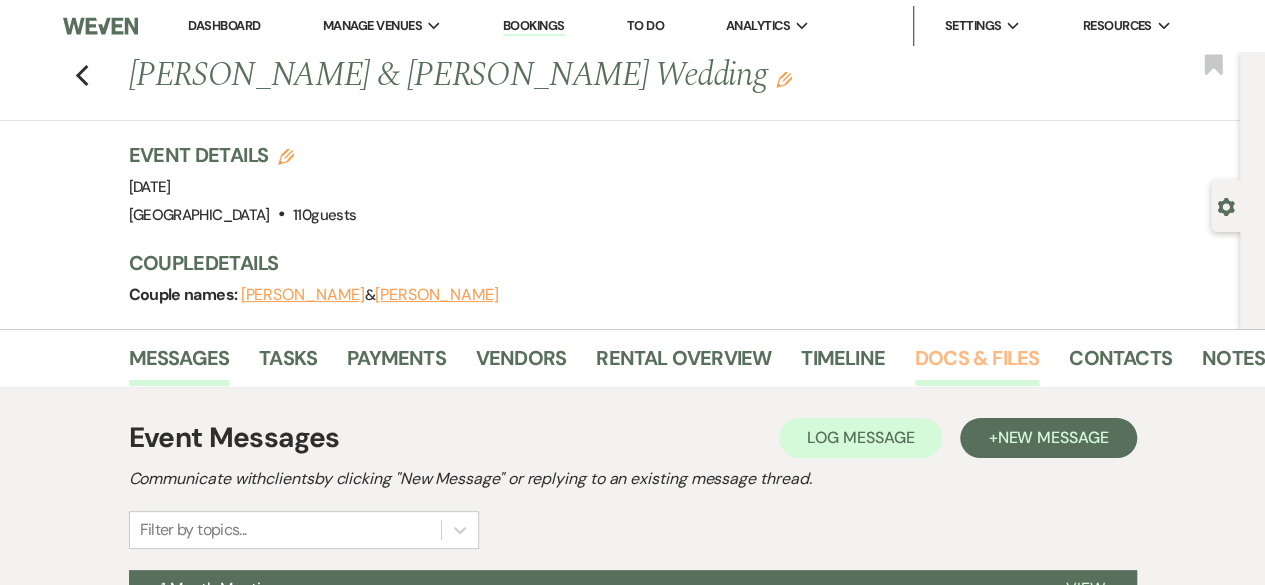 click on "Docs & Files" at bounding box center [977, 364] 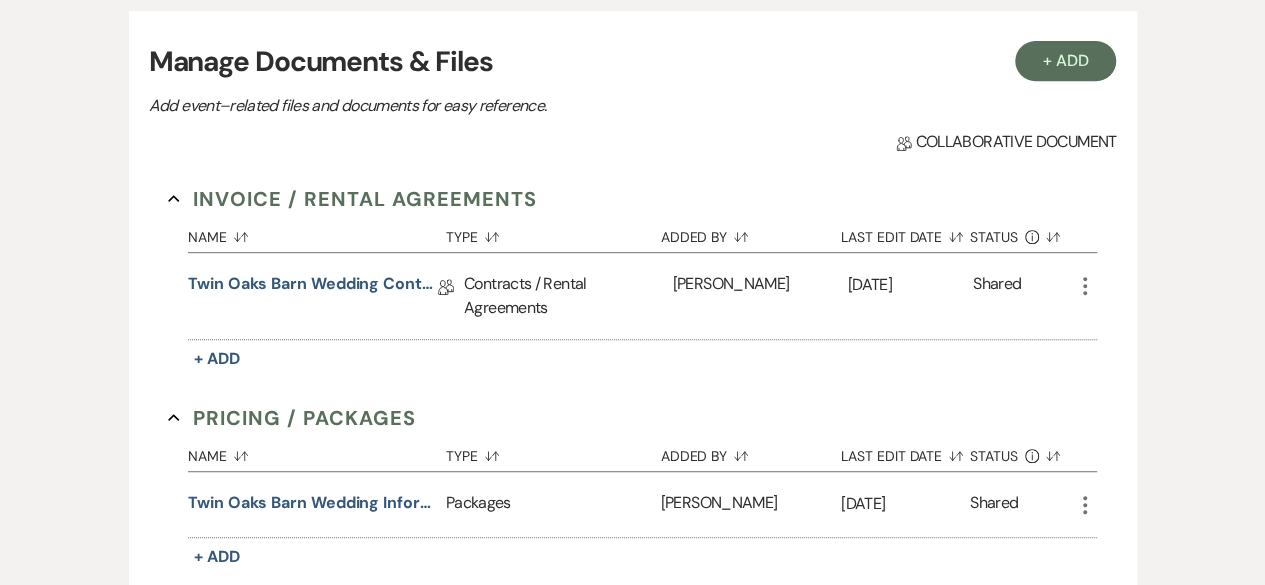 scroll, scrollTop: 398, scrollLeft: 0, axis: vertical 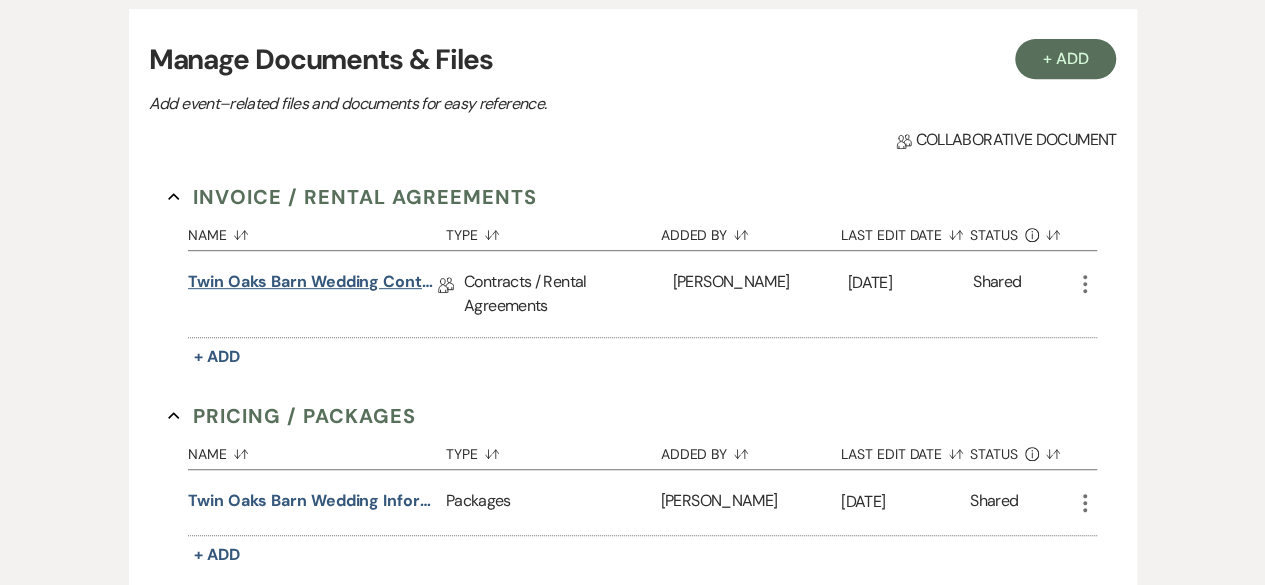 click on "Twin Oaks Barn wedding contract" at bounding box center [313, 285] 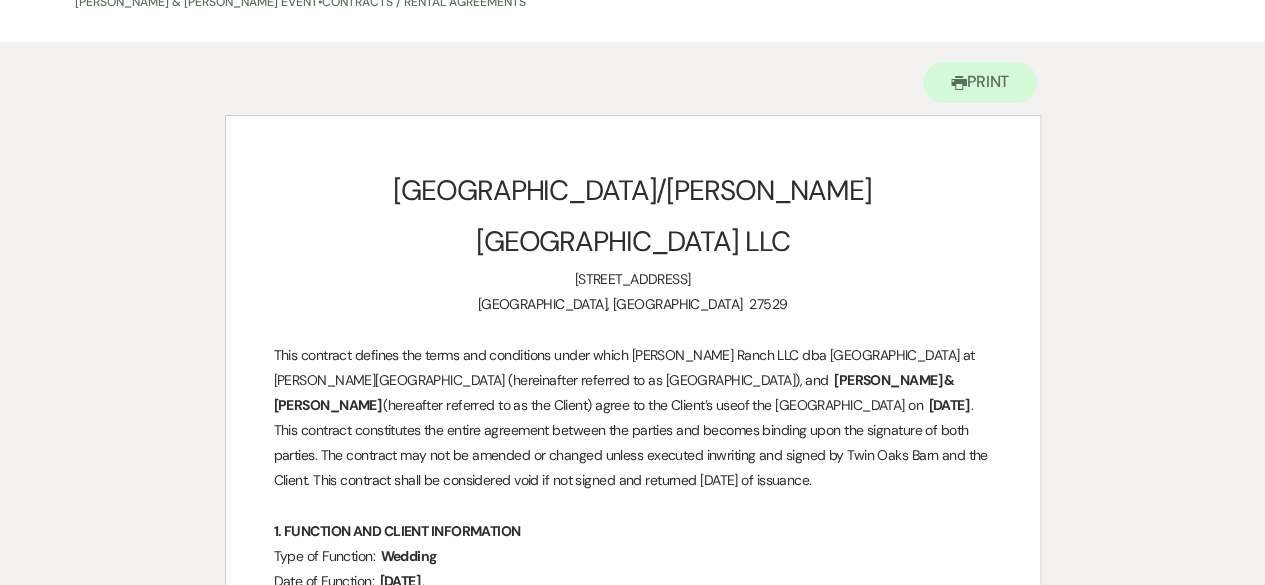 scroll, scrollTop: 0, scrollLeft: 0, axis: both 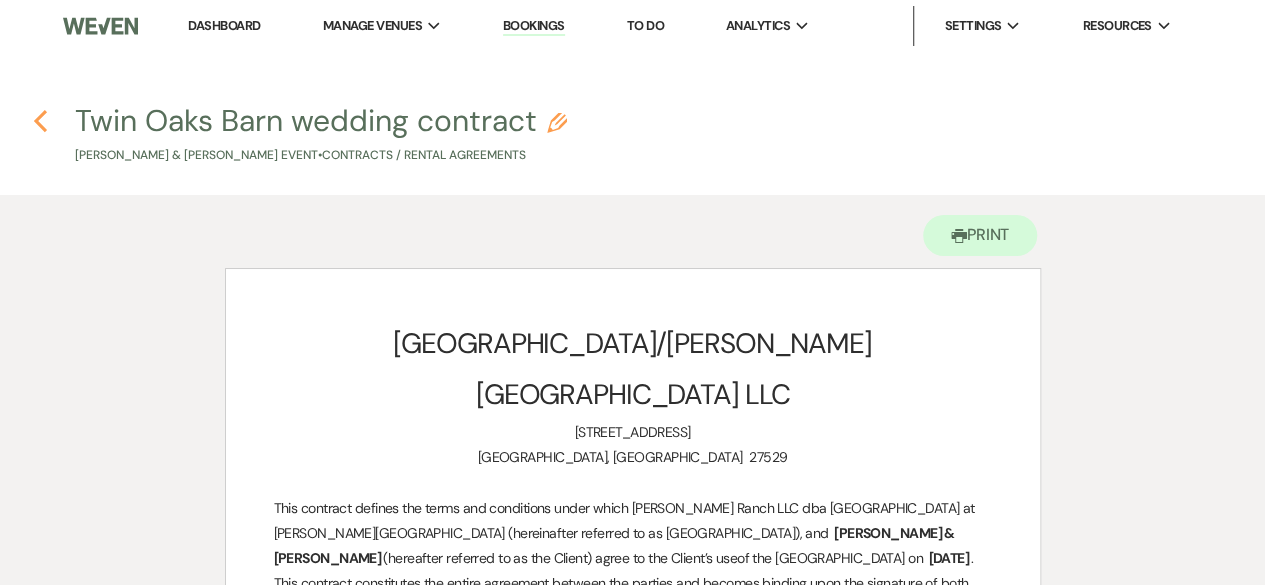 click on "Previous" 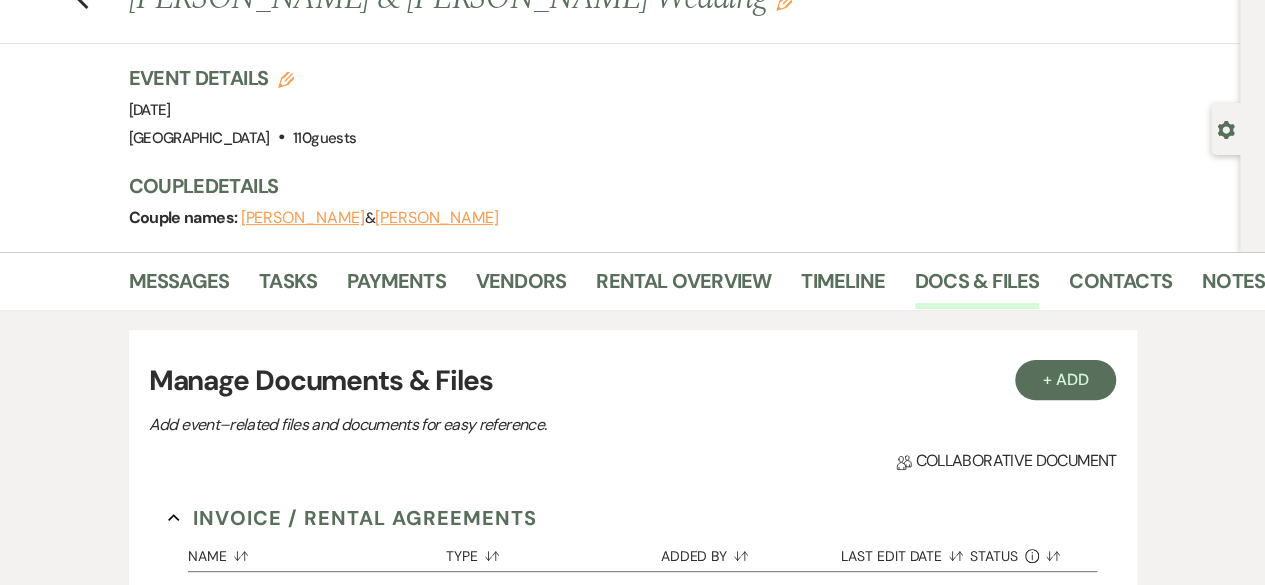 scroll, scrollTop: 0, scrollLeft: 0, axis: both 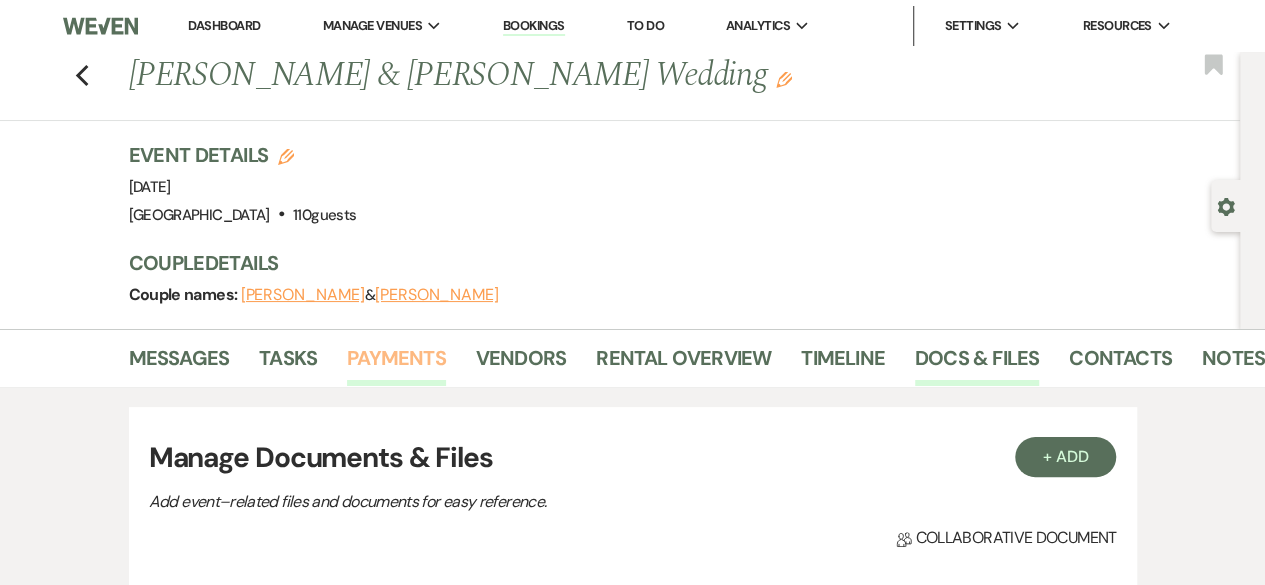 click on "Payments" at bounding box center (396, 364) 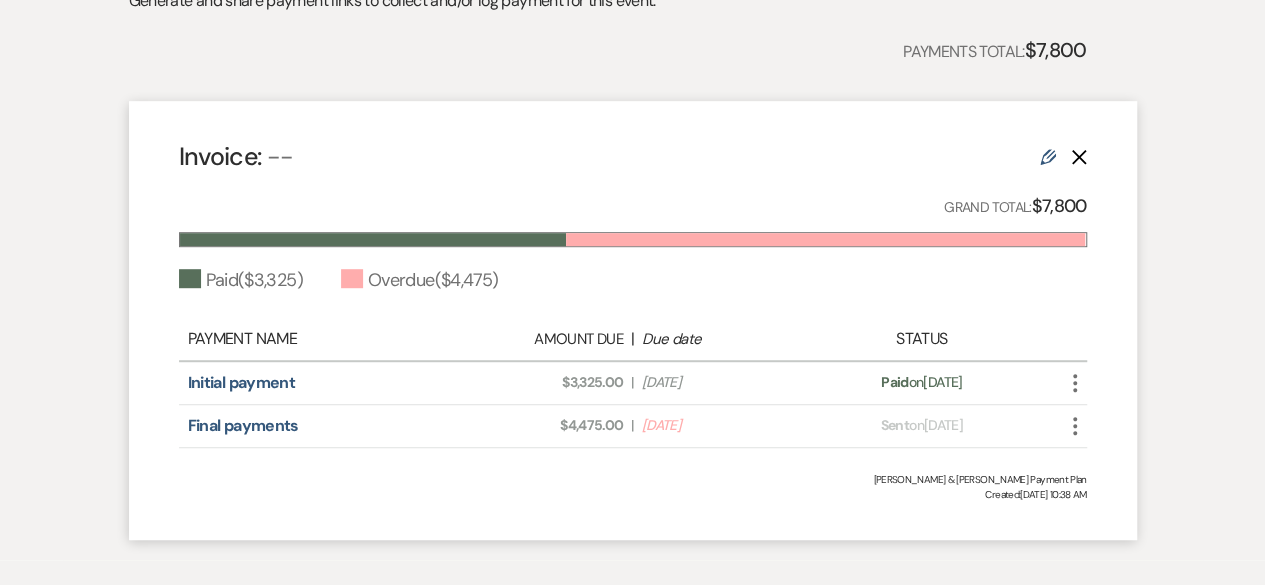 scroll, scrollTop: 486, scrollLeft: 0, axis: vertical 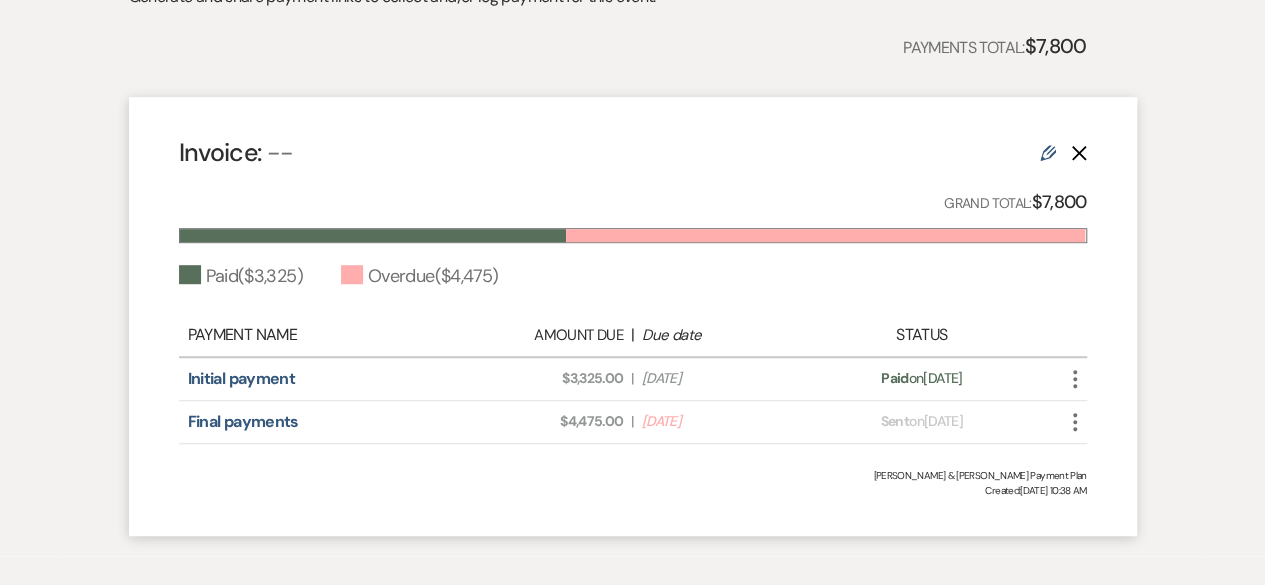 click 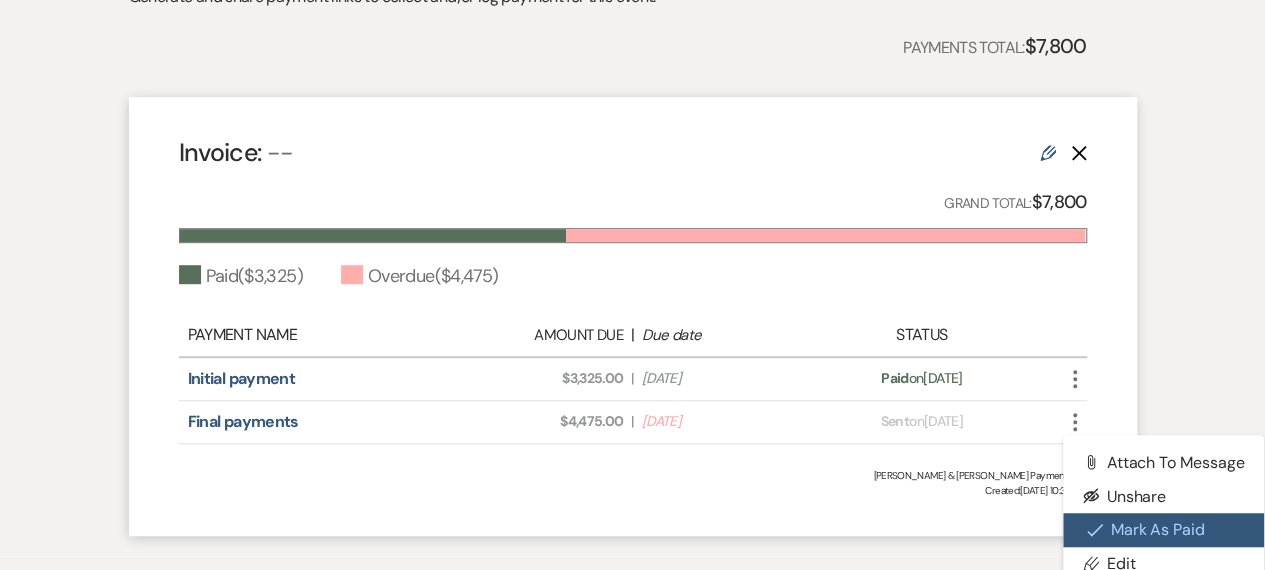 click on "Check [PERSON_NAME] [PERSON_NAME] as Paid" at bounding box center [1164, 530] 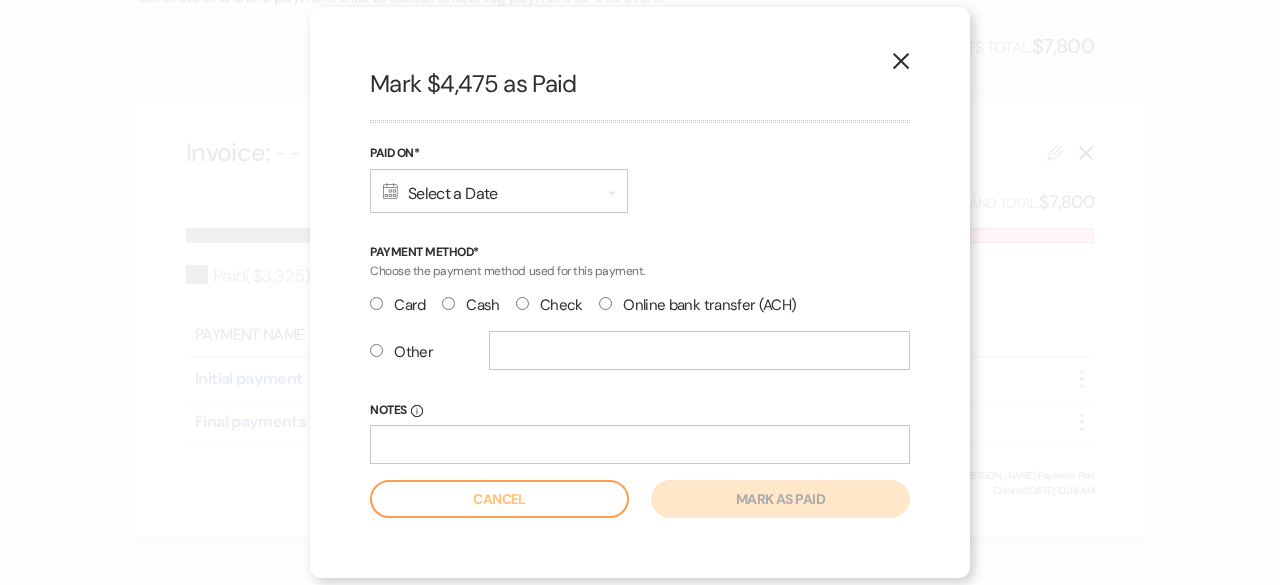 click on "Check" at bounding box center (522, 303) 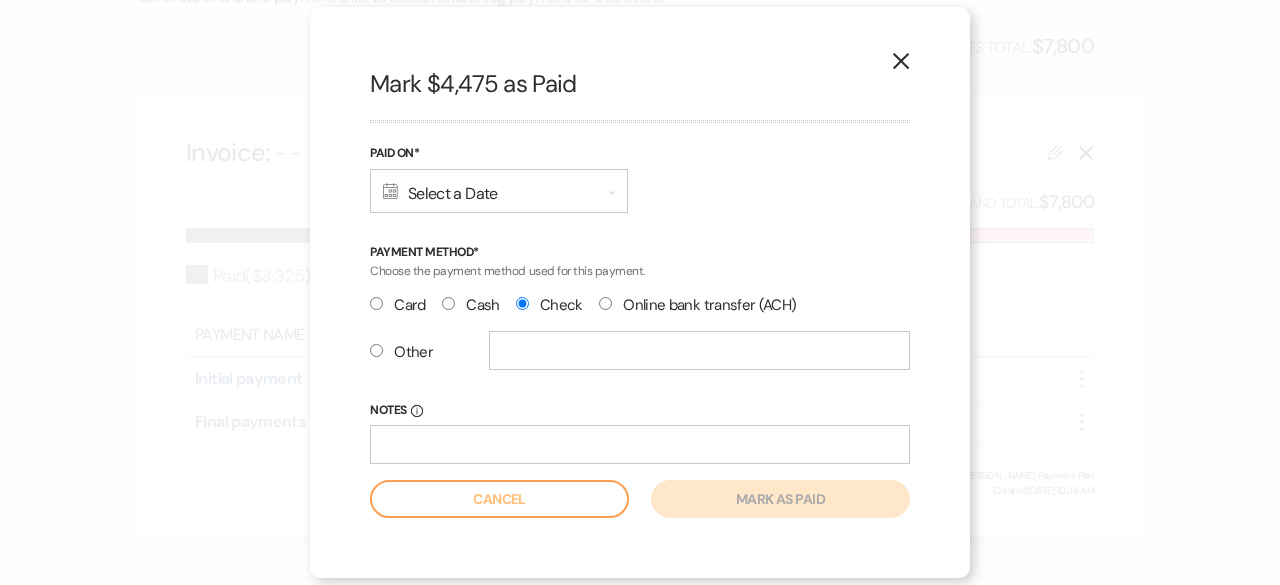 radio on "true" 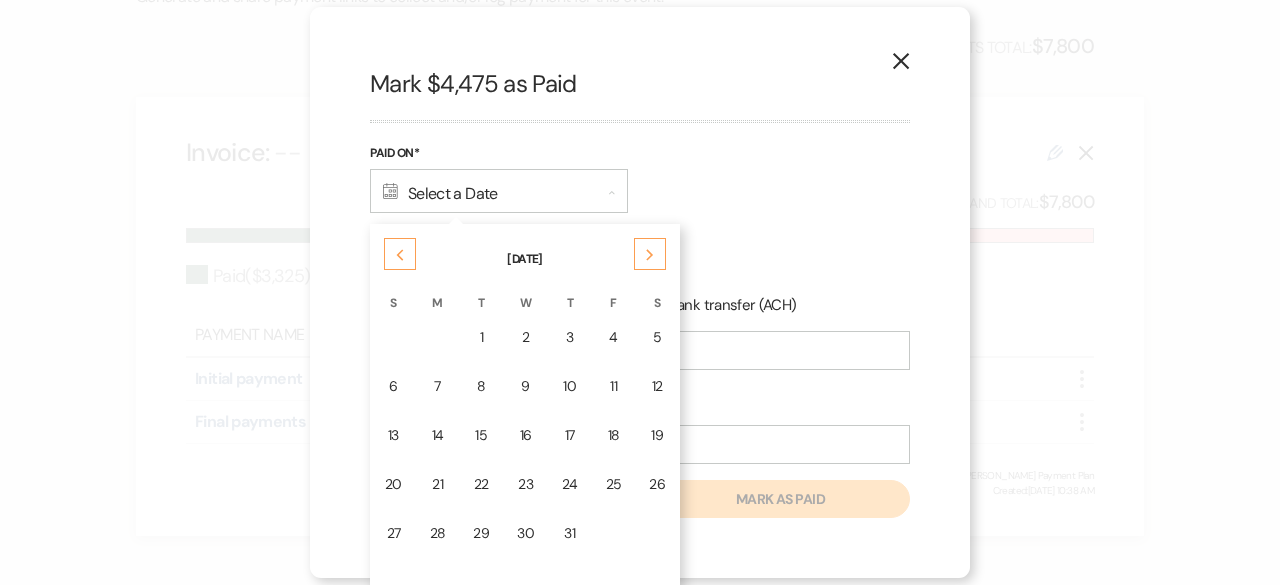 click on "Previous" 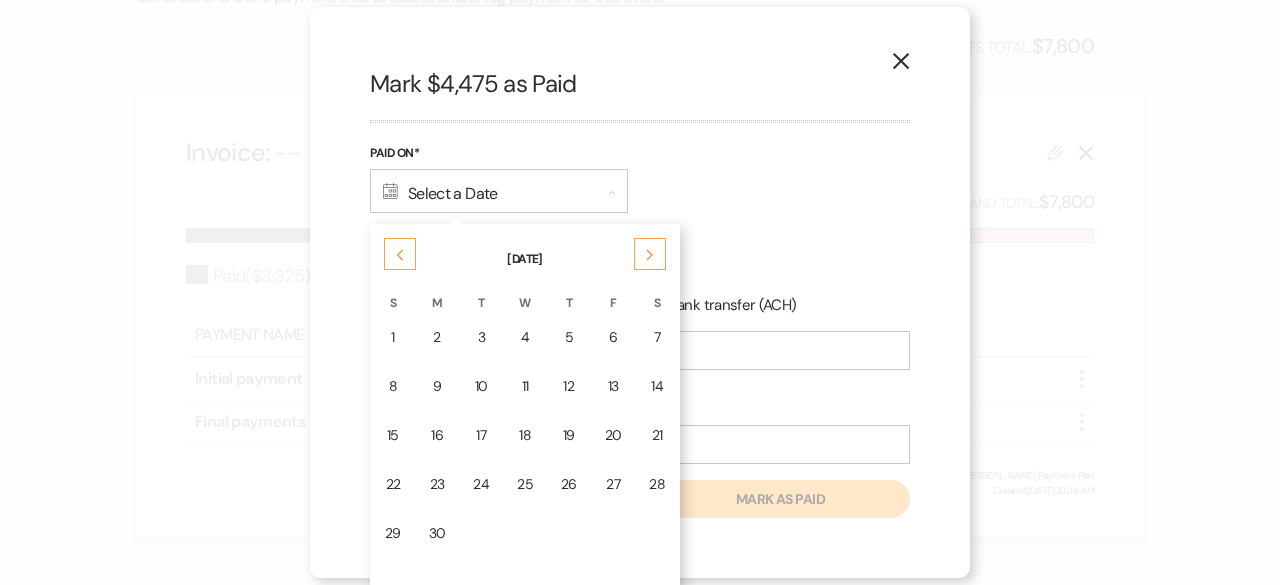 click 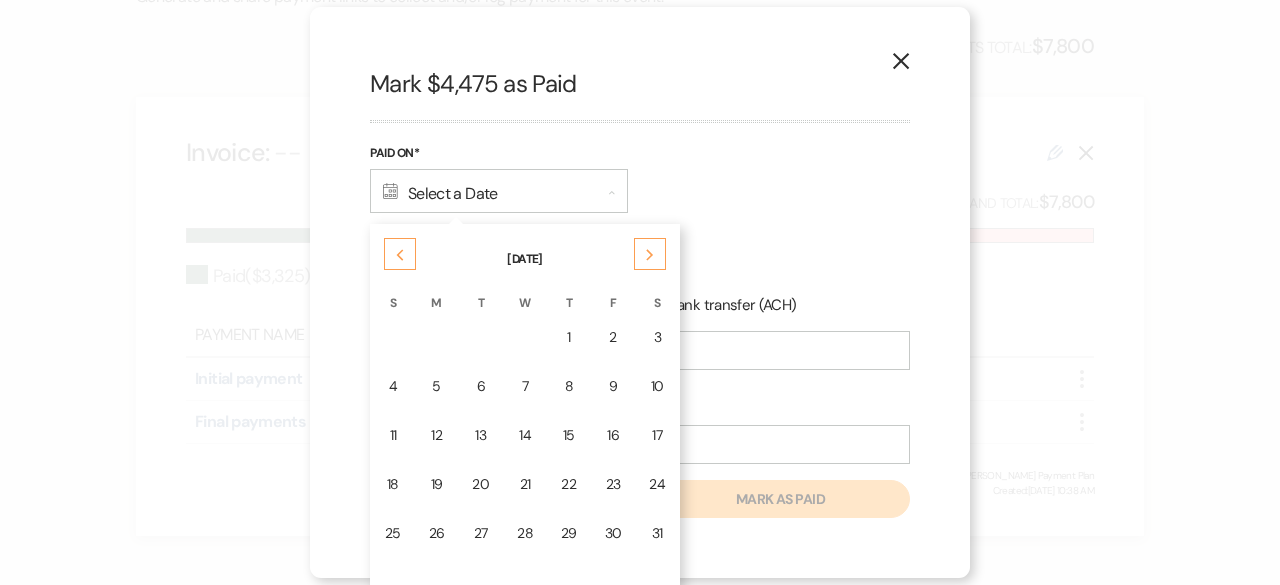 click on "Previous" 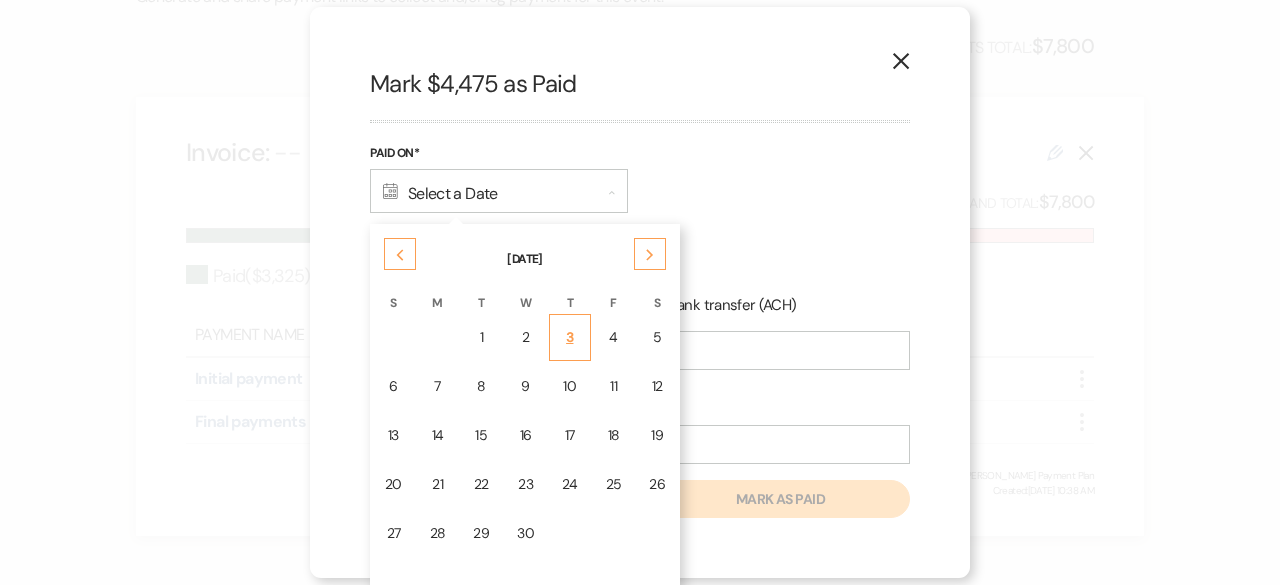 click on "3" at bounding box center (570, 337) 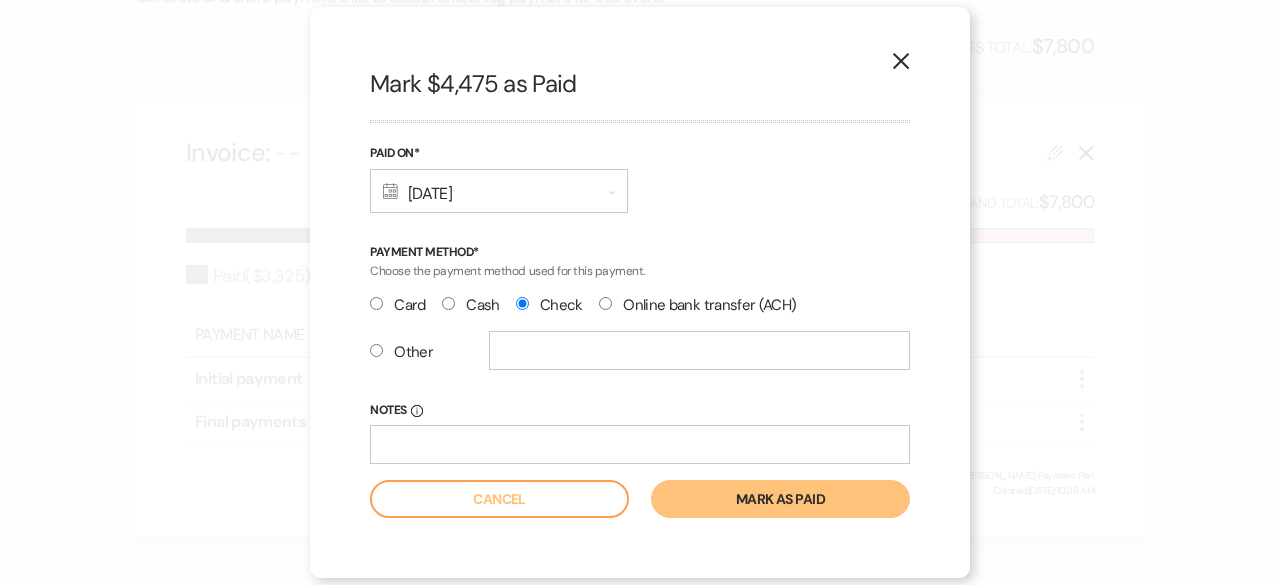 click on "Mark as paid" at bounding box center [780, 499] 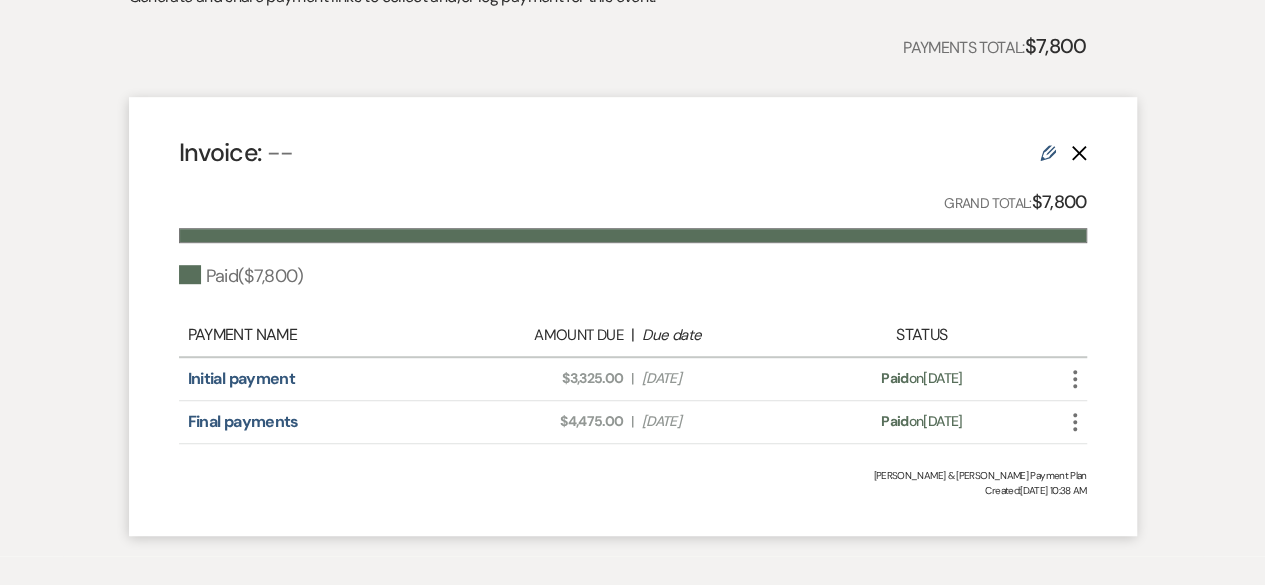 click on "Payments Generate and share payment links to collect and/or log payment for this event. Add Payment Plan Payments Total:  $7,800 Invoice:   -- Edit Delete Grand Total:  $7,800 Paid  ( $7,800 ) Payment Name Amount Due | Due date Status Initial payment Amount Due:   $3,325.00 | Due Date   [DATE] Payment status:   Paid  on  [DATE] More Final payments Amount Due:   $4,475.00 | Due Date   [DATE] Payment status:   Paid  on  [DATE] More [PERSON_NAME] & [PERSON_NAME] Payment Plan Created:  [DATE] 10:38 AM" at bounding box center (633, 228) 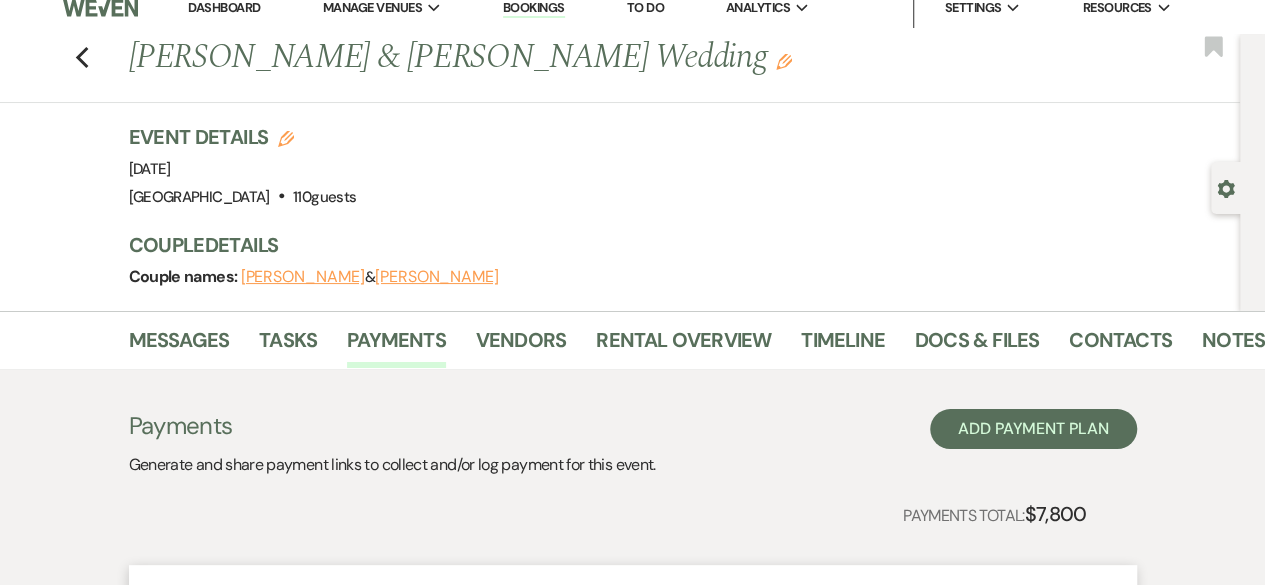 scroll, scrollTop: 0, scrollLeft: 0, axis: both 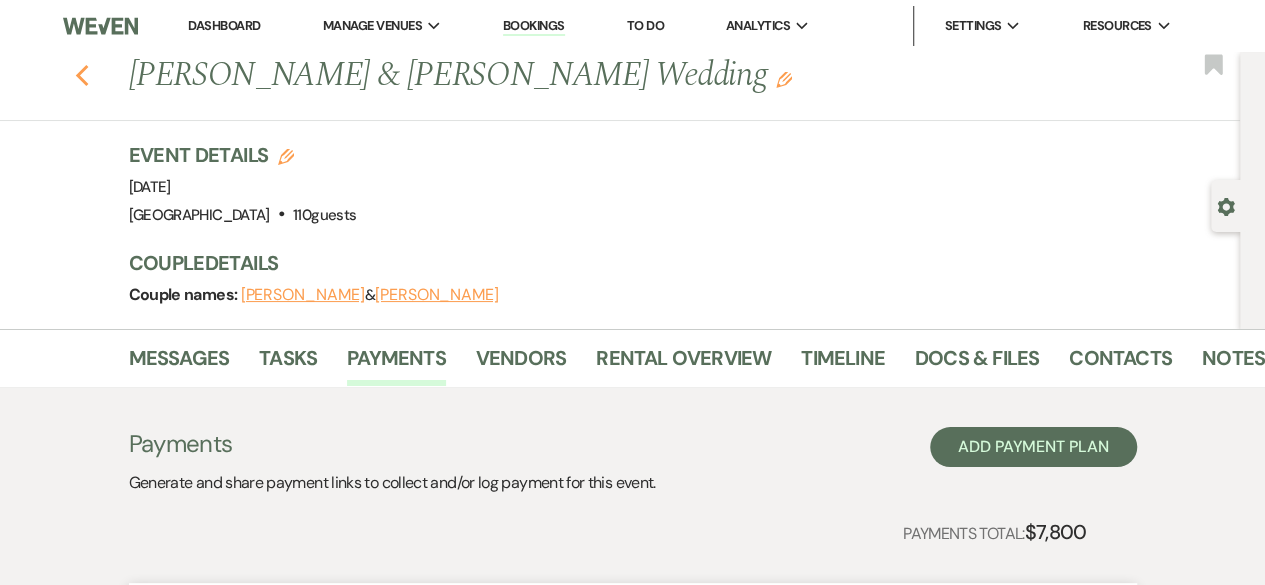click on "Previous" 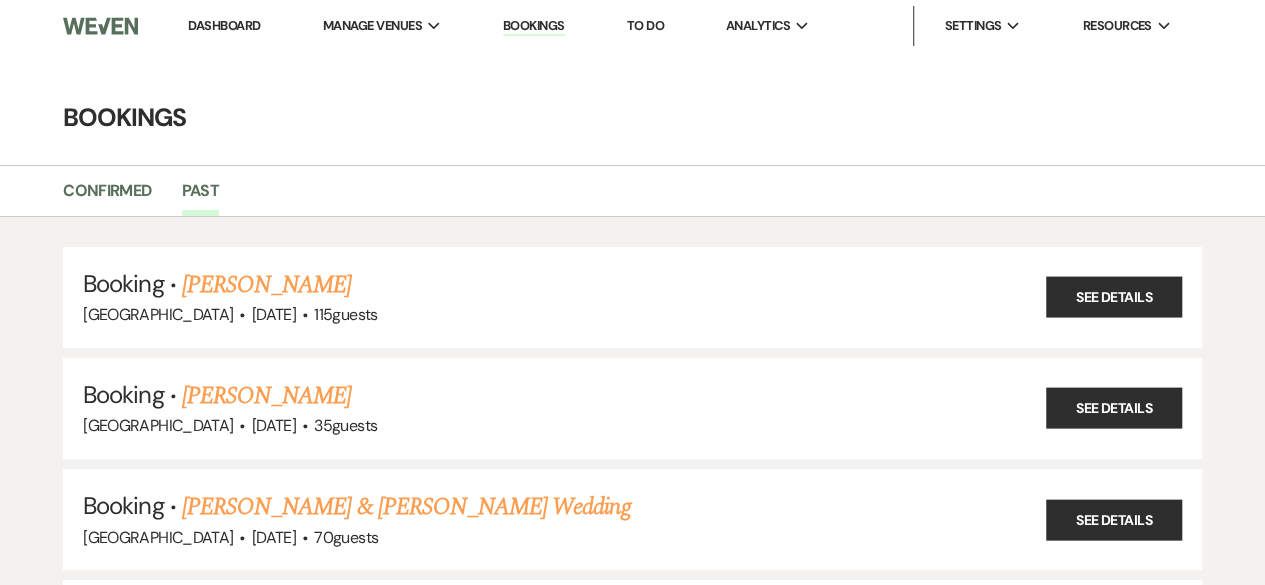 scroll, scrollTop: 23509, scrollLeft: 0, axis: vertical 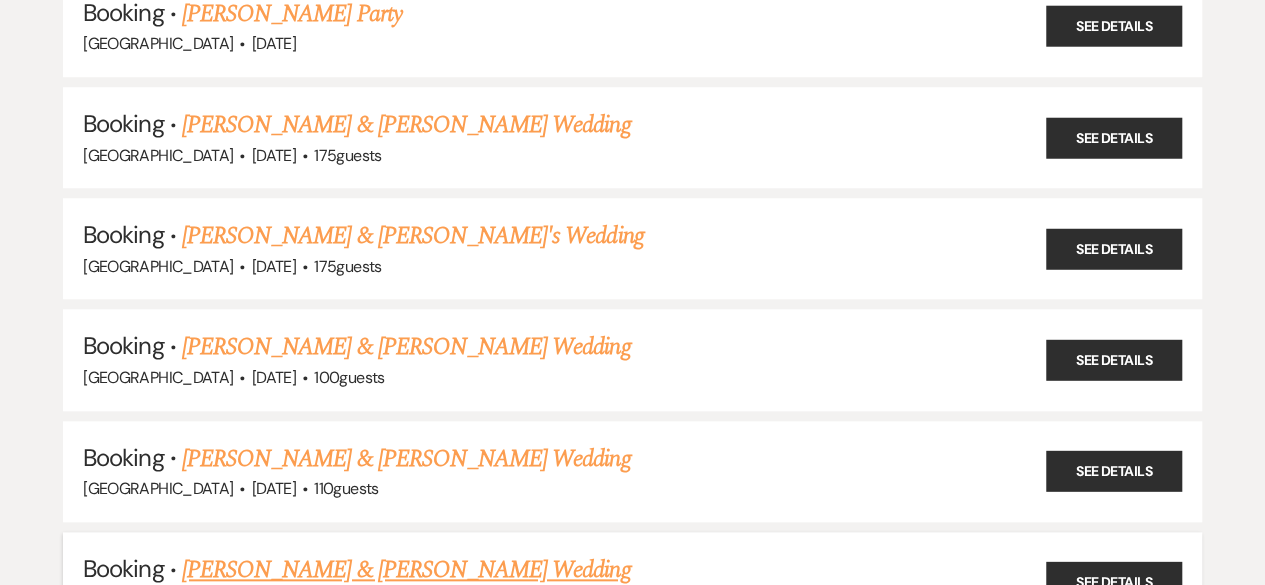 click on "[PERSON_NAME] & [PERSON_NAME] Wedding" at bounding box center (406, 570) 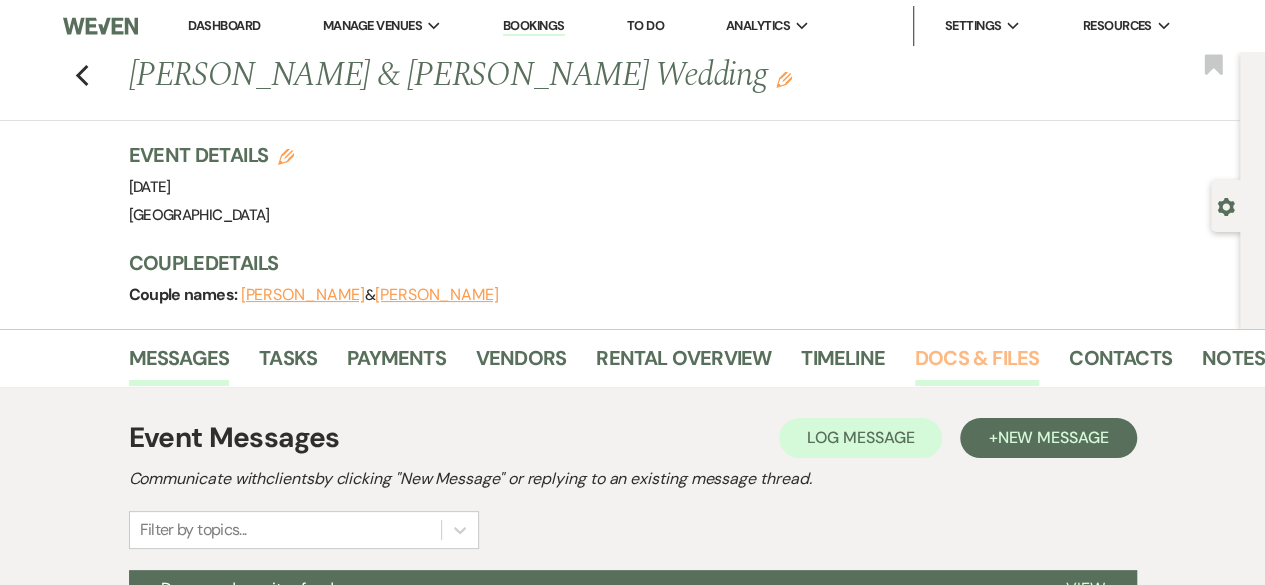 click on "Docs & Files" at bounding box center (977, 364) 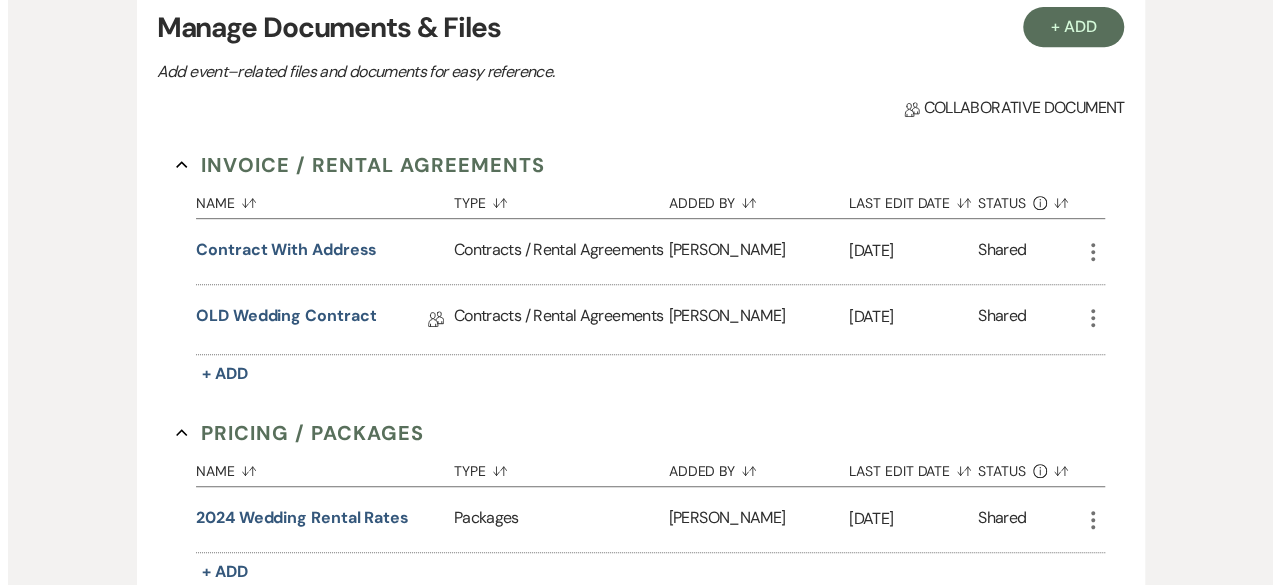 scroll, scrollTop: 456, scrollLeft: 0, axis: vertical 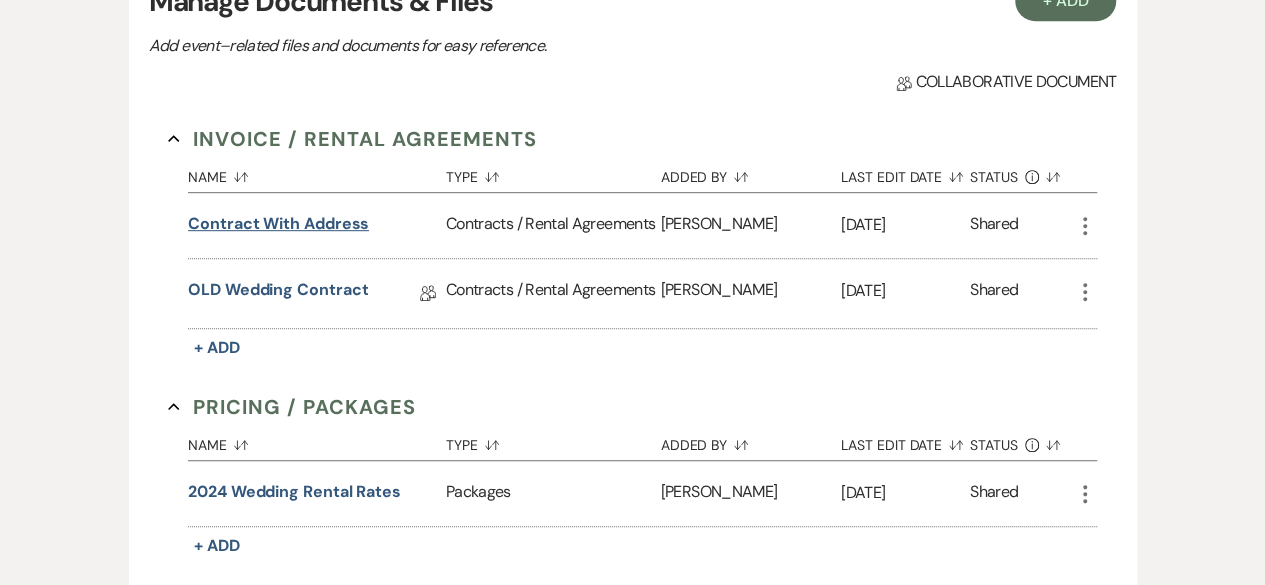 click on "Contract with Address" at bounding box center [278, 224] 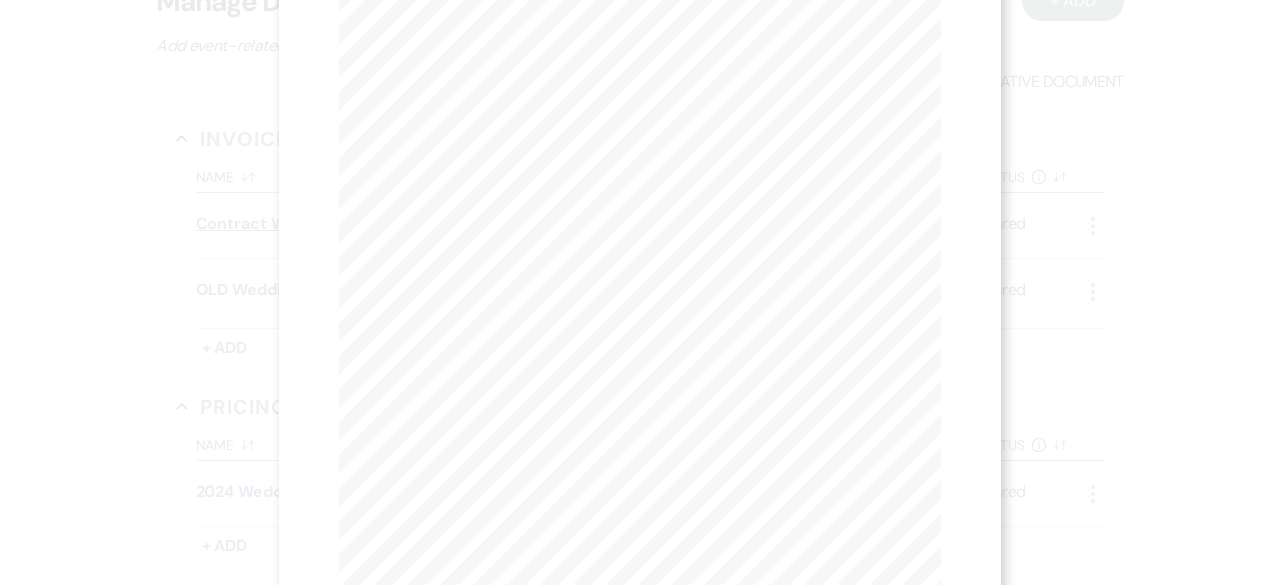 scroll, scrollTop: 0, scrollLeft: 0, axis: both 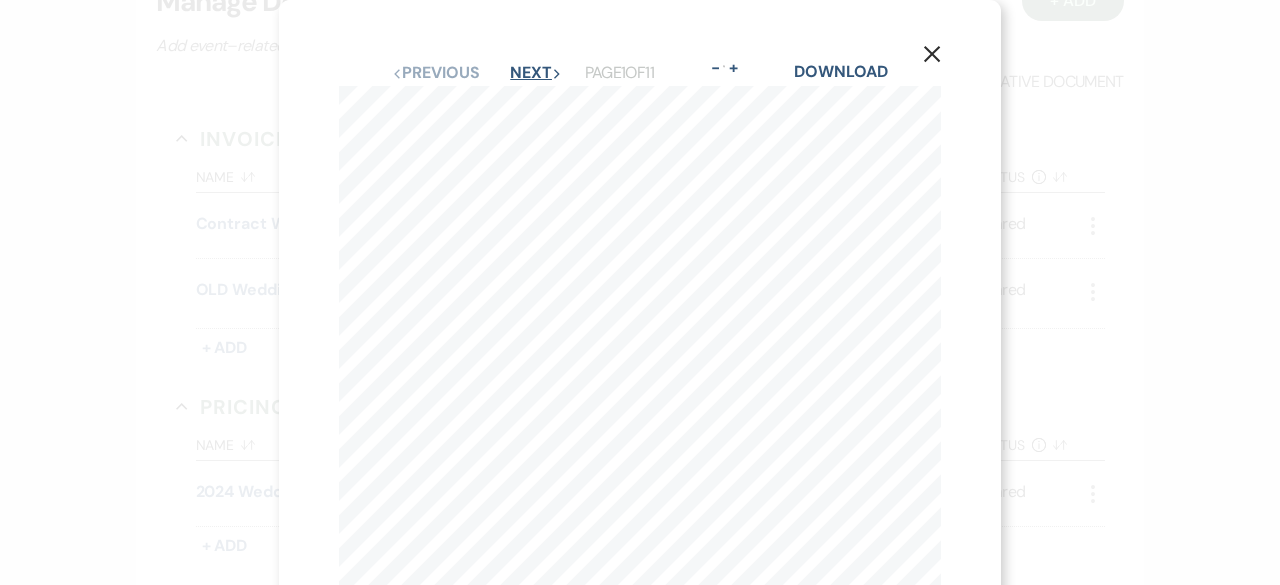 click on "Next  Next" at bounding box center [536, 73] 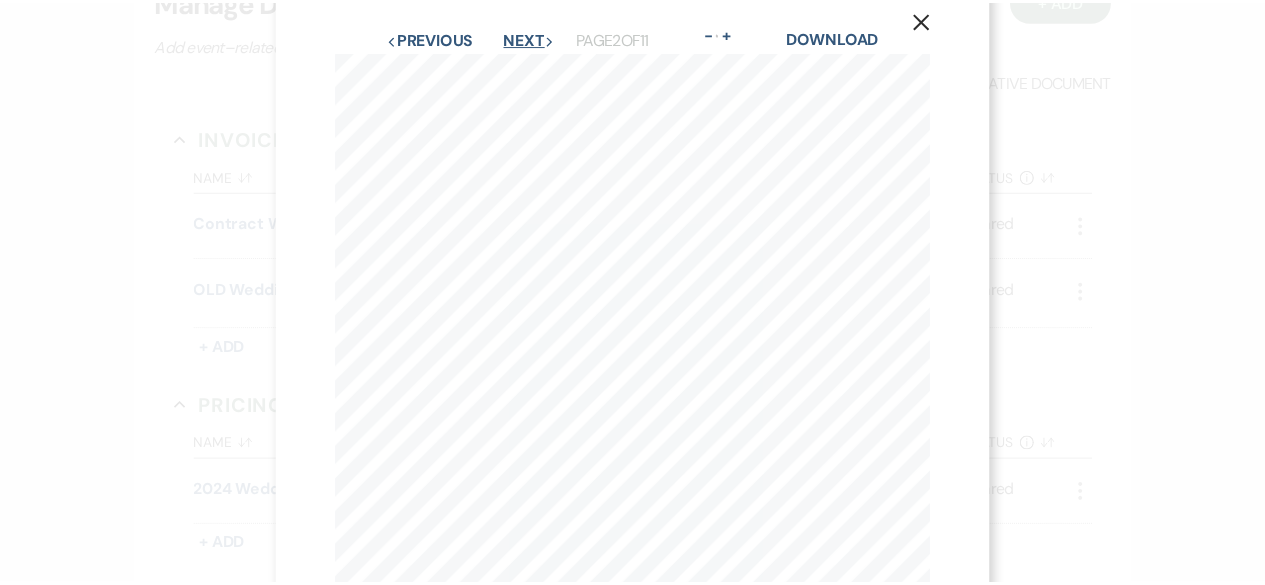 scroll, scrollTop: 0, scrollLeft: 0, axis: both 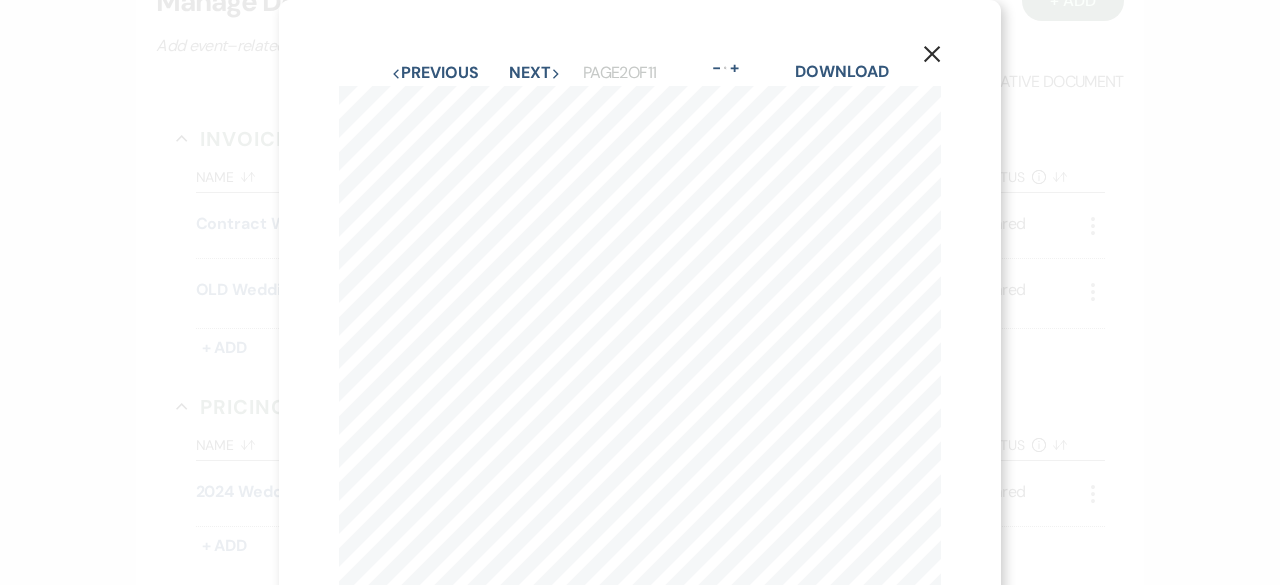 click on "X" 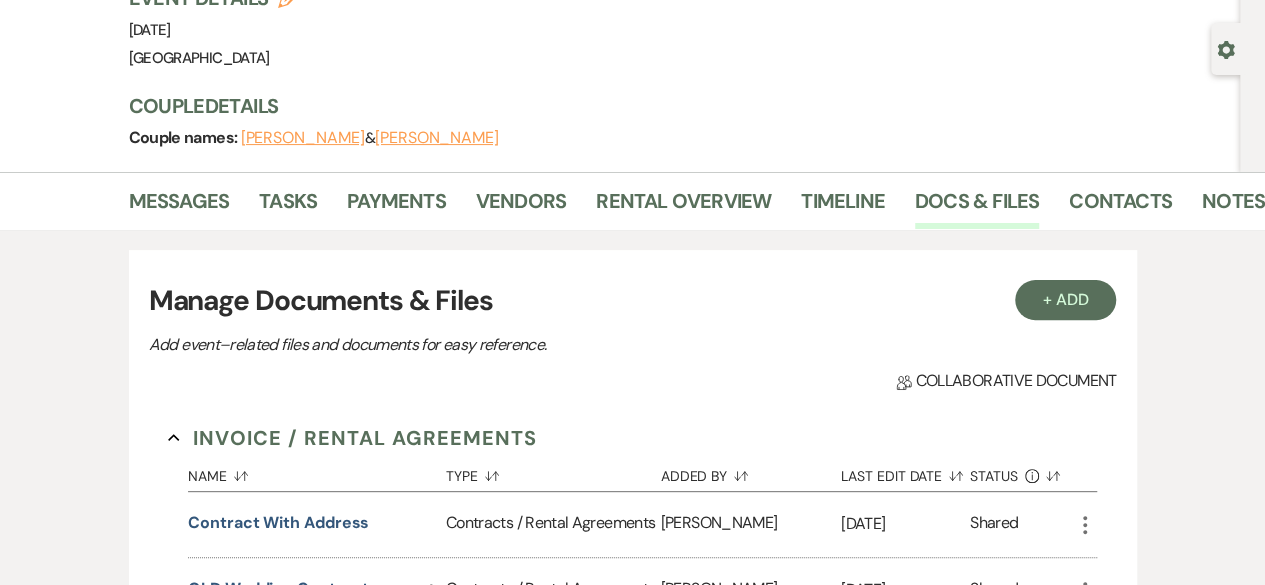 scroll, scrollTop: 155, scrollLeft: 0, axis: vertical 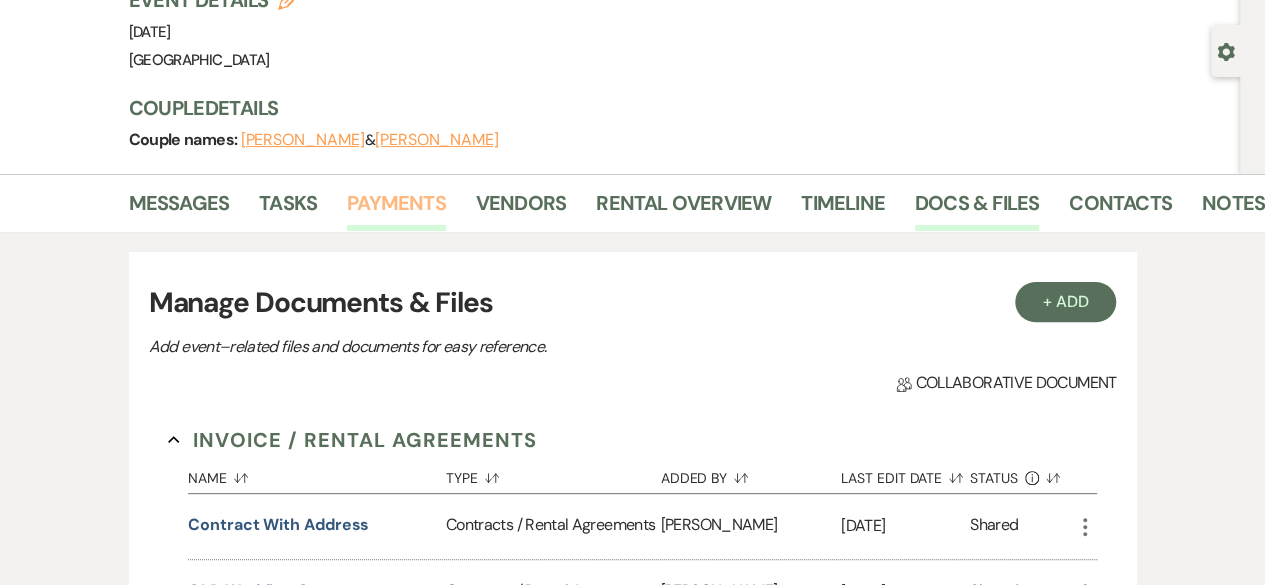 click on "Payments" at bounding box center (396, 209) 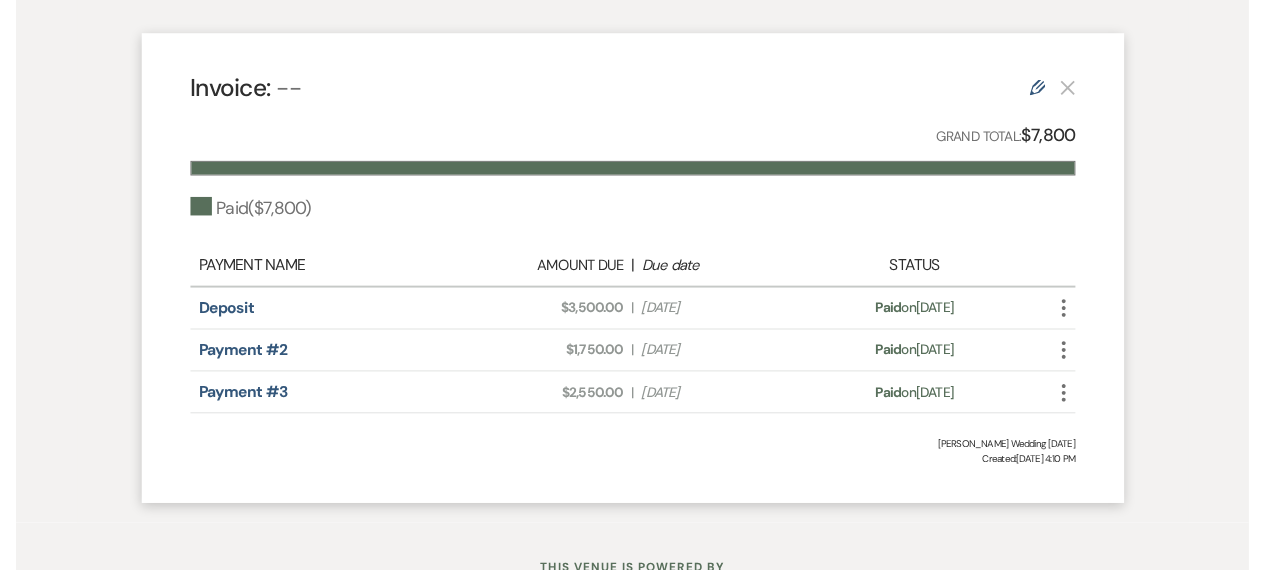 scroll, scrollTop: 550, scrollLeft: 0, axis: vertical 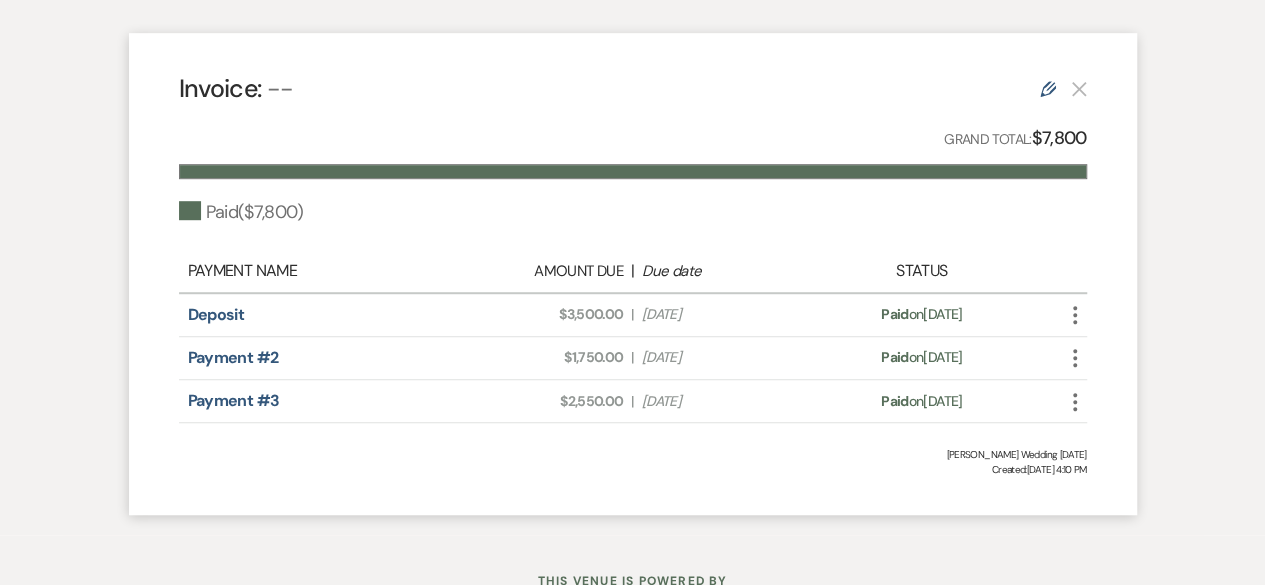 click 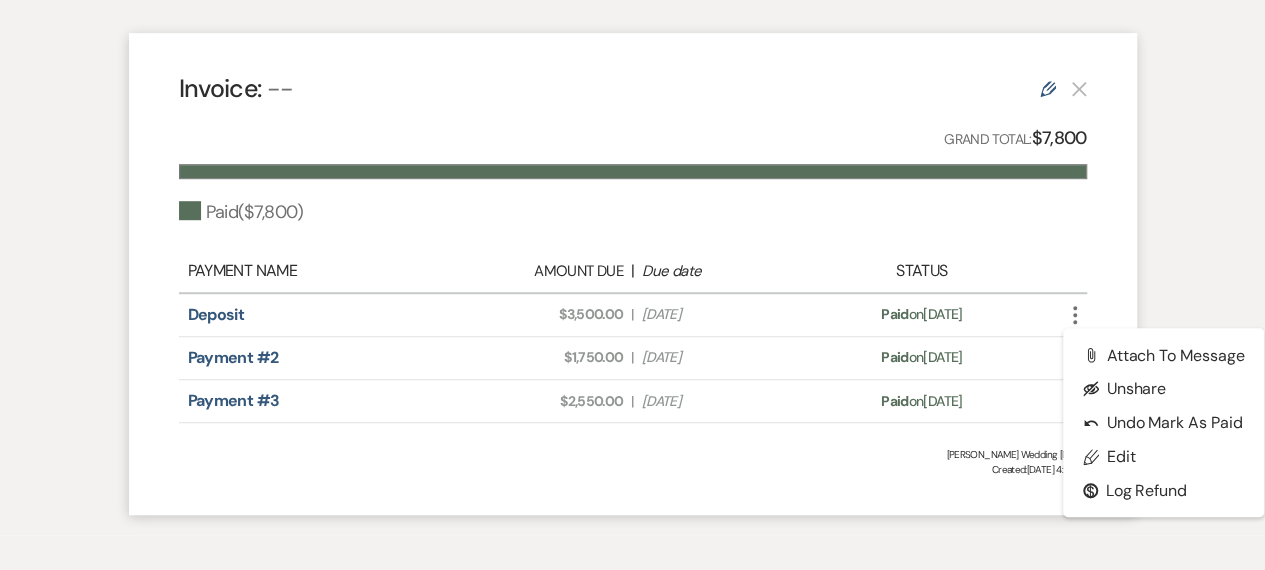 click on "Edit" 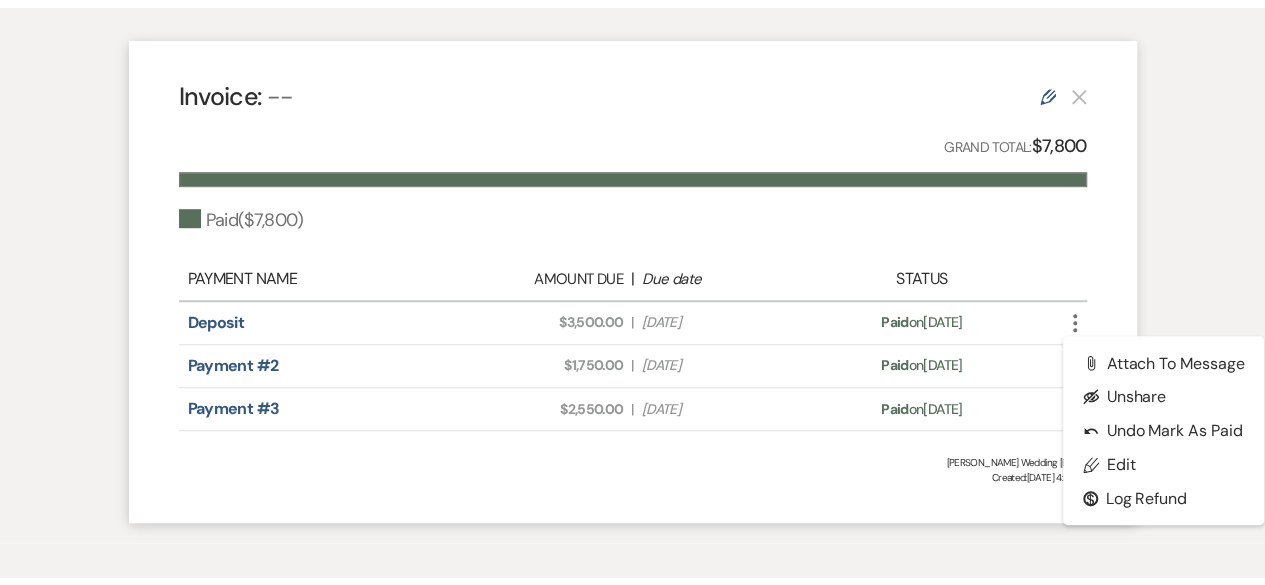 scroll, scrollTop: 0, scrollLeft: 0, axis: both 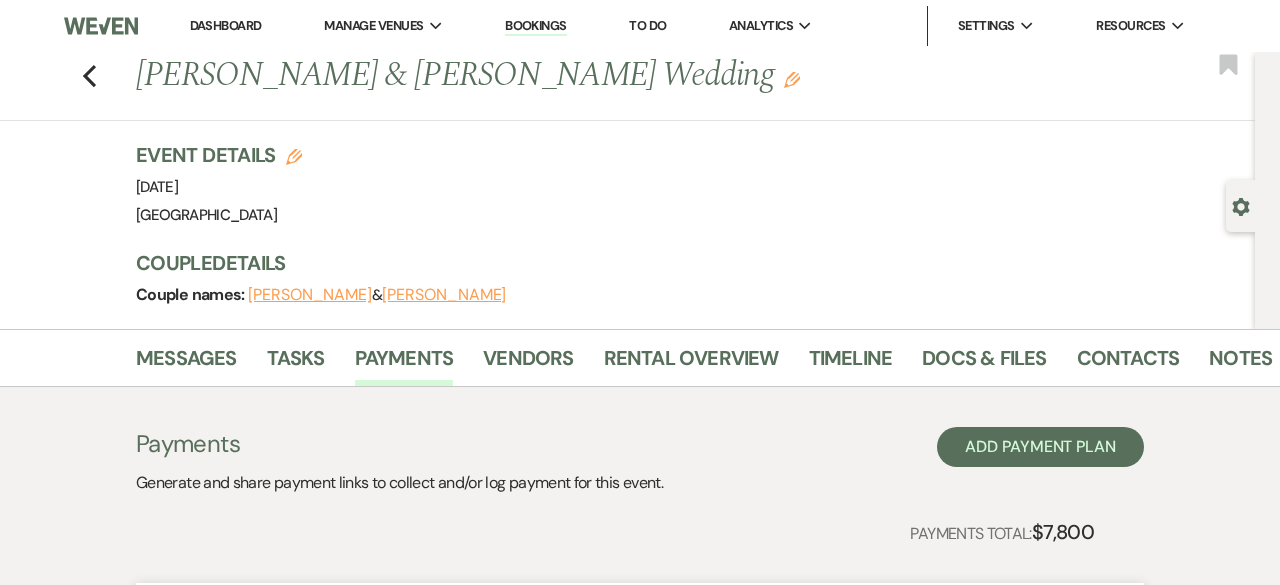 select on "1" 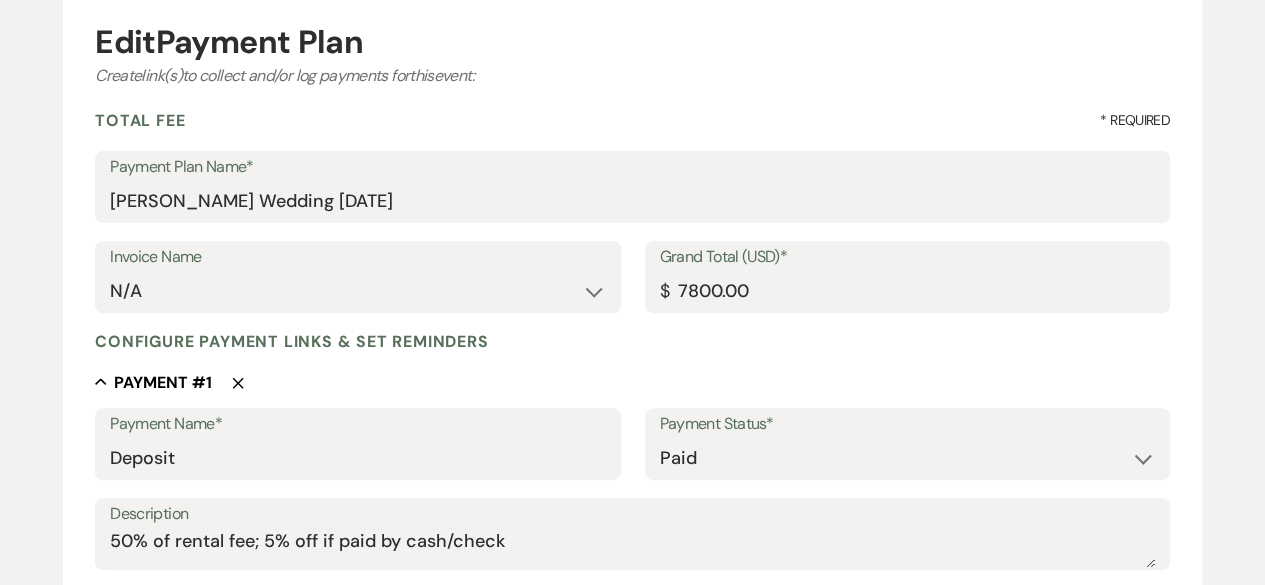 scroll, scrollTop: 0, scrollLeft: 0, axis: both 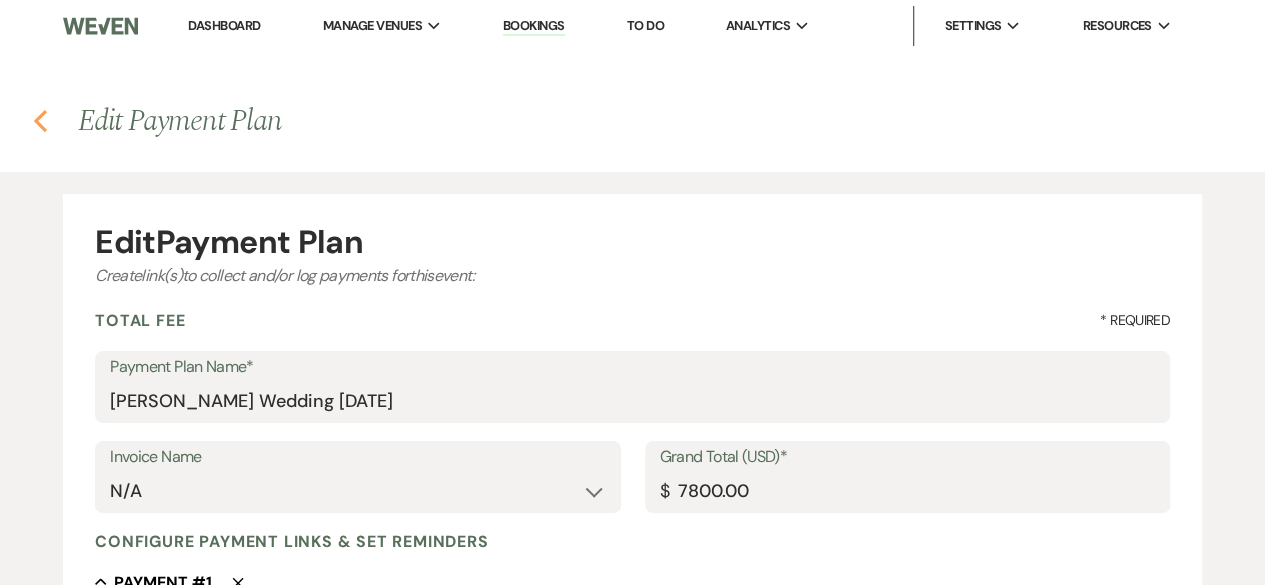 click 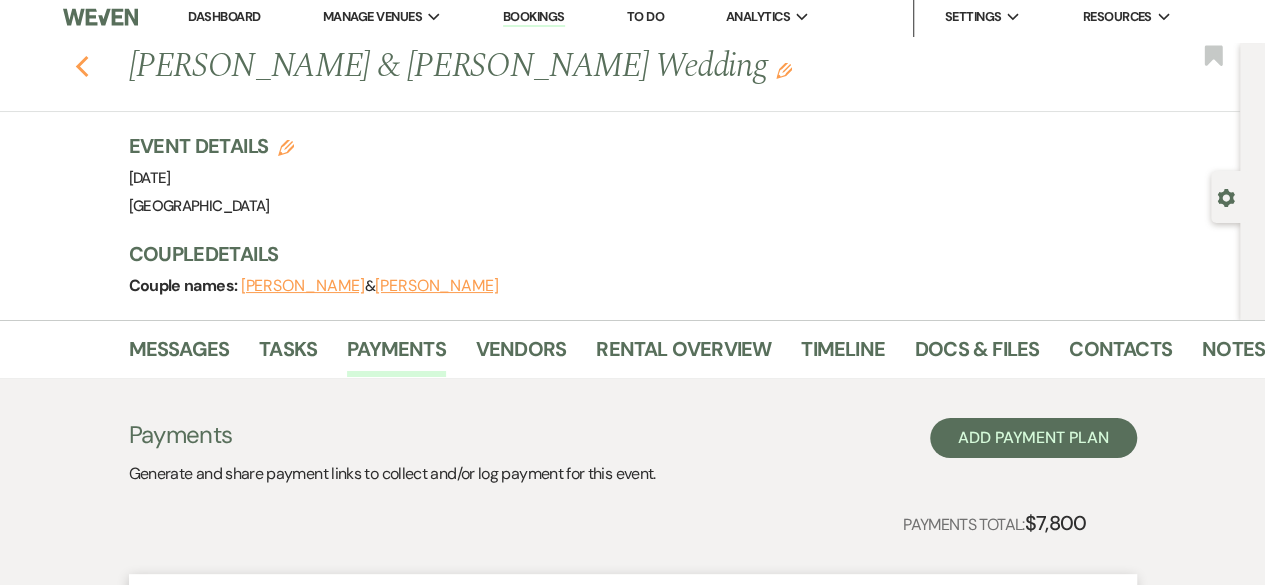 click 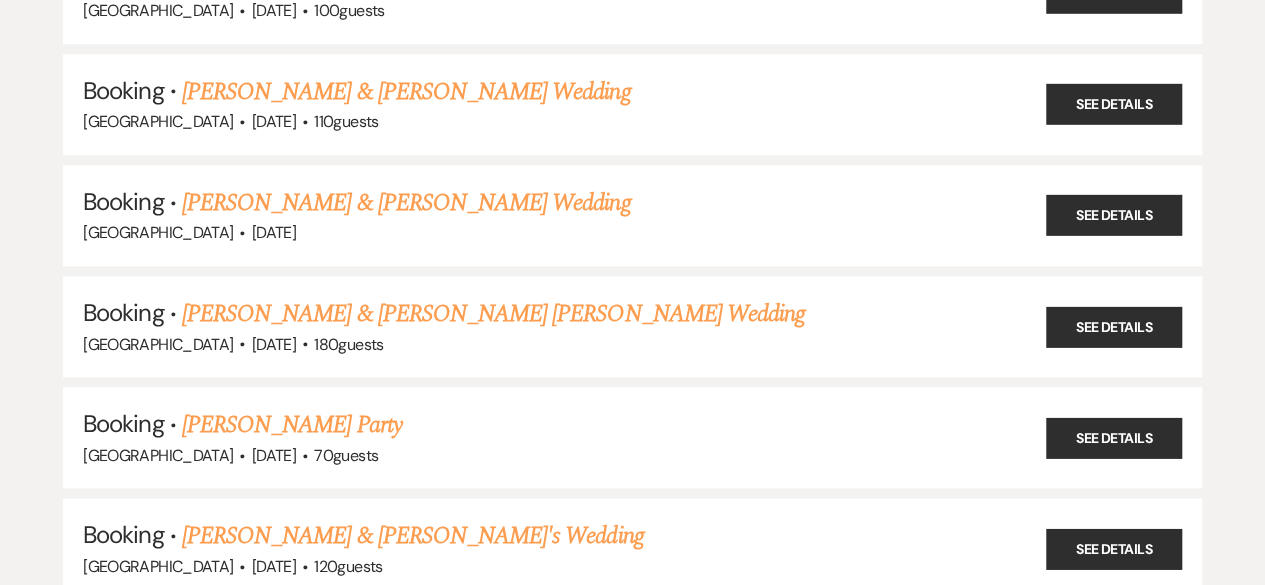 scroll, scrollTop: 23878, scrollLeft: 0, axis: vertical 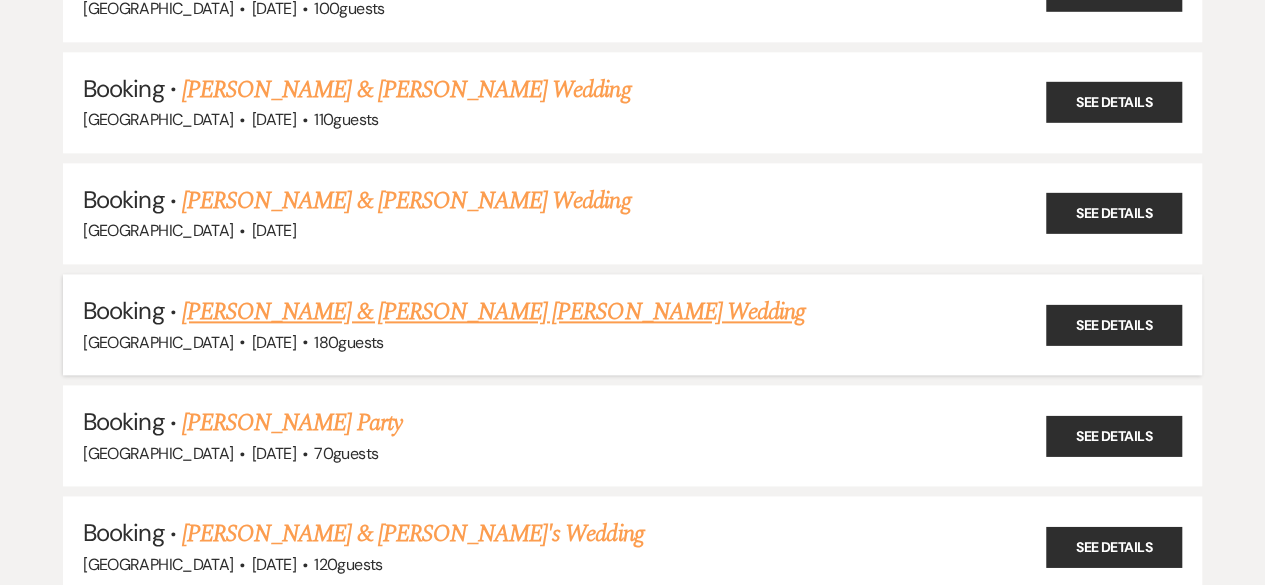click on "[PERSON_NAME] & [PERSON_NAME] [PERSON_NAME] Wedding" at bounding box center [493, 312] 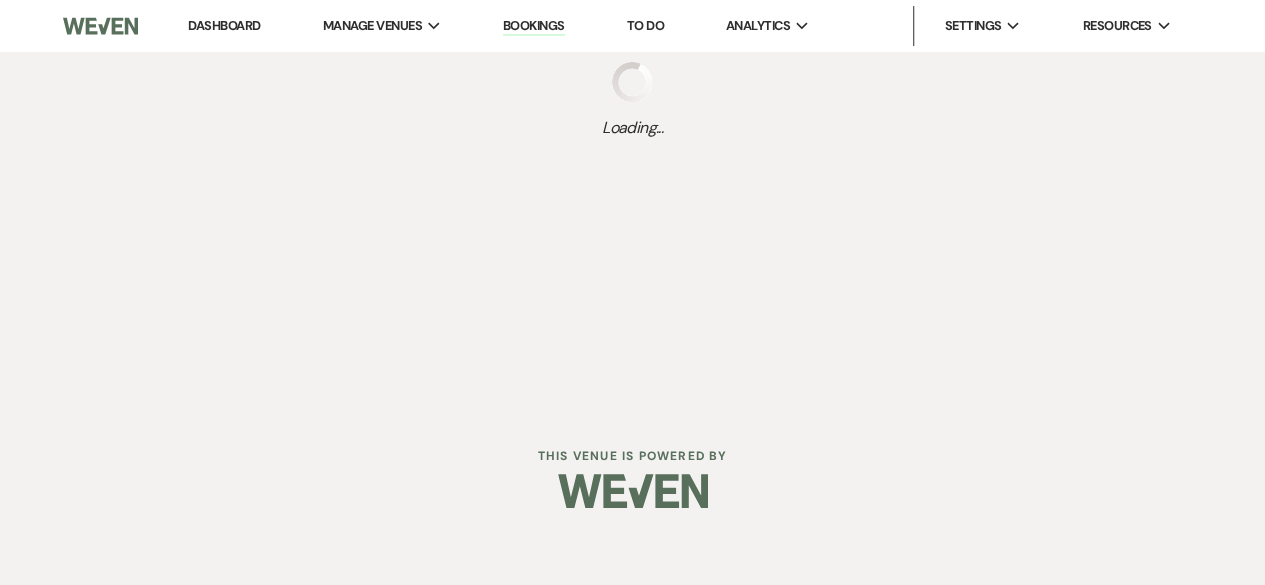 scroll, scrollTop: 0, scrollLeft: 0, axis: both 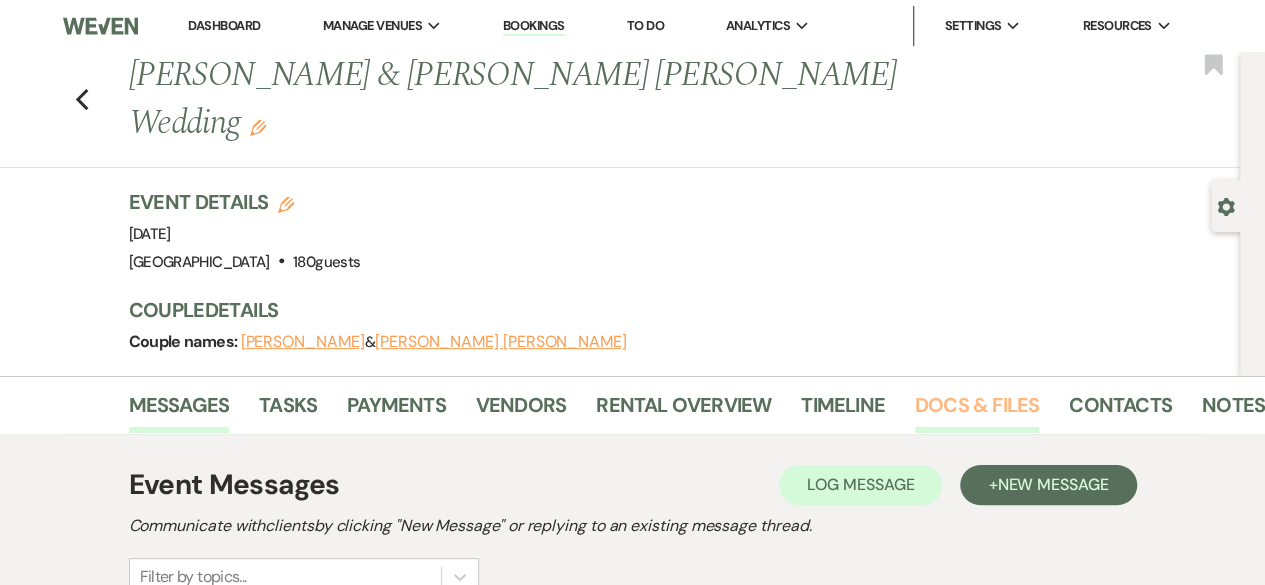 click on "Docs & Files" at bounding box center [977, 411] 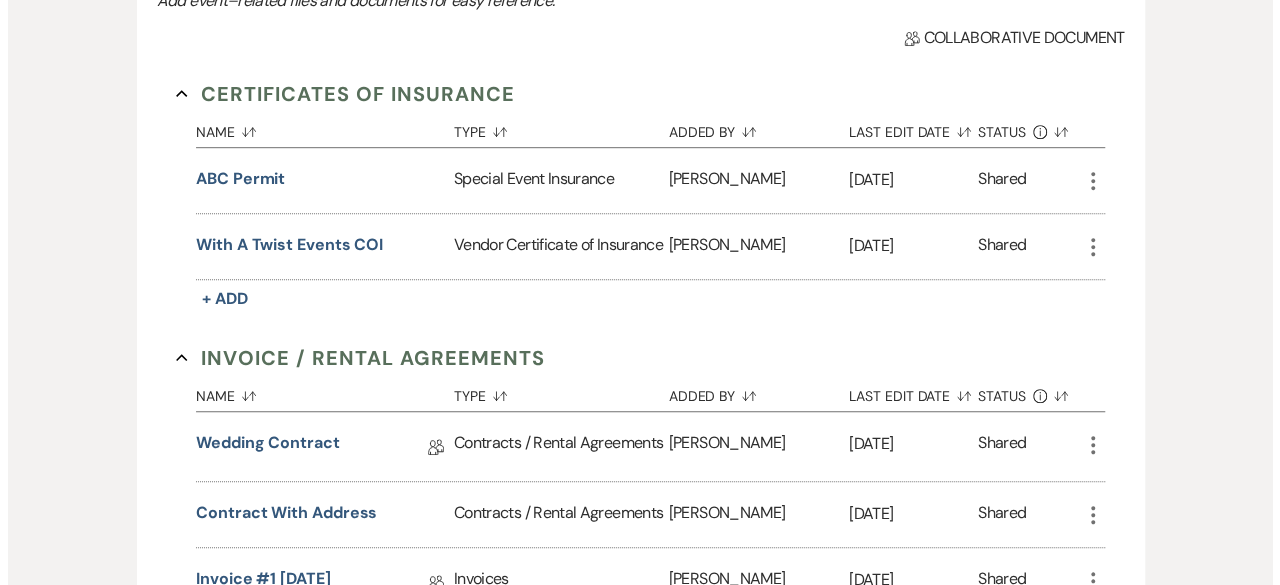 scroll, scrollTop: 556, scrollLeft: 0, axis: vertical 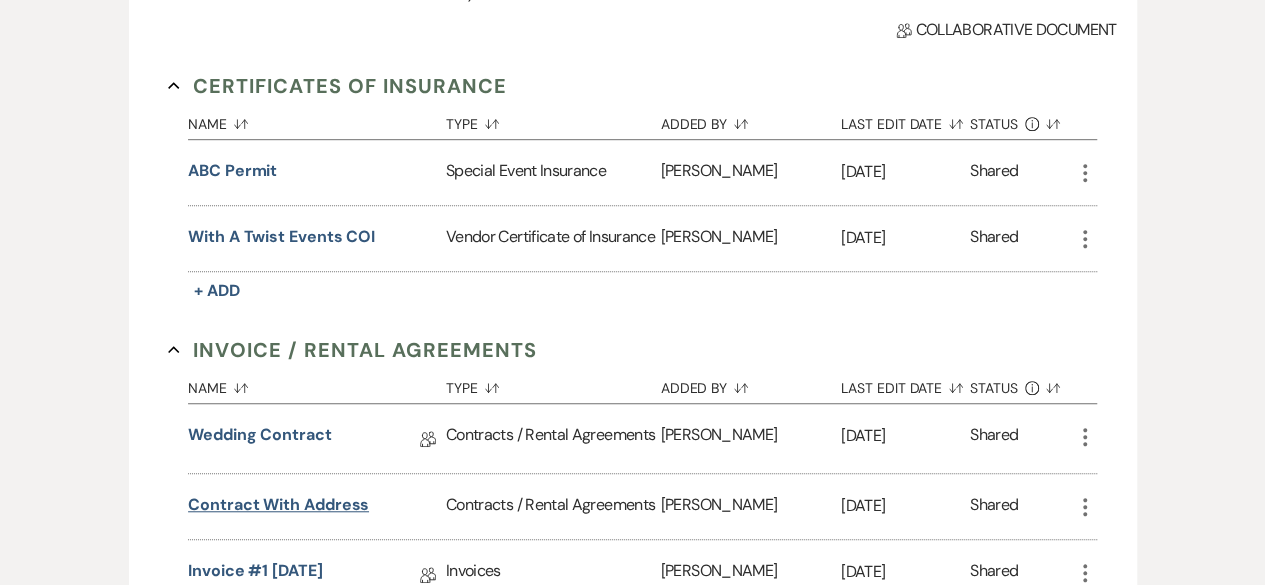 click on "Contract with Address" at bounding box center [278, 505] 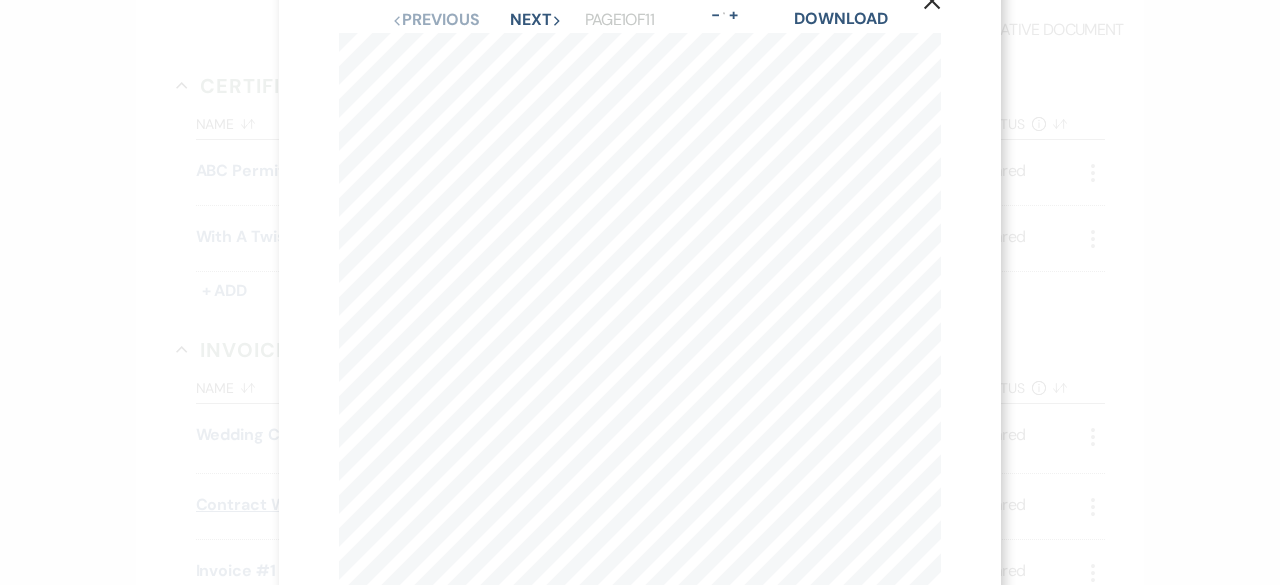 scroll, scrollTop: 0, scrollLeft: 0, axis: both 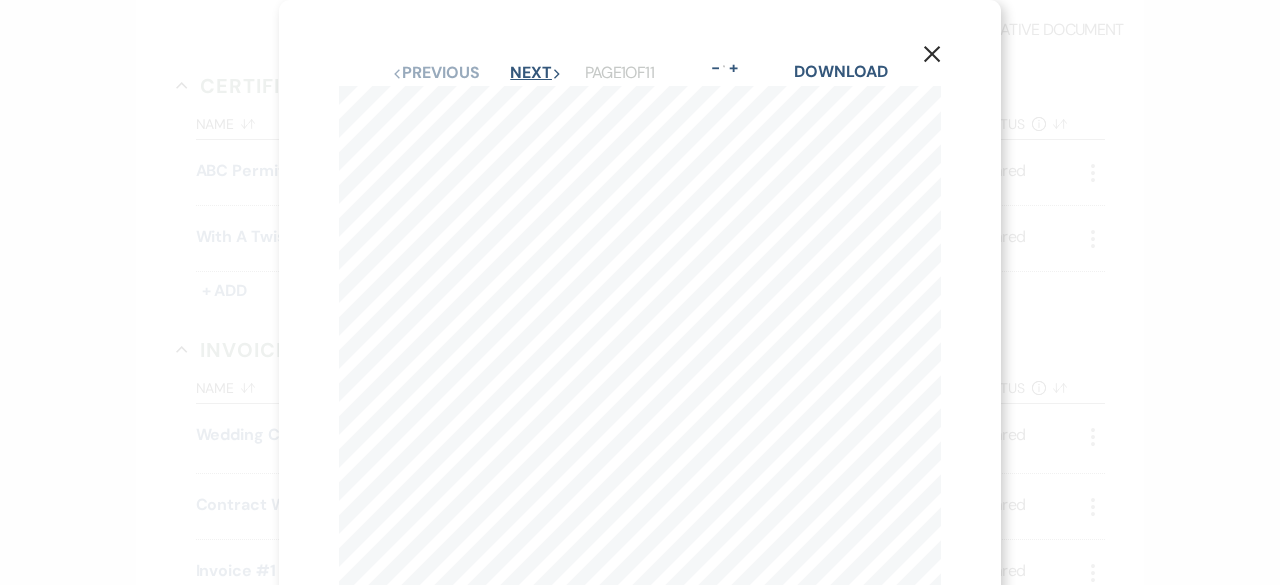 click on "Next  Next" at bounding box center [536, 73] 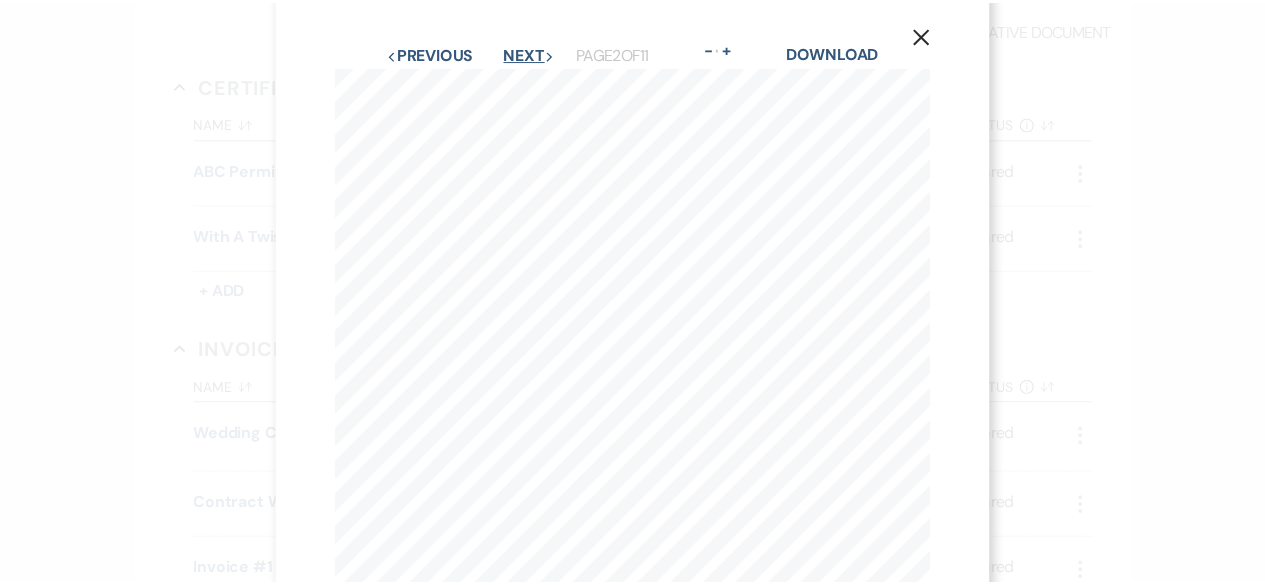 scroll, scrollTop: 0, scrollLeft: 0, axis: both 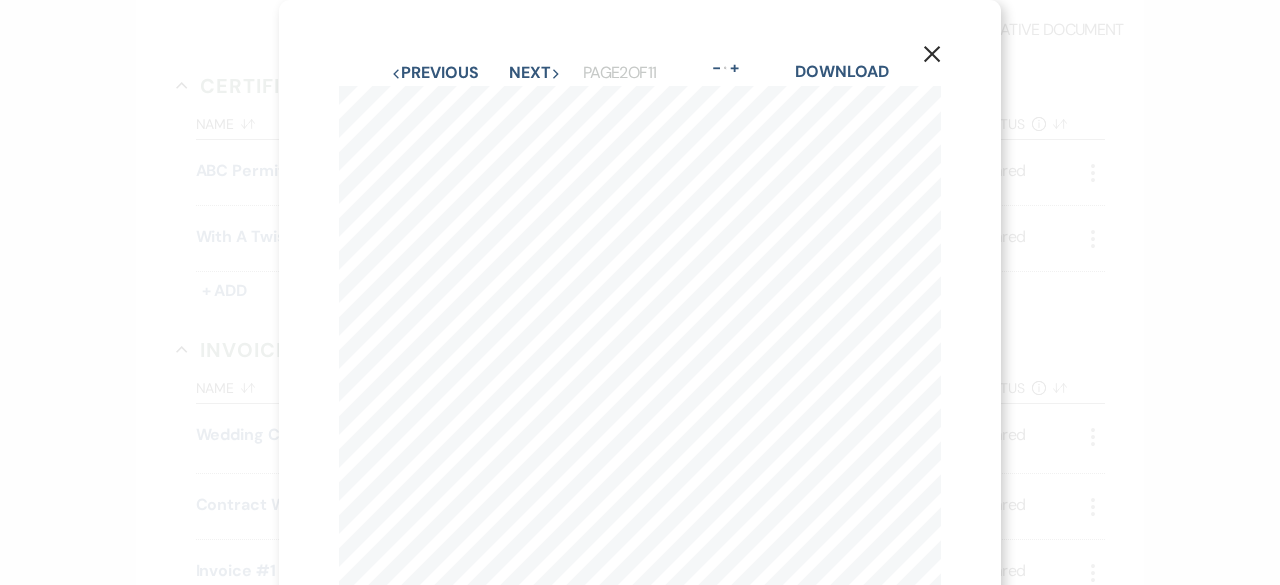 click 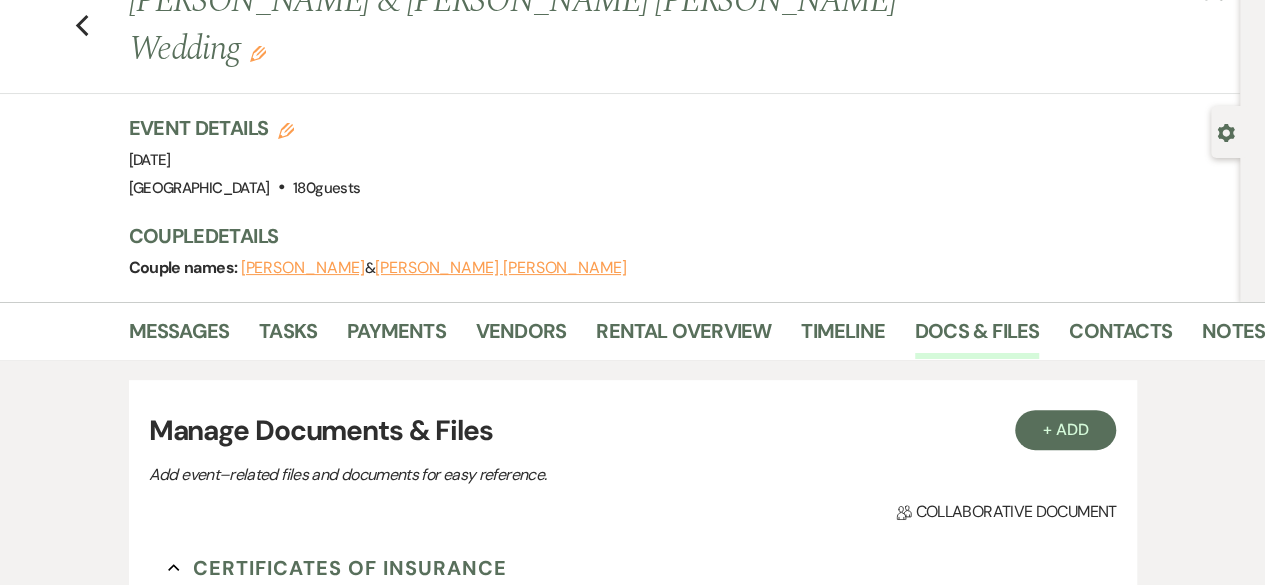 scroll, scrollTop: 0, scrollLeft: 0, axis: both 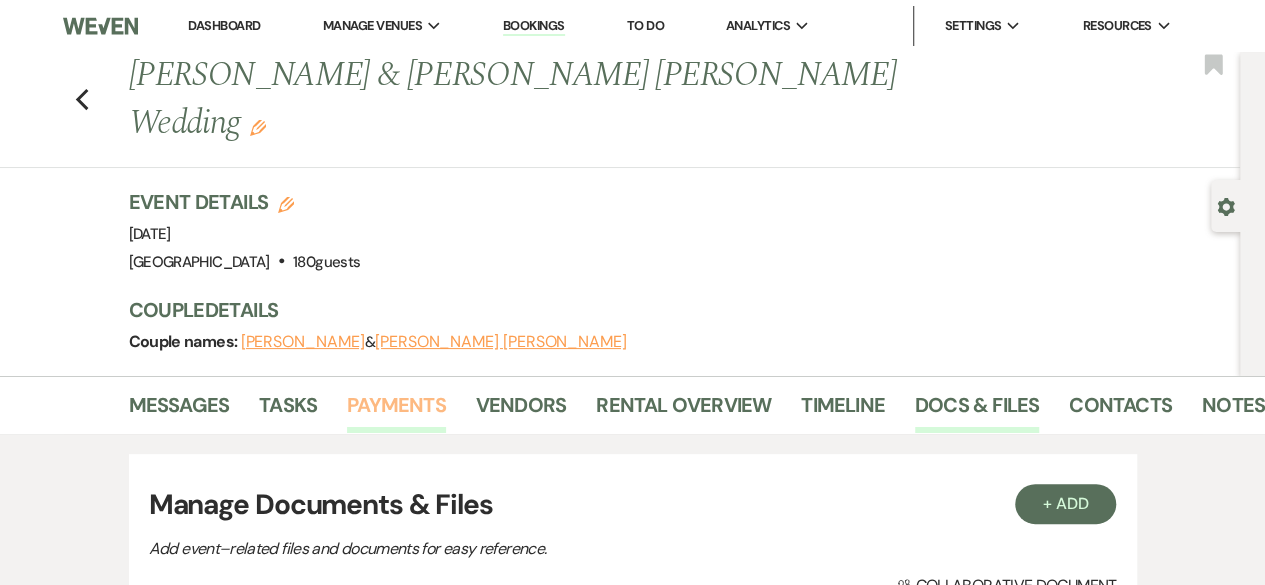 click on "Payments" at bounding box center [396, 411] 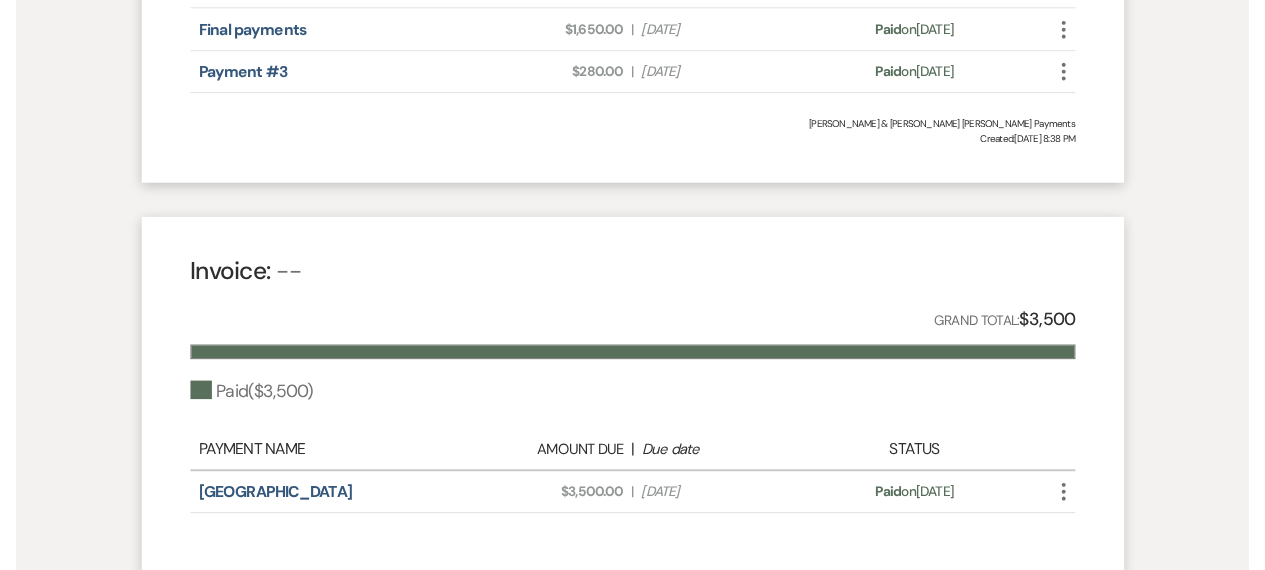scroll, scrollTop: 926, scrollLeft: 0, axis: vertical 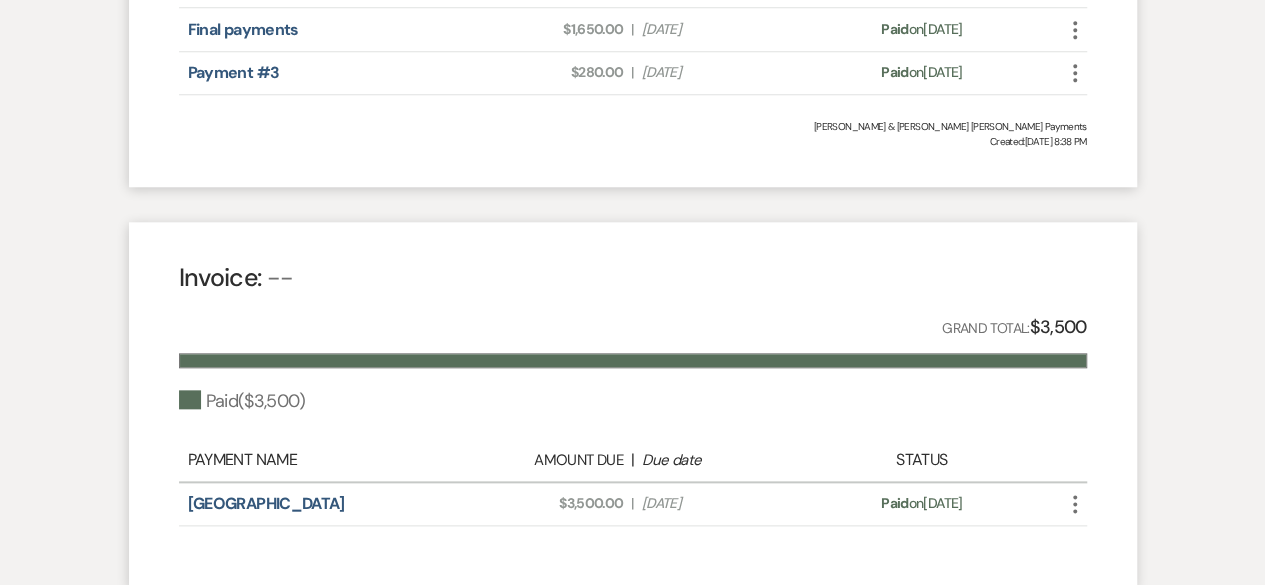 click 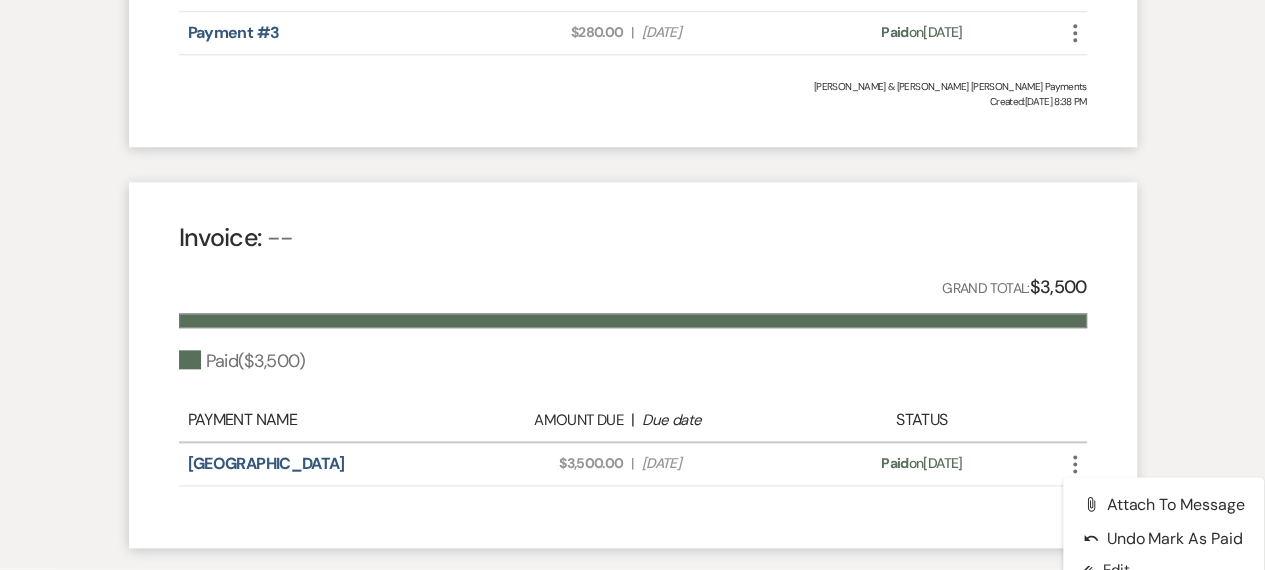 scroll, scrollTop: 1042, scrollLeft: 0, axis: vertical 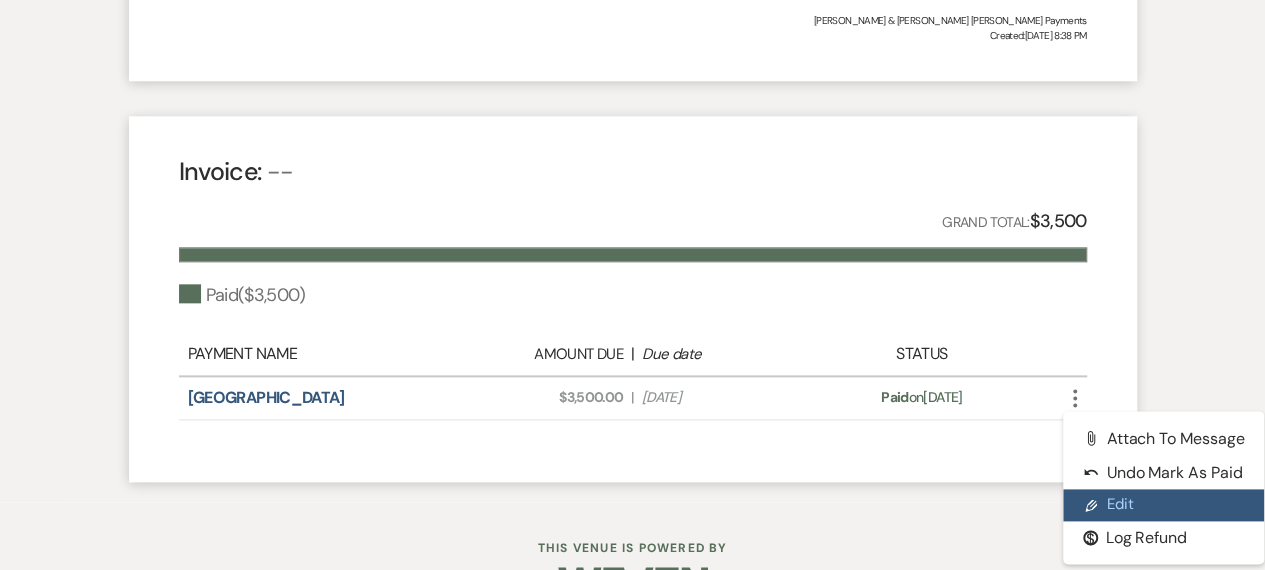 click on "Pencil  Edit" at bounding box center (1164, 505) 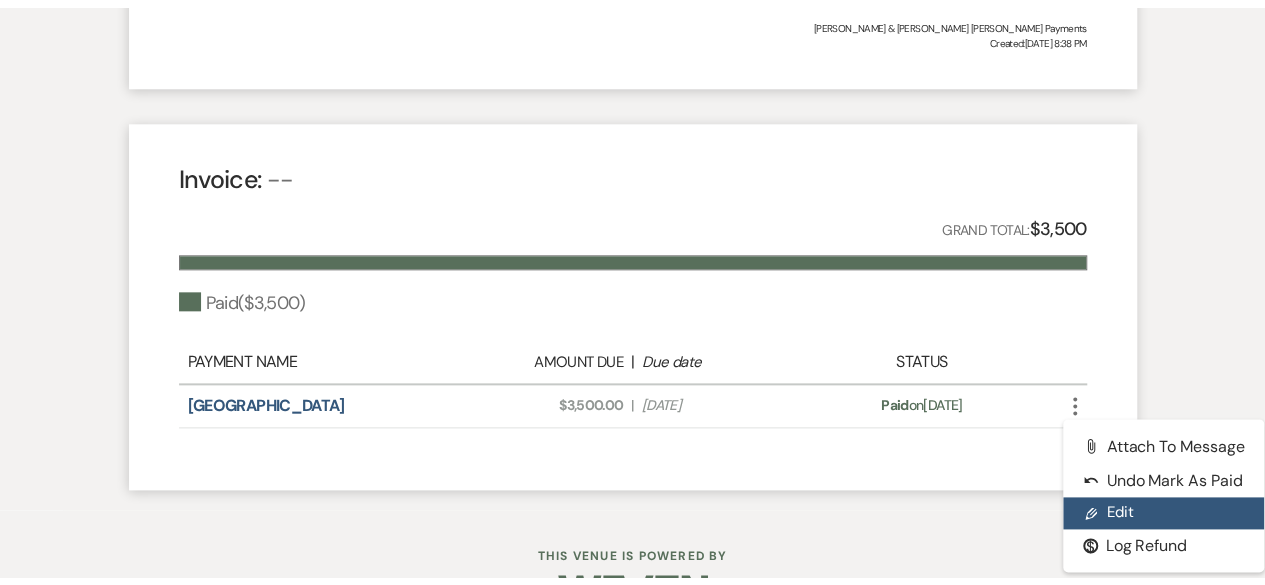 scroll, scrollTop: 1027, scrollLeft: 0, axis: vertical 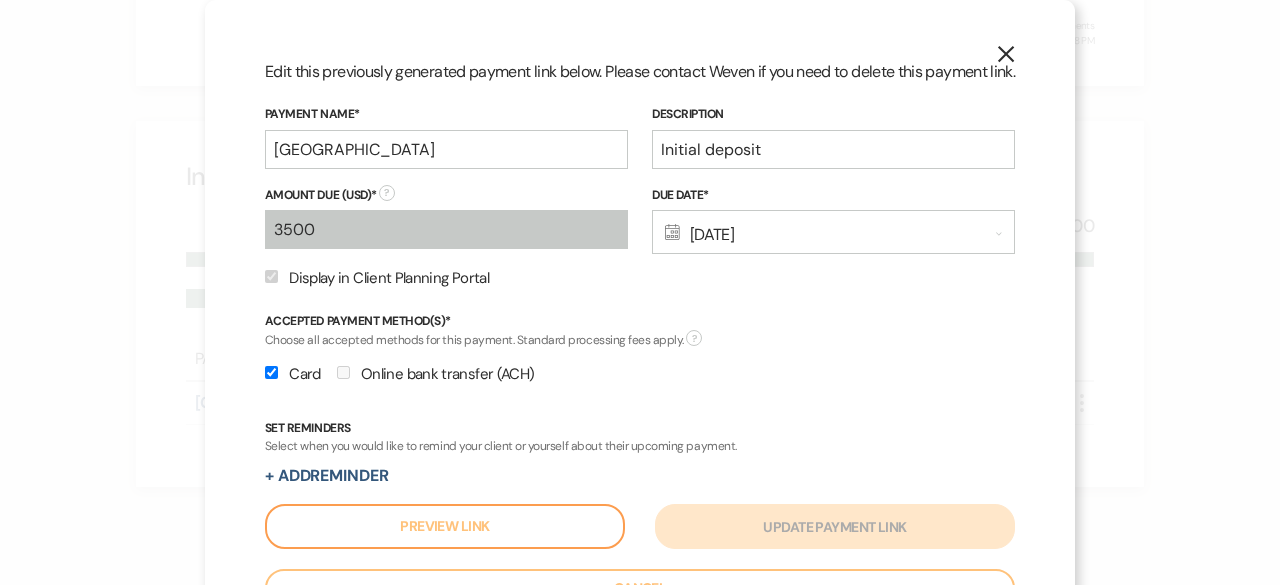 click on "X" at bounding box center [1006, 53] 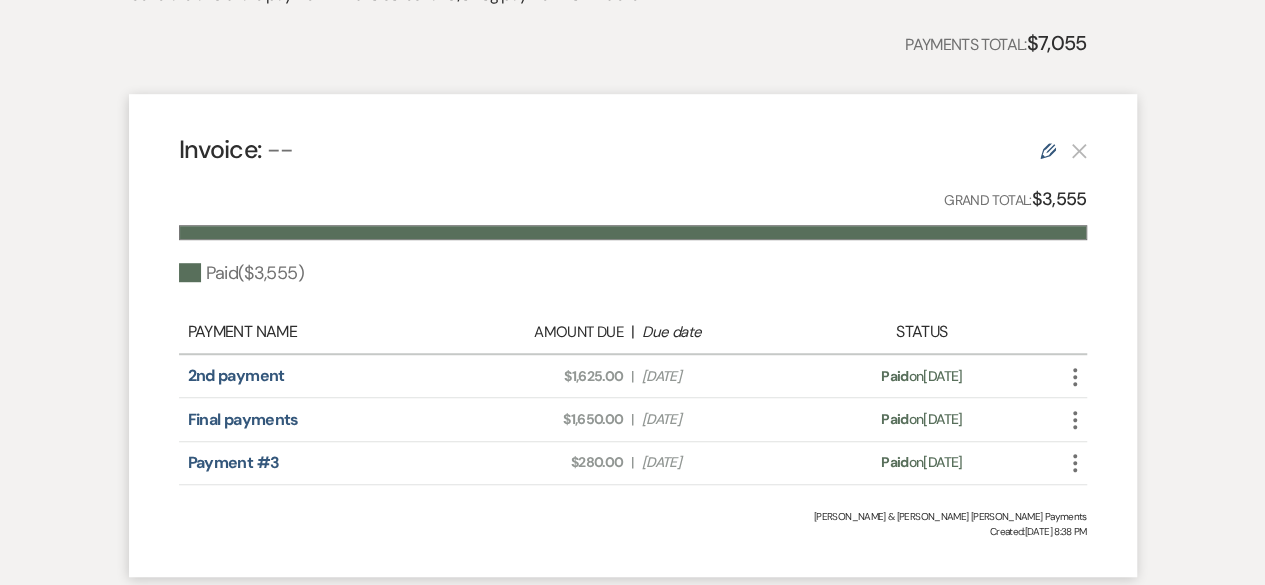 scroll, scrollTop: 510, scrollLeft: 0, axis: vertical 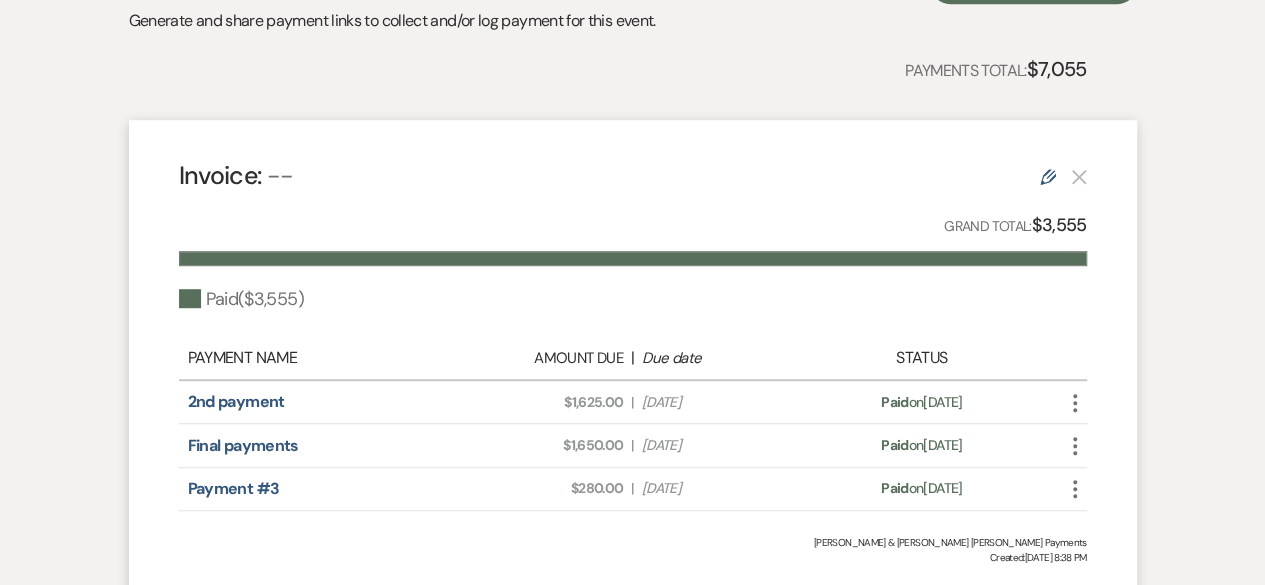 click 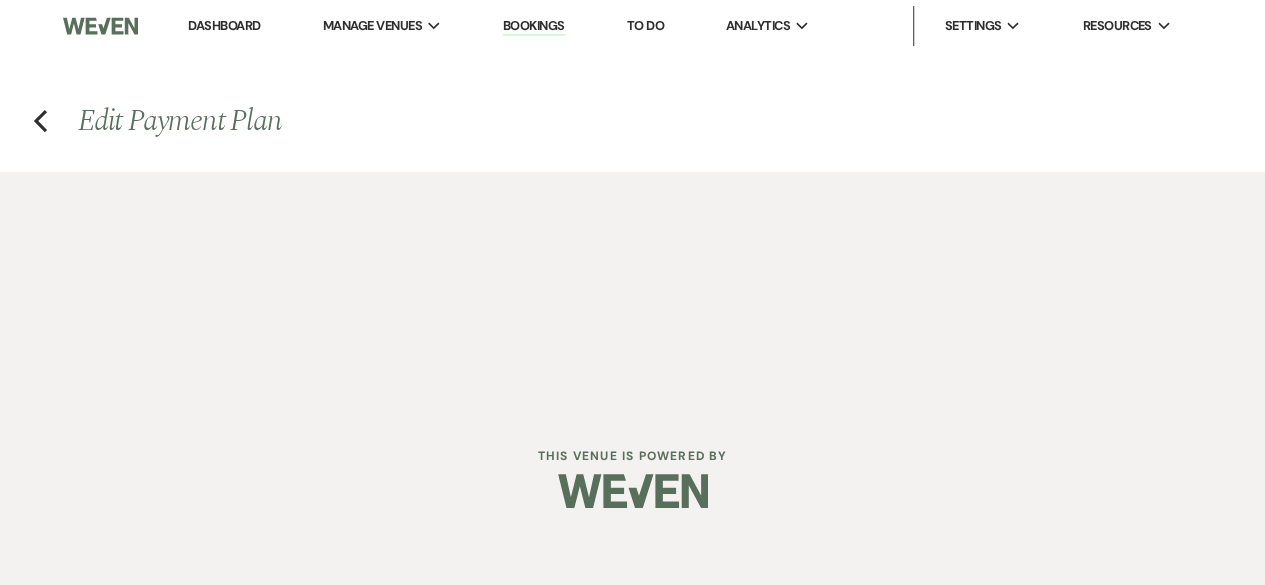 select on "1" 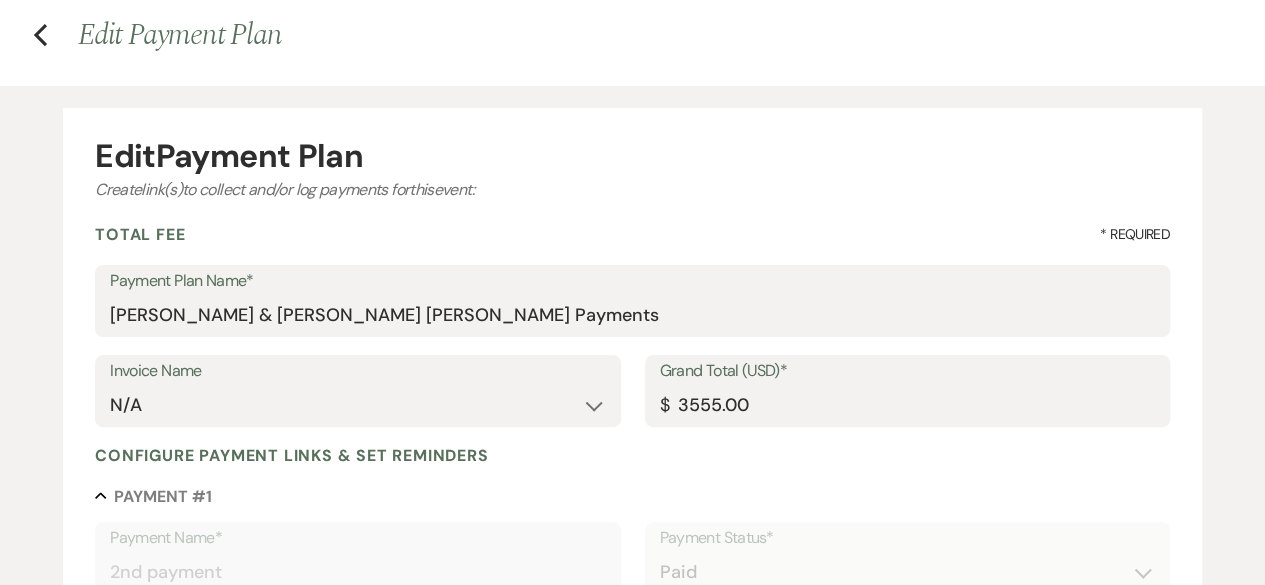 scroll, scrollTop: 0, scrollLeft: 0, axis: both 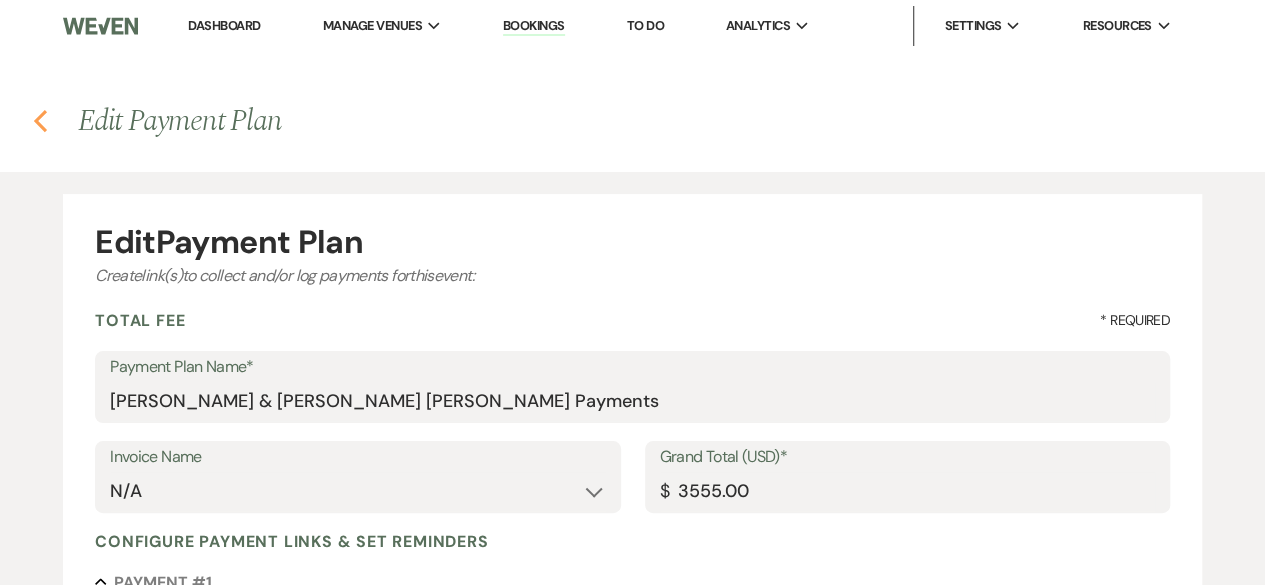 click on "Previous" 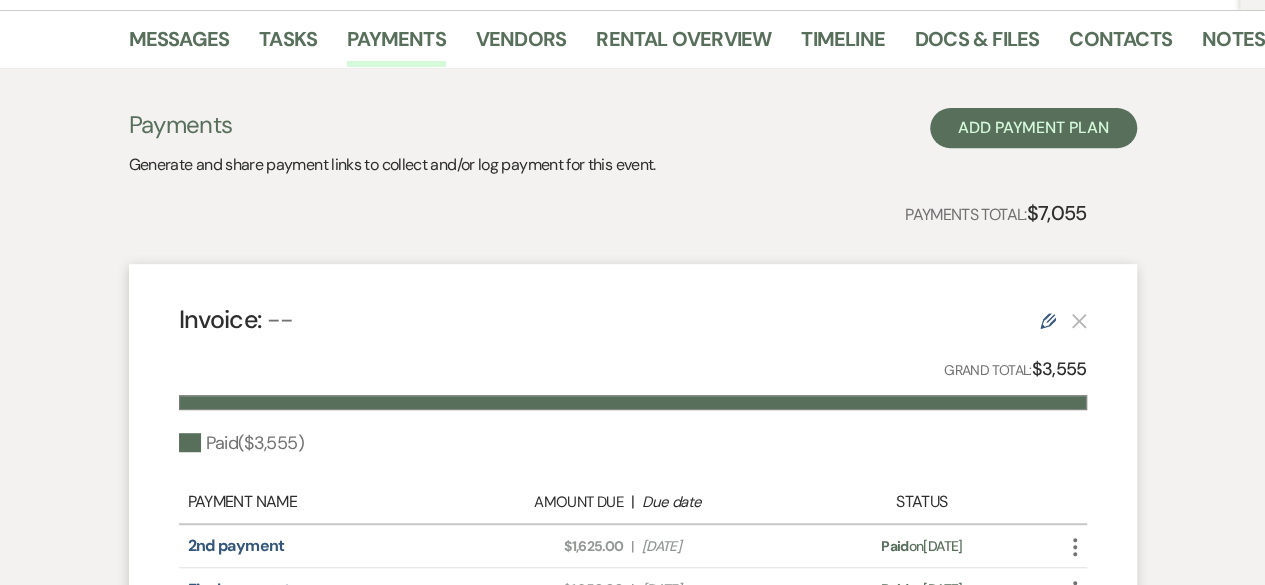 scroll, scrollTop: 370, scrollLeft: 0, axis: vertical 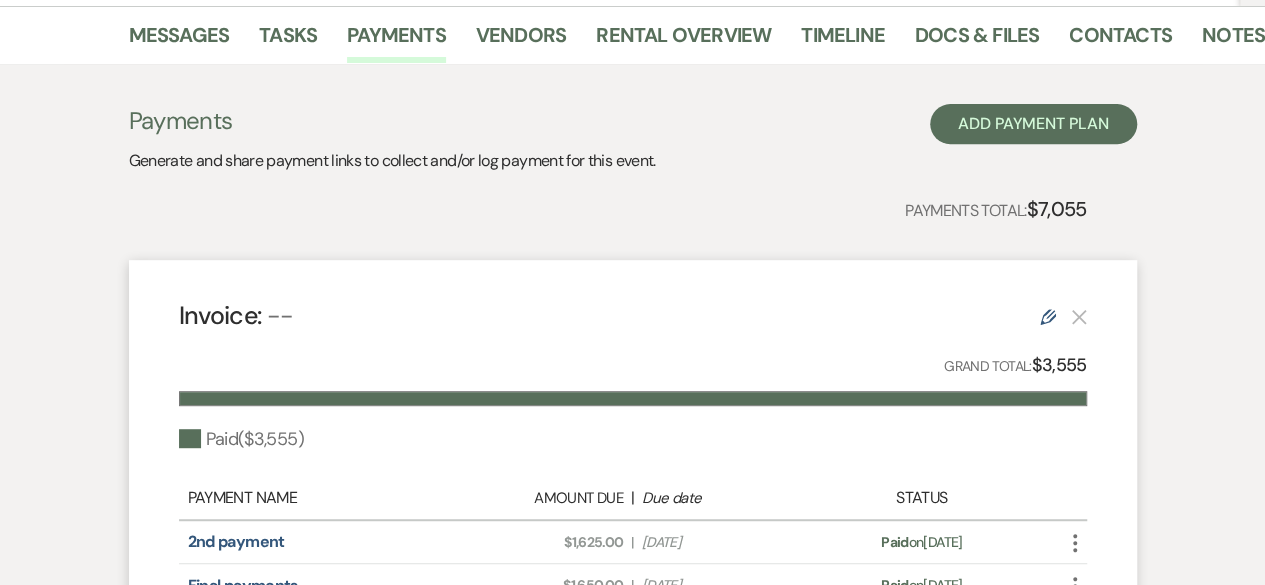 click 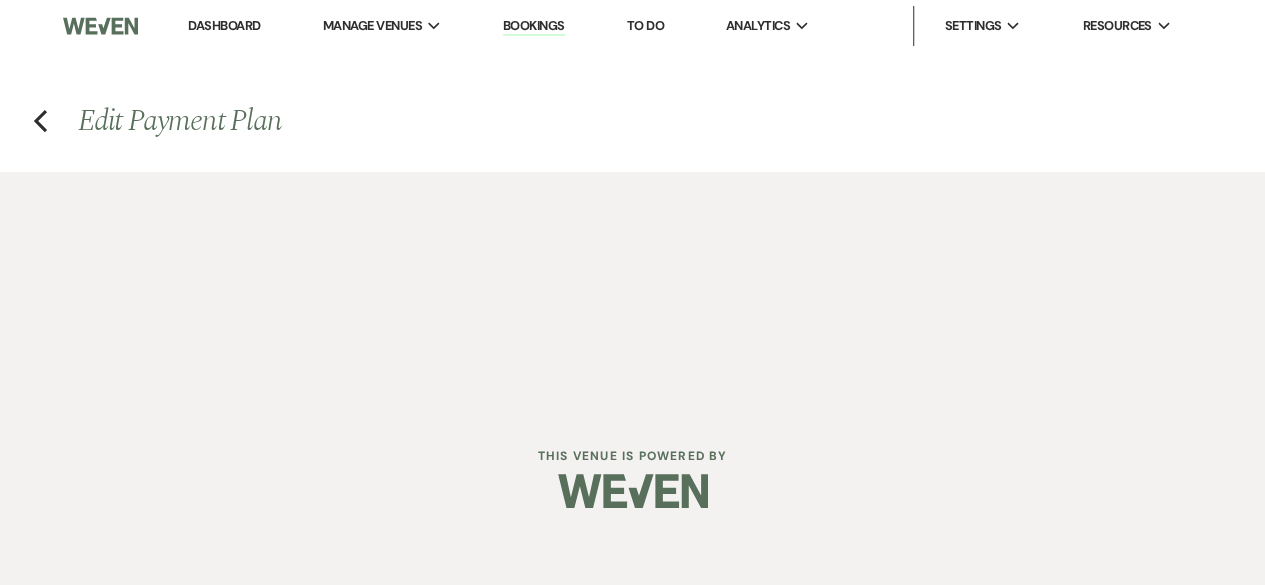 scroll, scrollTop: 0, scrollLeft: 0, axis: both 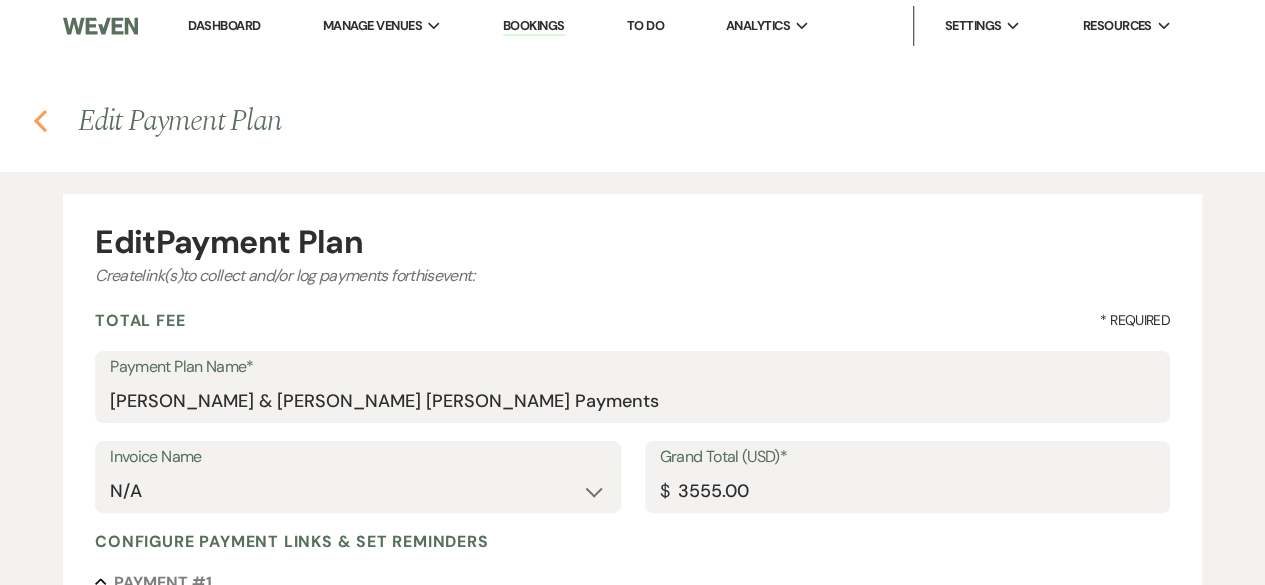 click on "Previous" 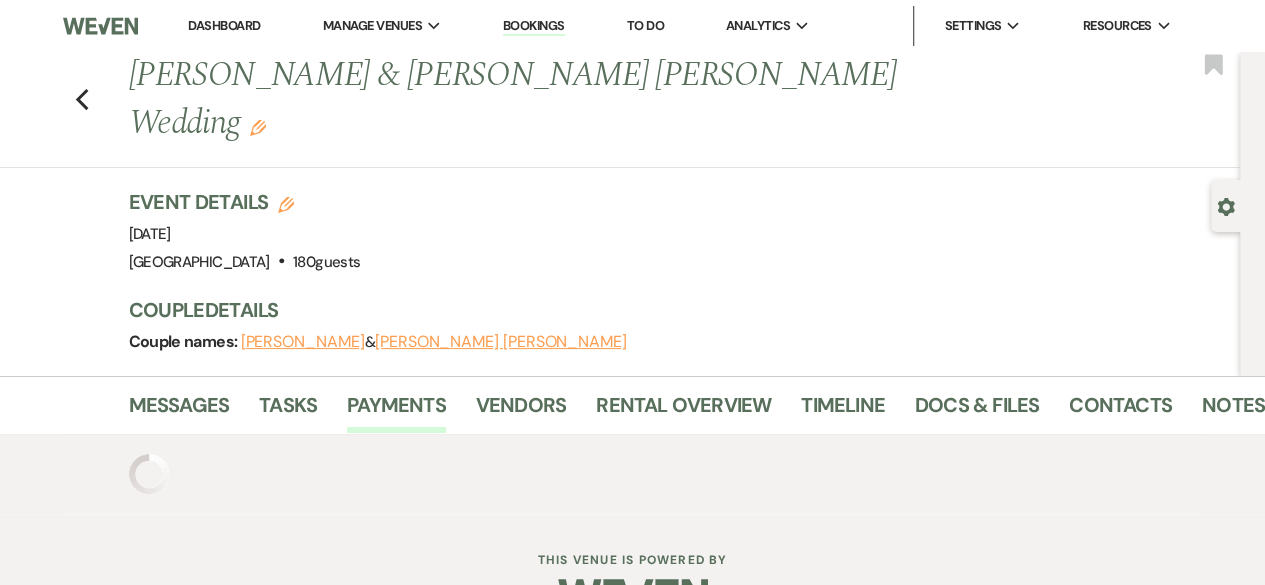 scroll, scrollTop: 9, scrollLeft: 0, axis: vertical 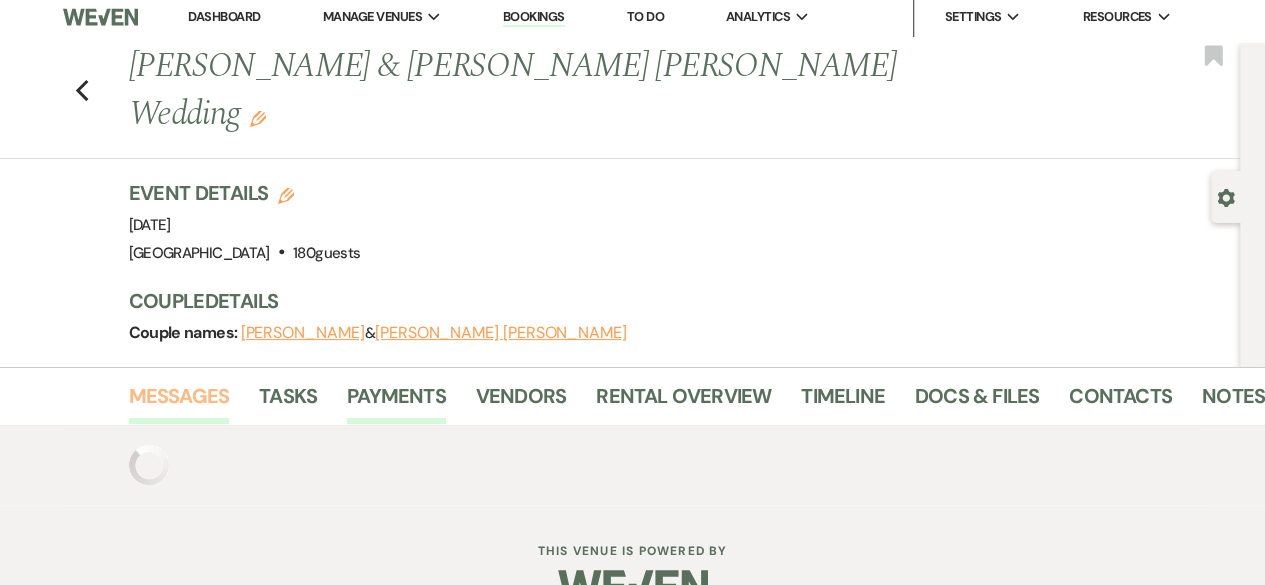 click on "Messages" at bounding box center [179, 402] 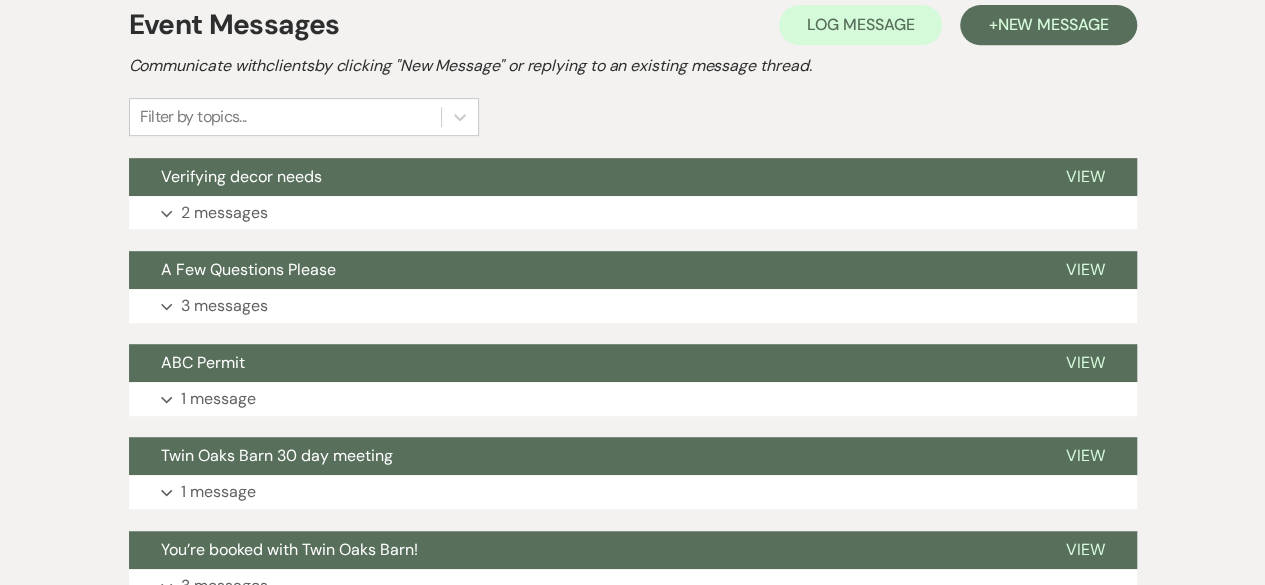 scroll, scrollTop: 460, scrollLeft: 0, axis: vertical 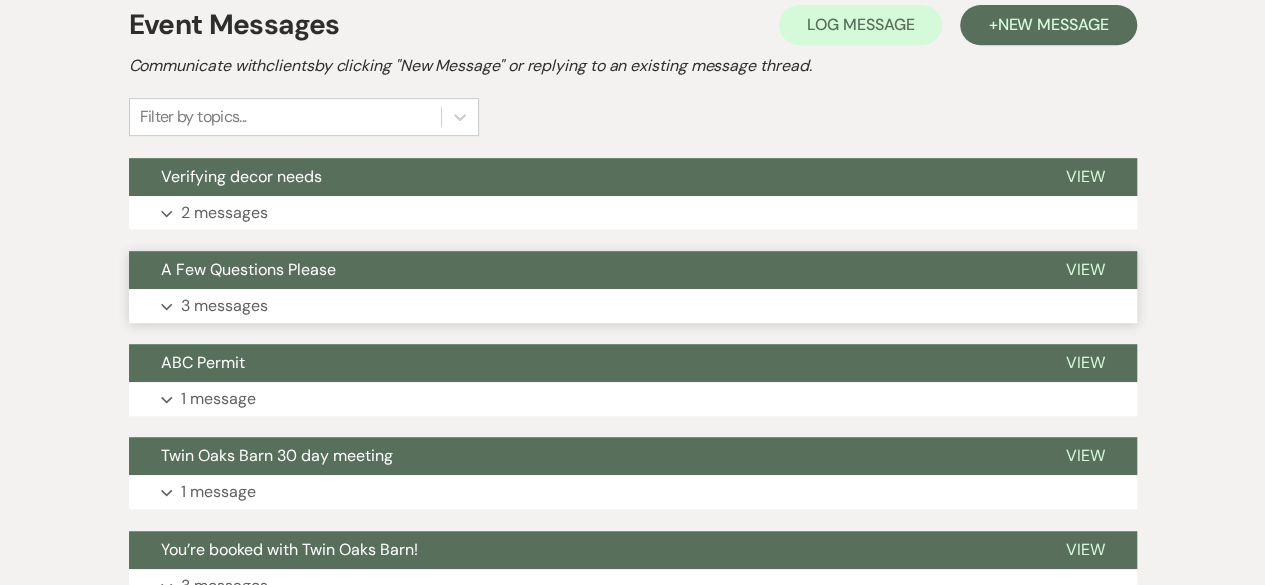 click on "View" at bounding box center (1085, 269) 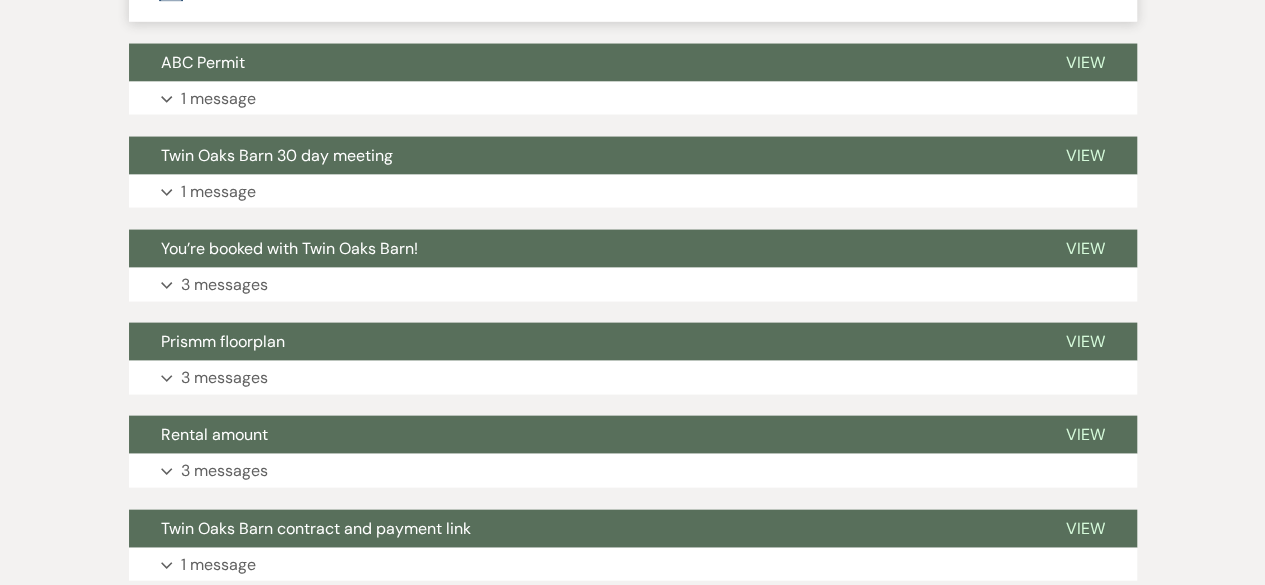 scroll, scrollTop: 1988, scrollLeft: 0, axis: vertical 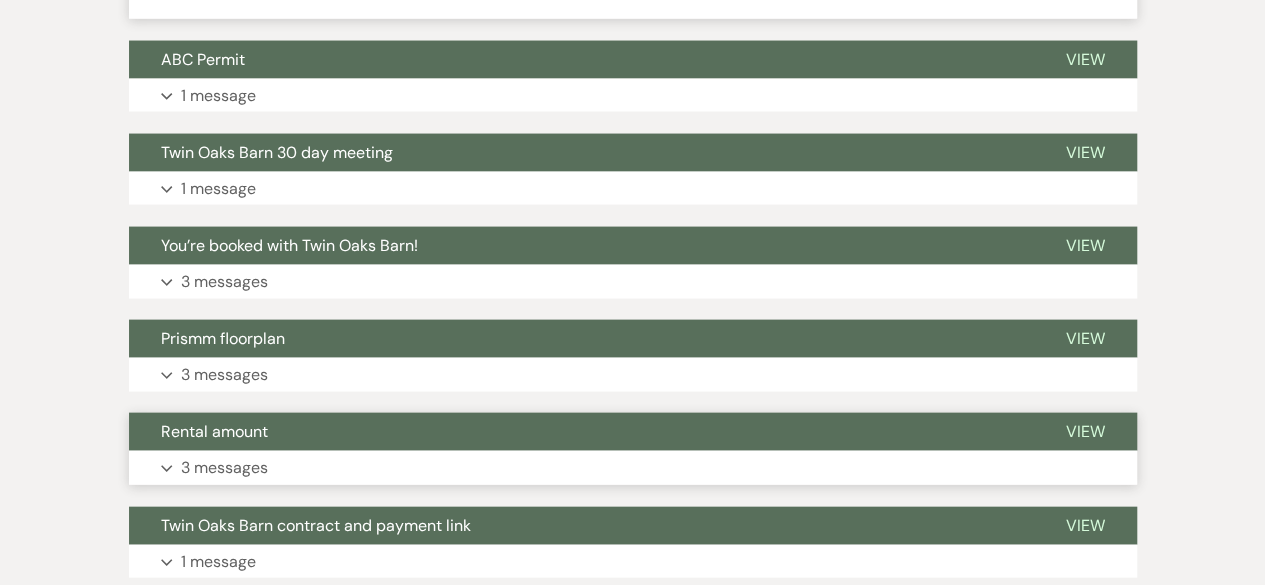 click on "View" at bounding box center [1085, 431] 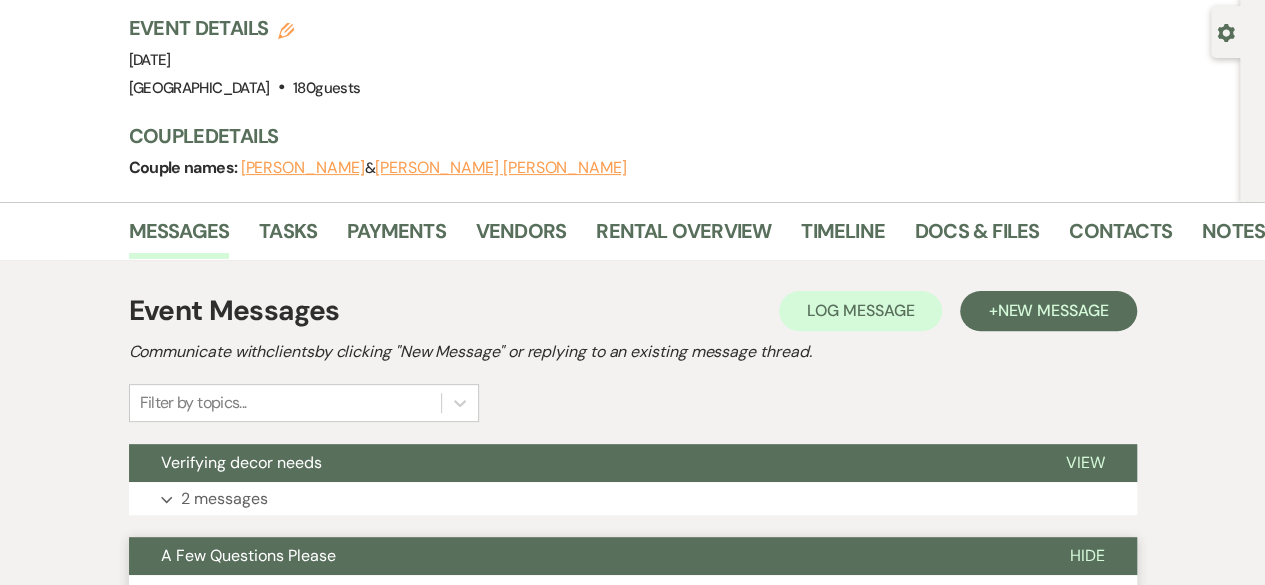 scroll, scrollTop: 0, scrollLeft: 0, axis: both 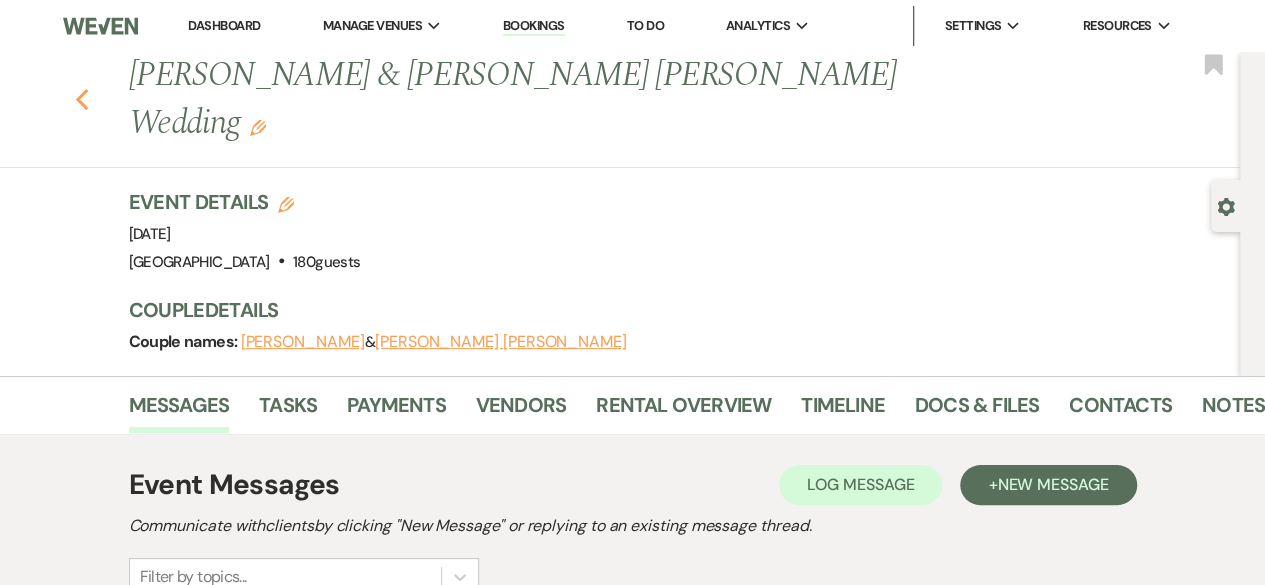 click on "Previous" 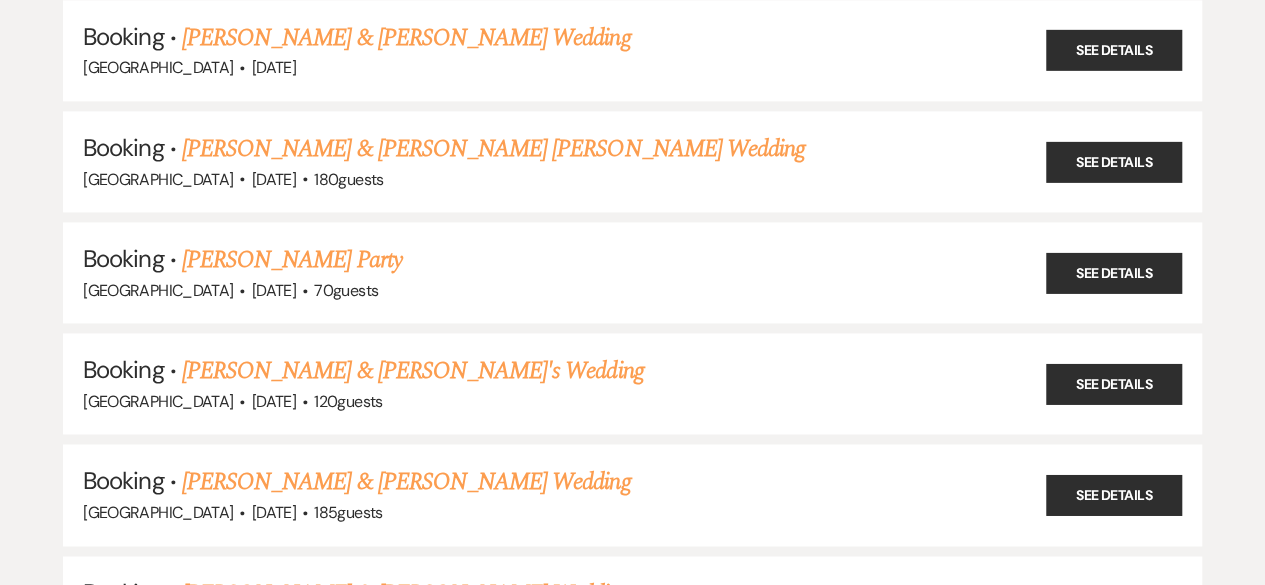 scroll, scrollTop: 24061, scrollLeft: 0, axis: vertical 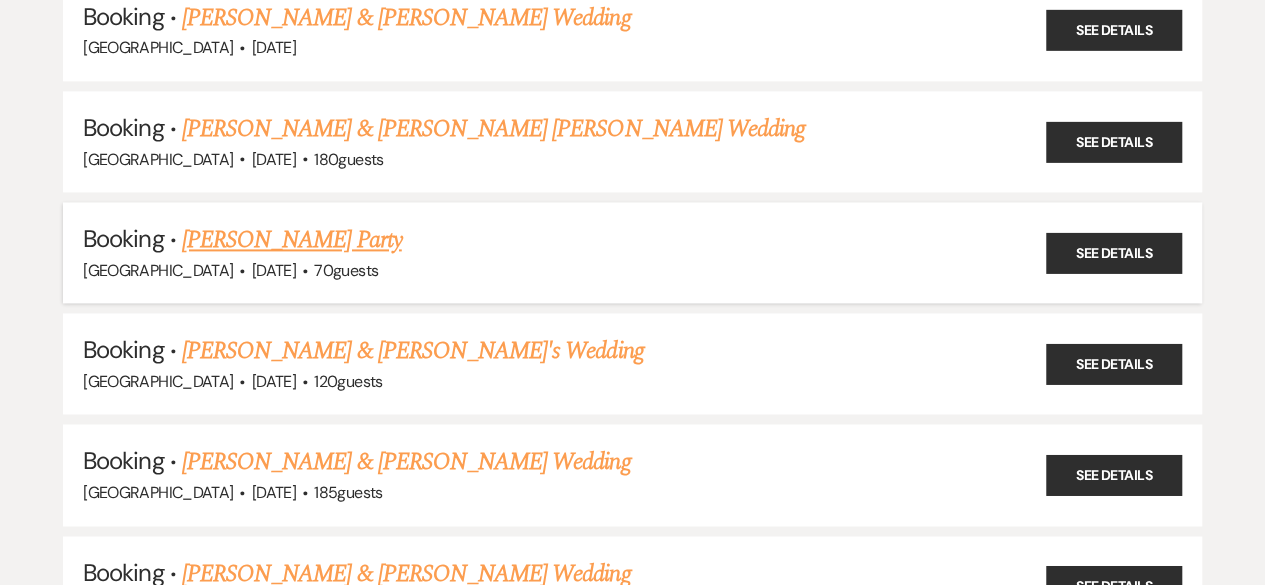 click on "[PERSON_NAME] Party" at bounding box center (292, 240) 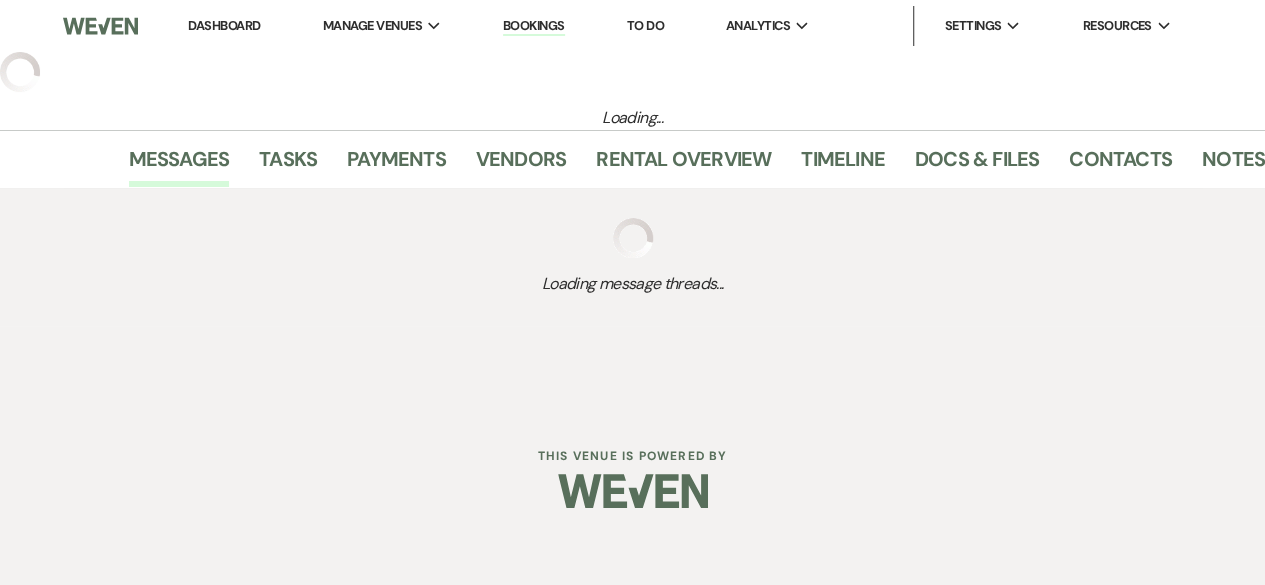 select on "1" 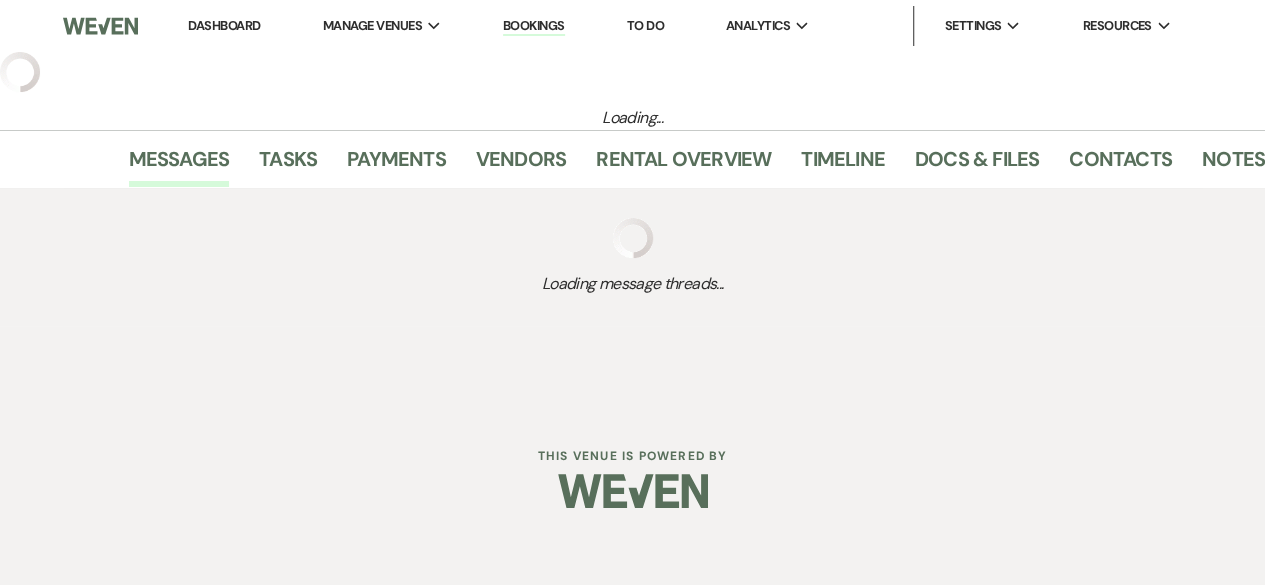 select on "4" 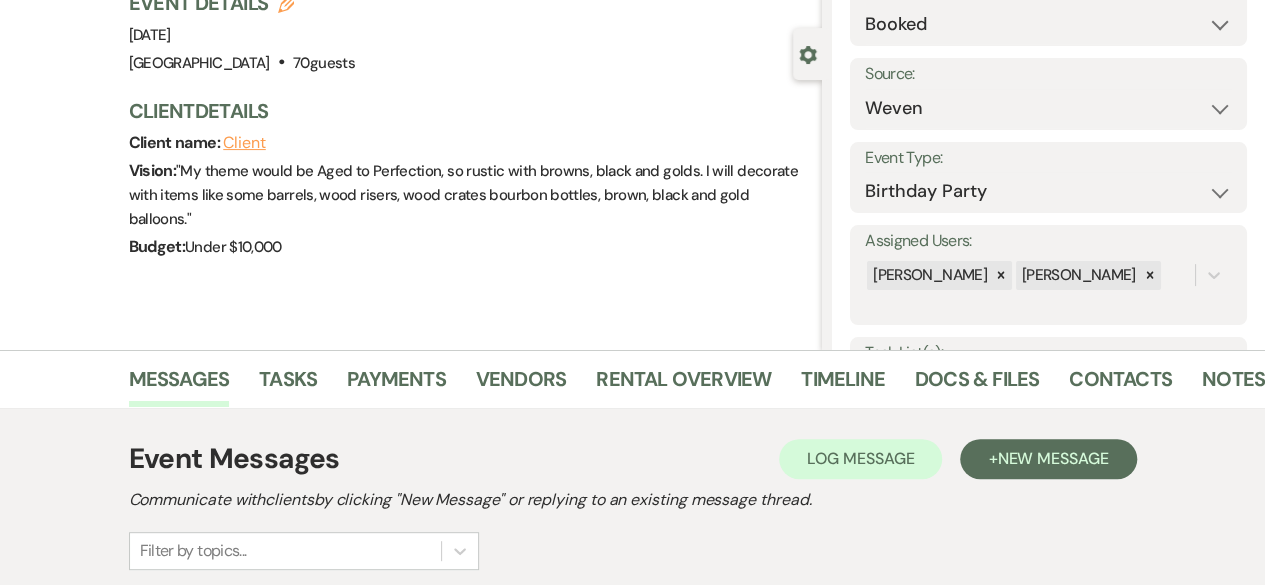 scroll, scrollTop: 168, scrollLeft: 0, axis: vertical 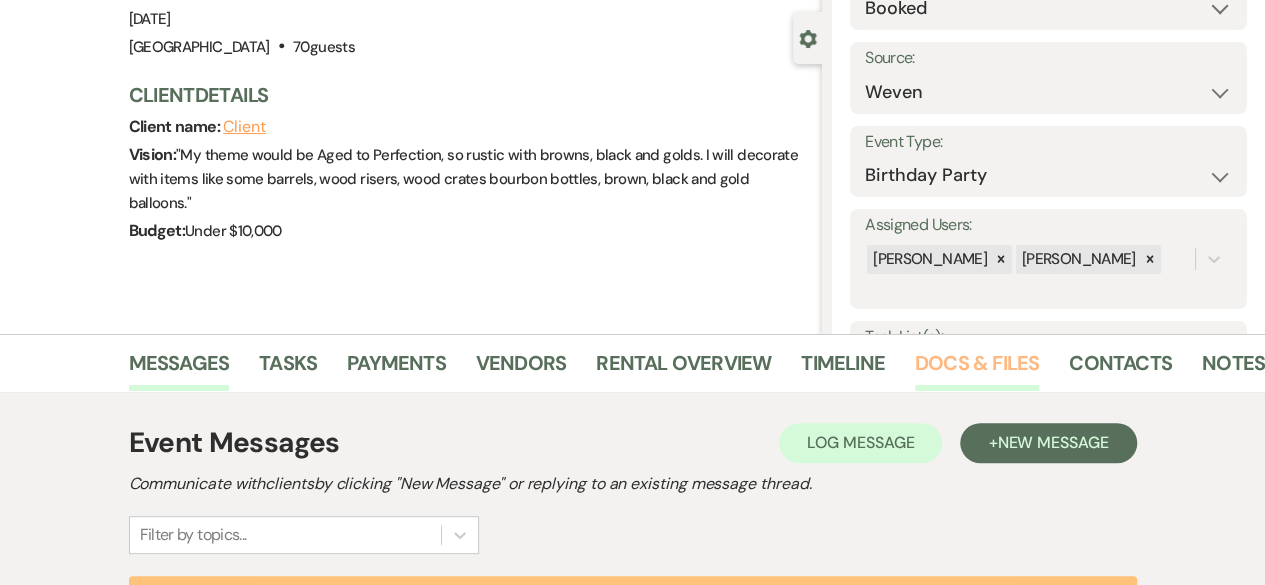 click on "Docs & Files" at bounding box center [977, 369] 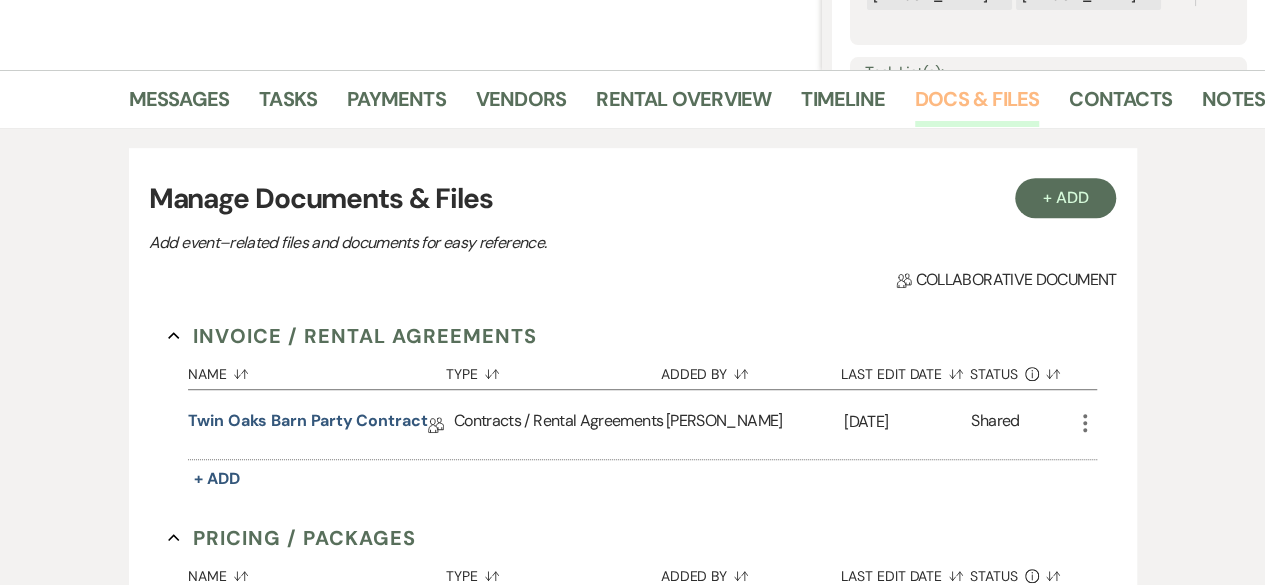 scroll, scrollTop: 433, scrollLeft: 0, axis: vertical 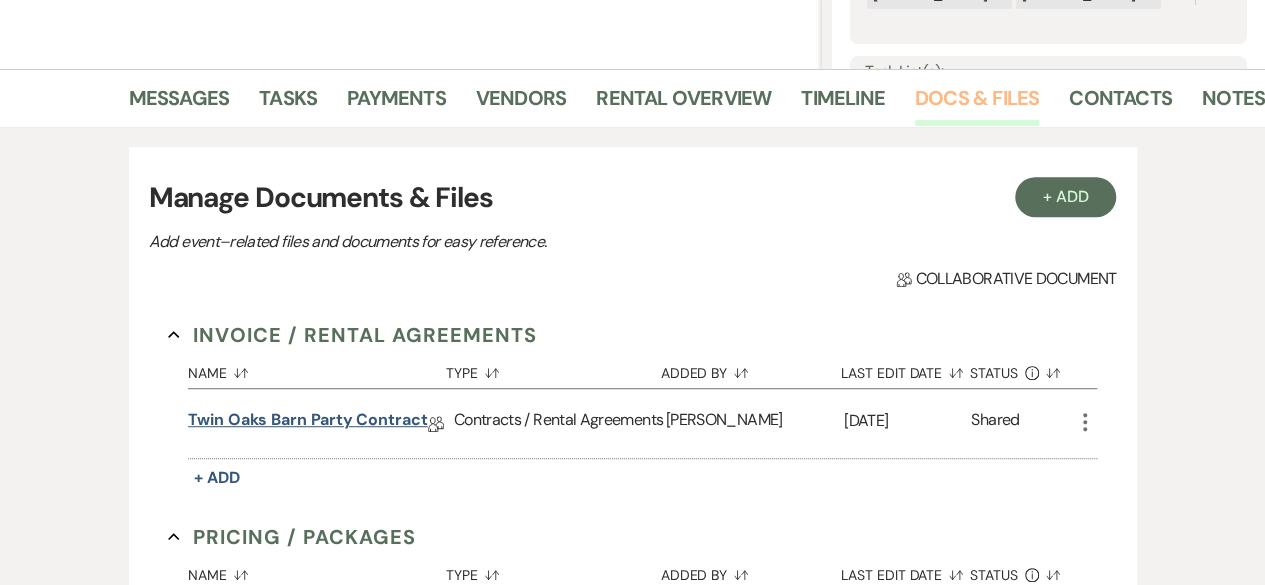 click on "Twin Oaks Barn Party contract" at bounding box center [308, 423] 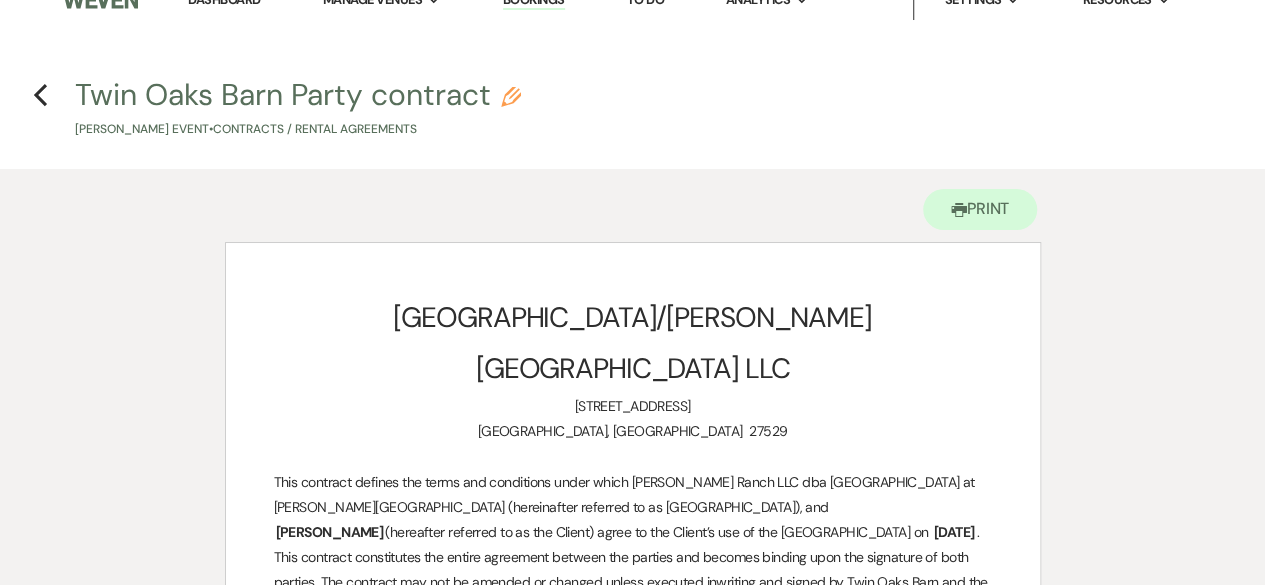 scroll, scrollTop: 0, scrollLeft: 0, axis: both 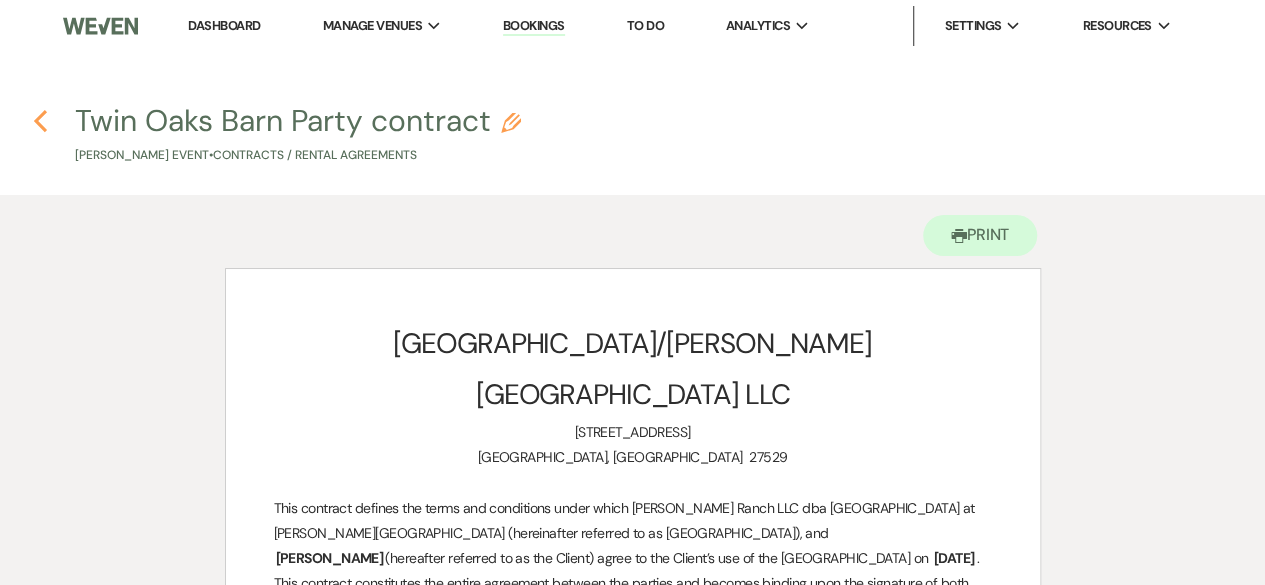 click 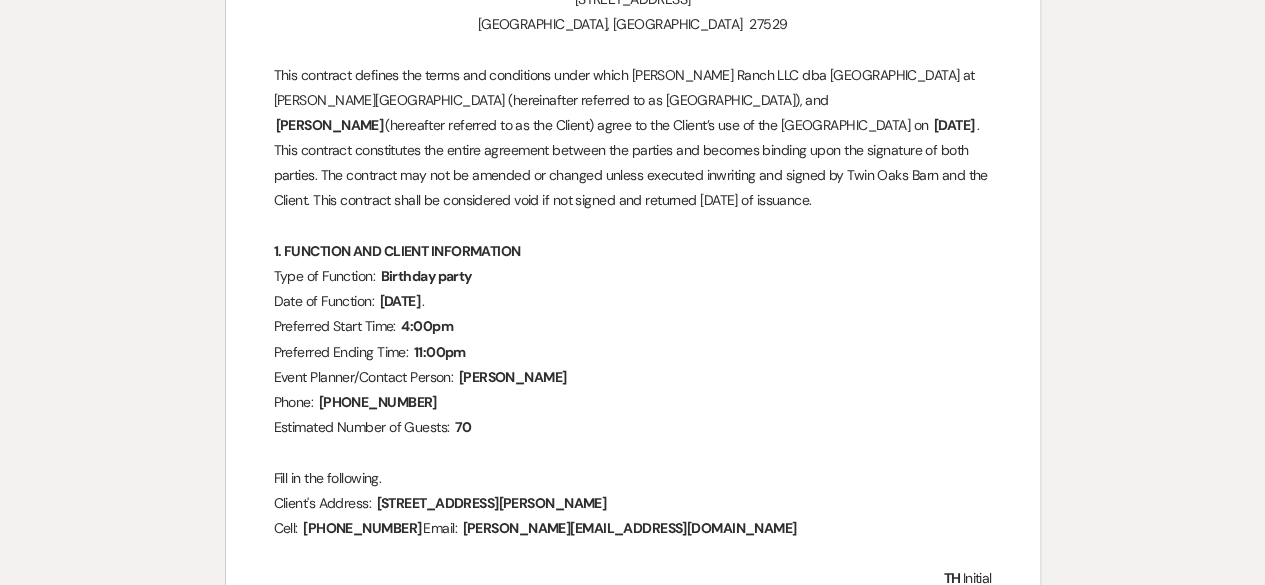 select on "1" 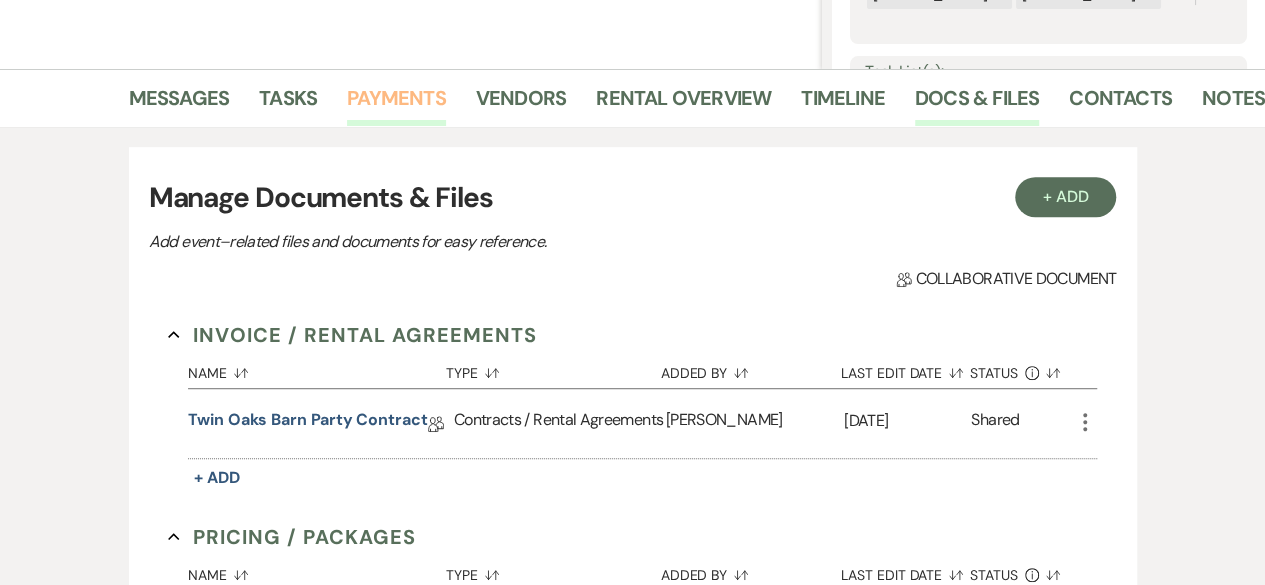 click on "Payments" at bounding box center [396, 104] 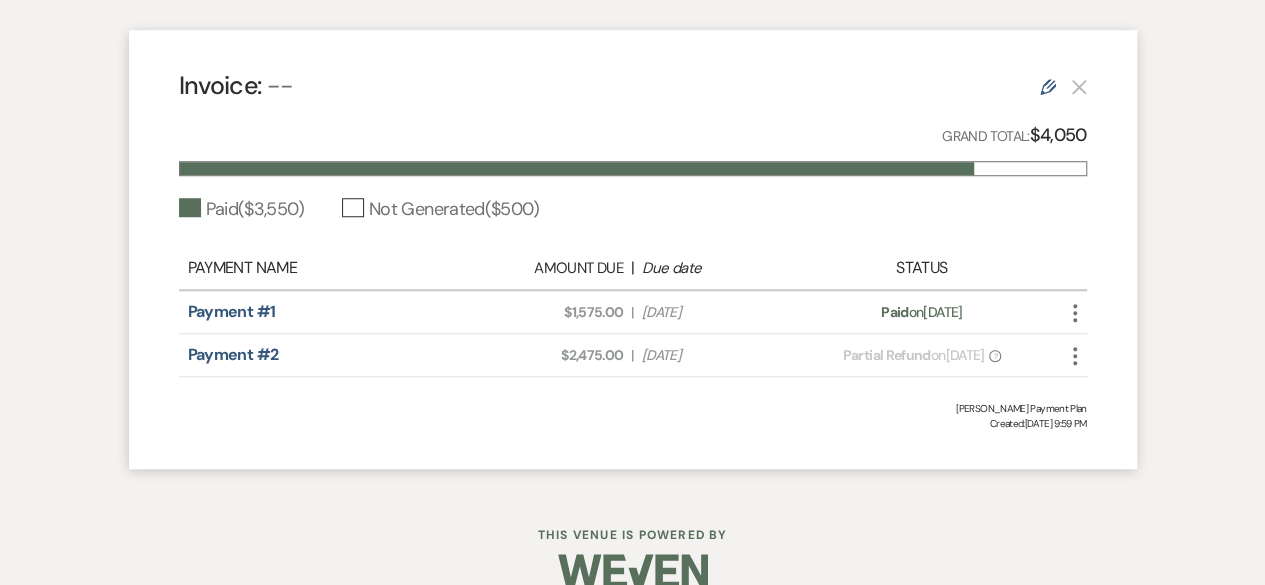 scroll, scrollTop: 735, scrollLeft: 0, axis: vertical 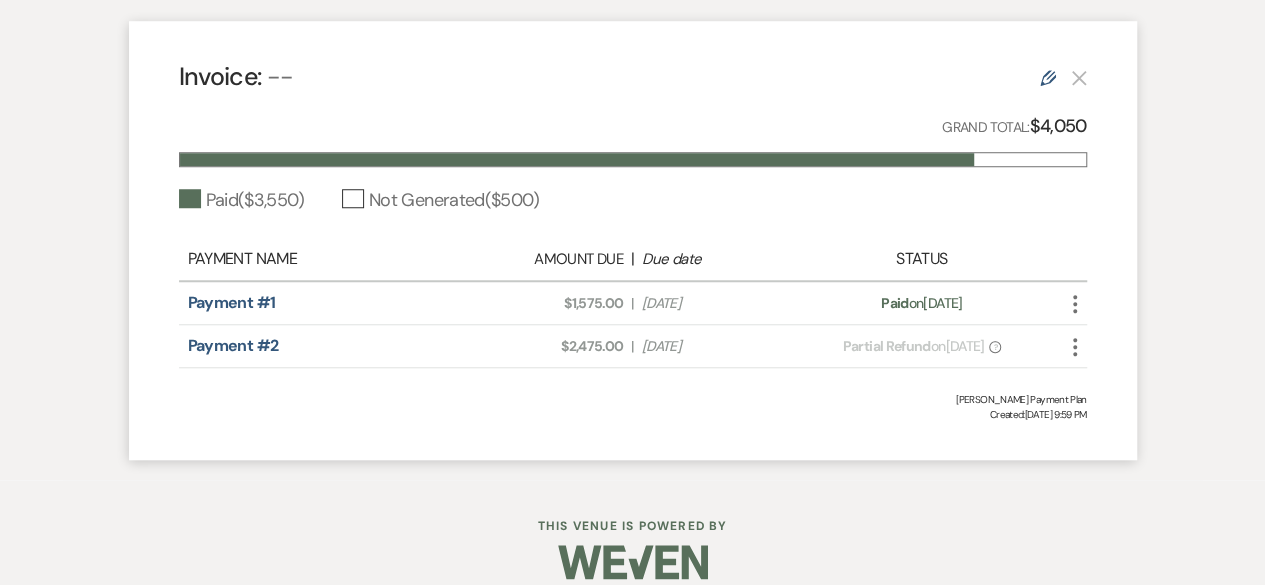 click on "Edit" 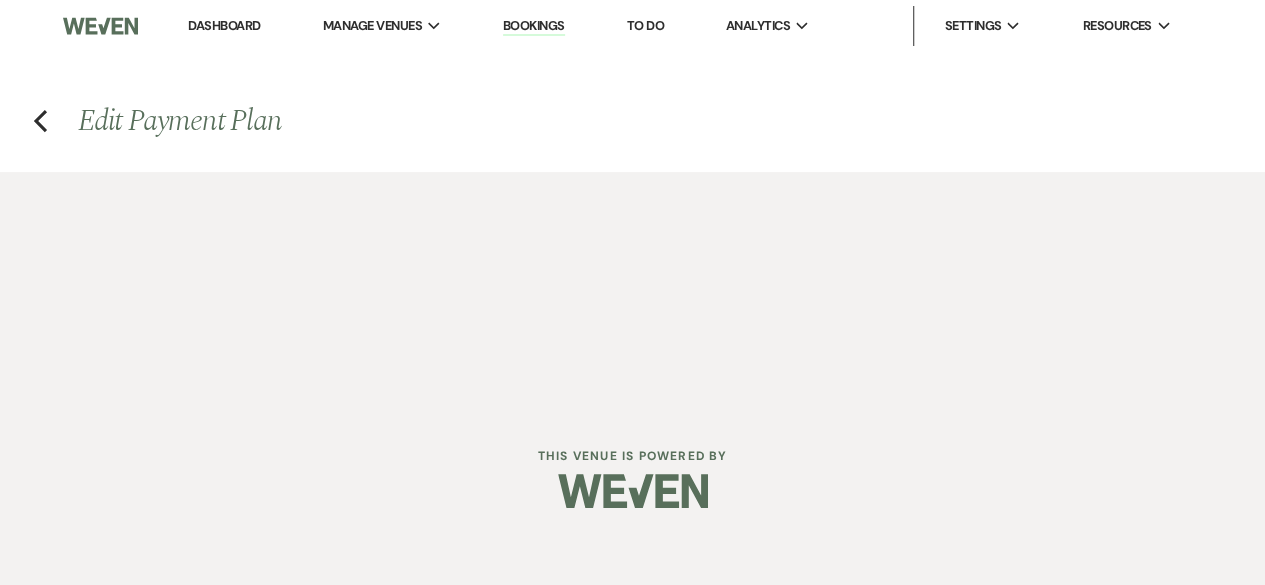 scroll, scrollTop: 0, scrollLeft: 0, axis: both 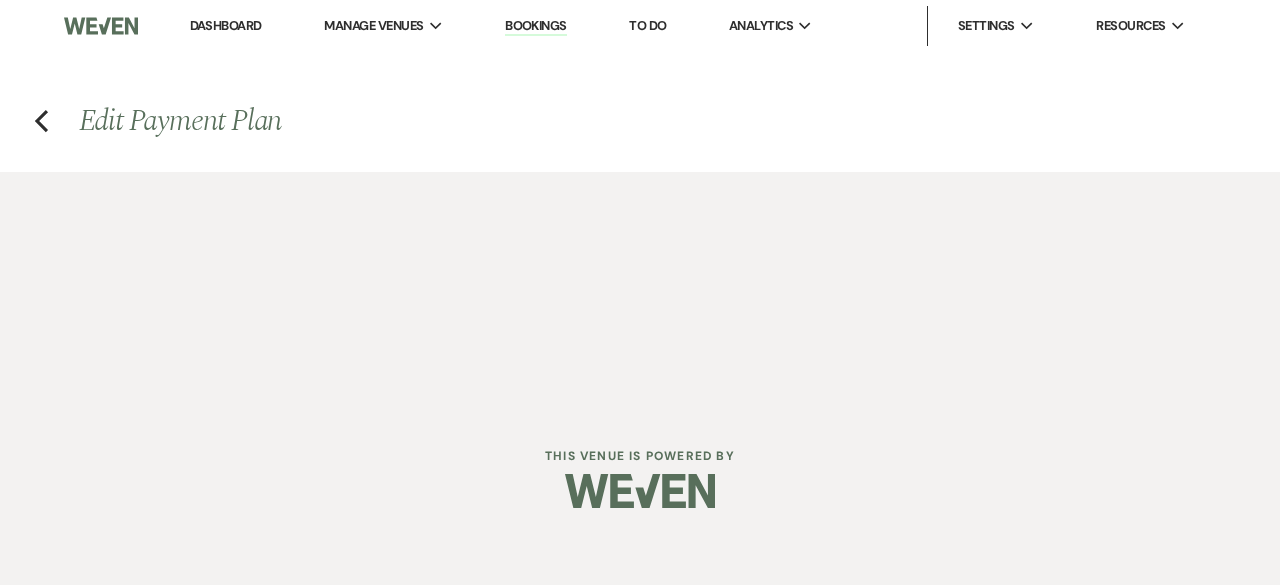 select on "1" 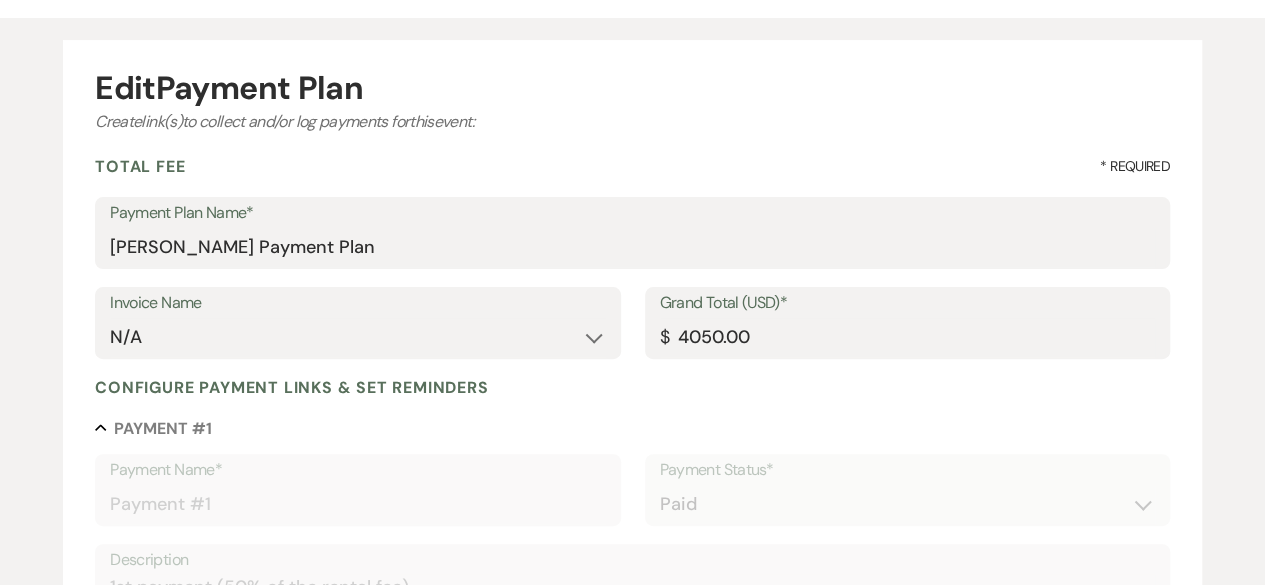 scroll, scrollTop: 0, scrollLeft: 0, axis: both 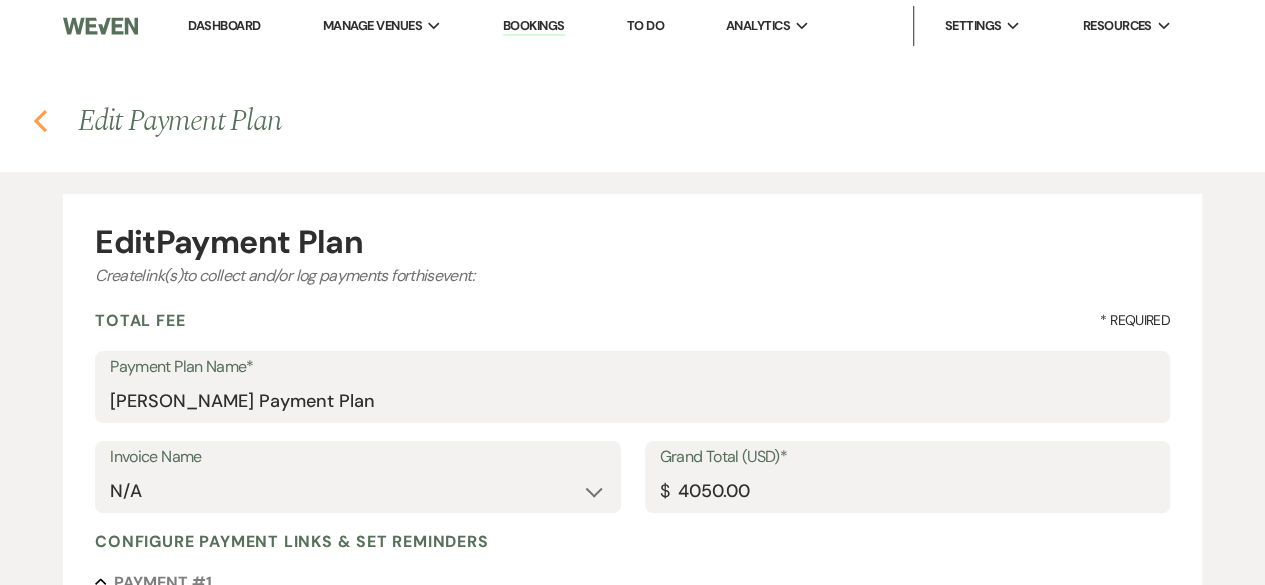 click on "Previous" 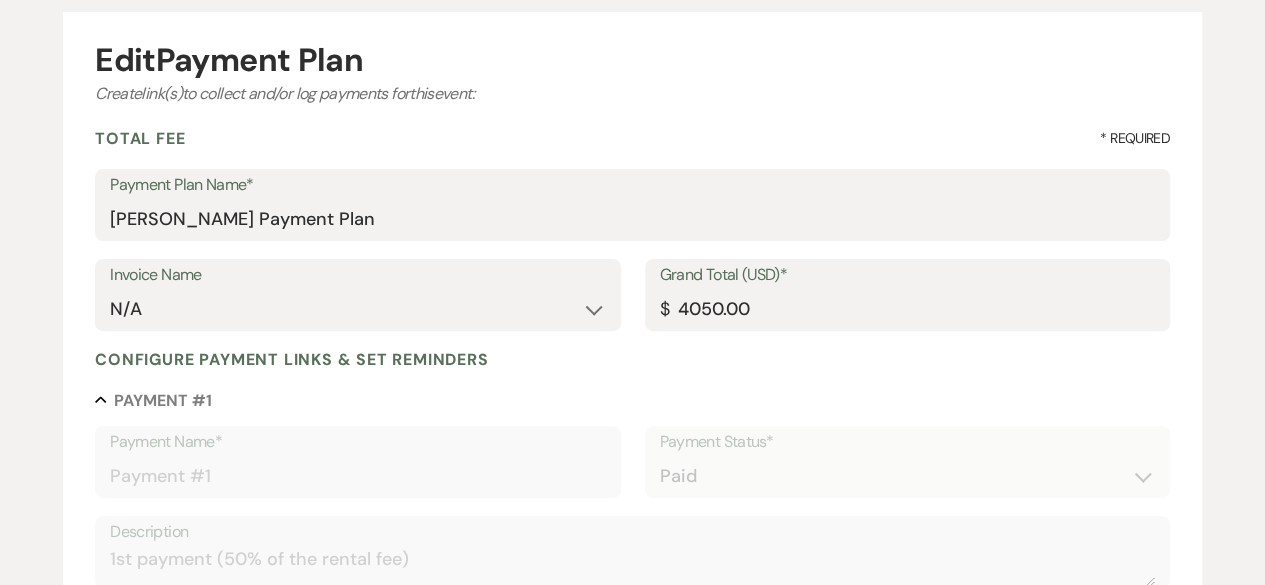 select on "1" 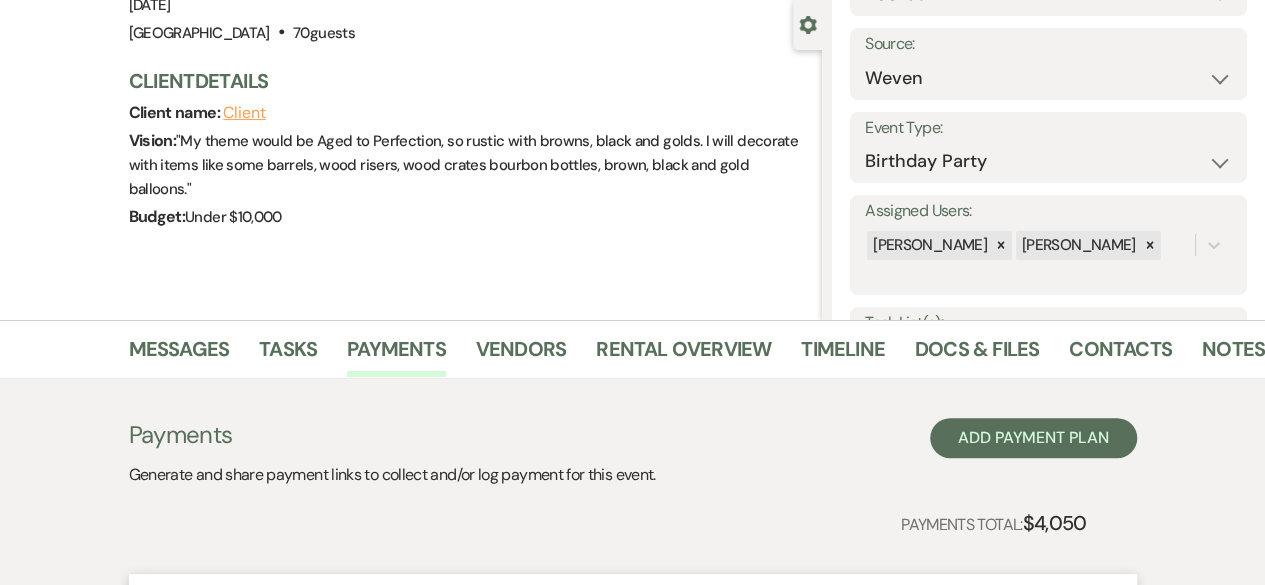 scroll, scrollTop: 0, scrollLeft: 0, axis: both 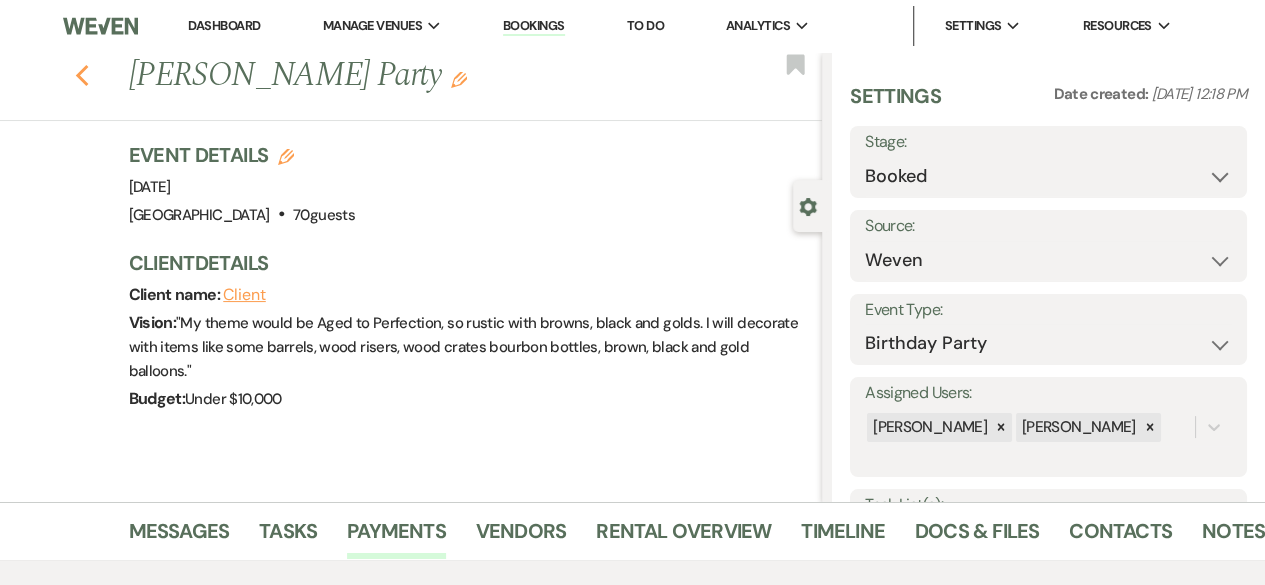 click on "Previous" 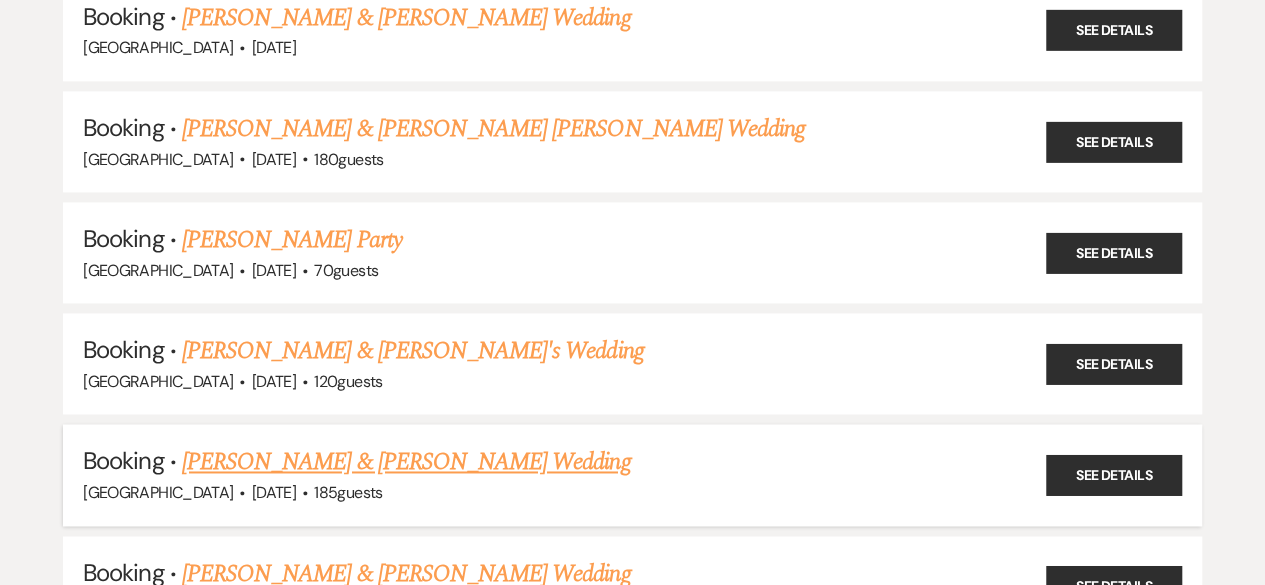 click on "[PERSON_NAME] & [PERSON_NAME] Wedding" at bounding box center (406, 462) 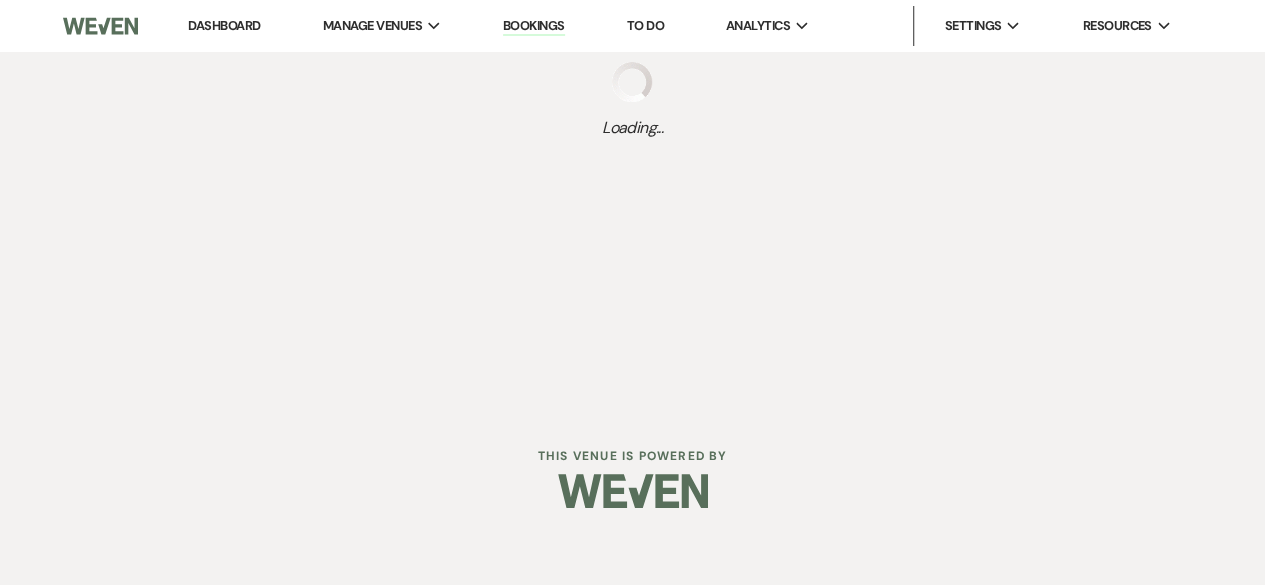 scroll, scrollTop: 0, scrollLeft: 0, axis: both 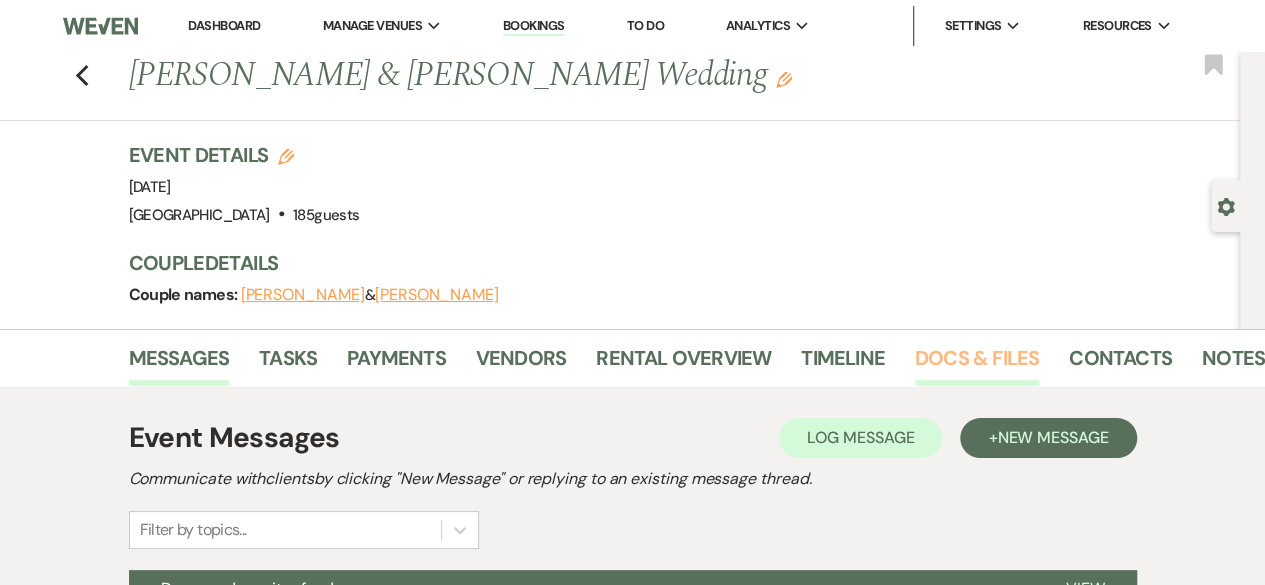 click on "Docs & Files" at bounding box center [977, 364] 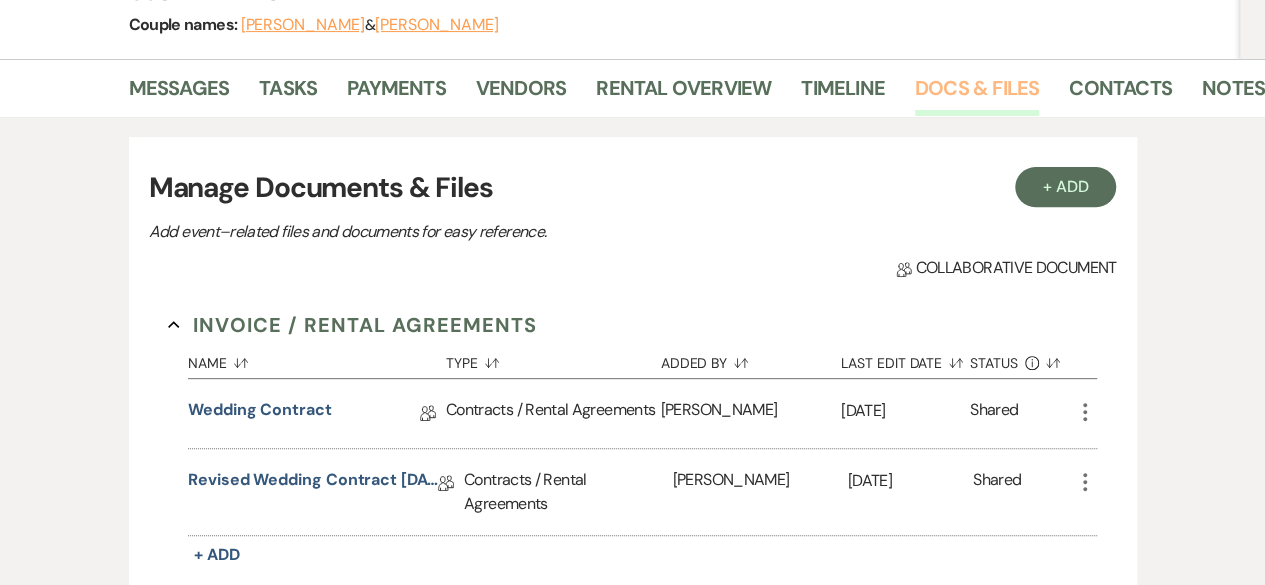scroll, scrollTop: 272, scrollLeft: 0, axis: vertical 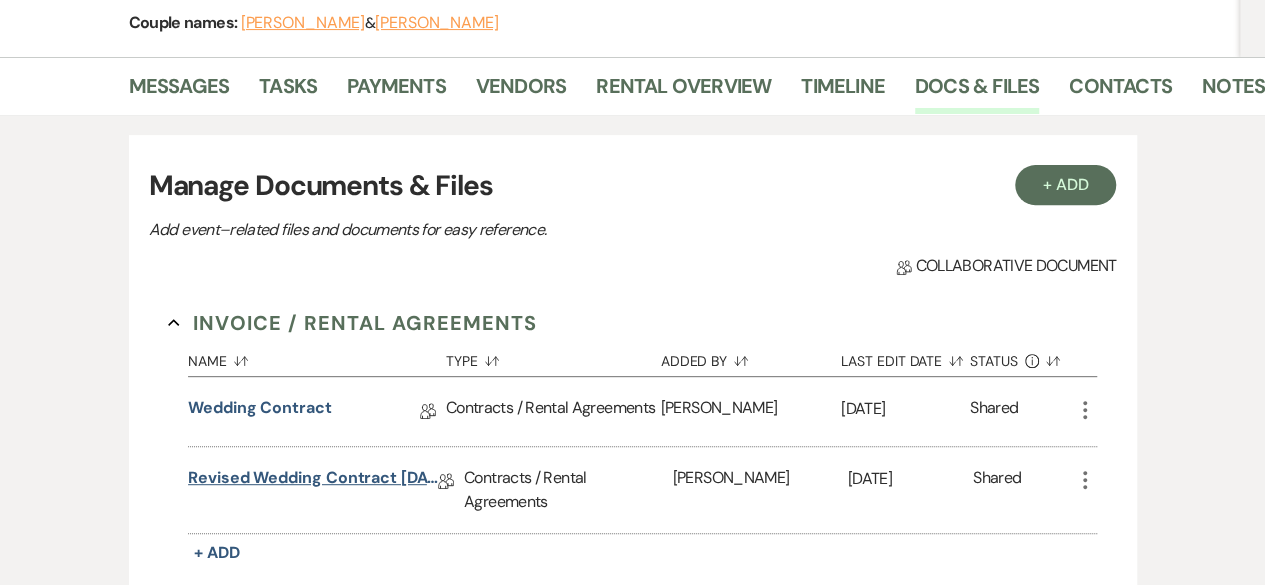 click on "Revised Wedding Contract [DATE]" at bounding box center [313, 481] 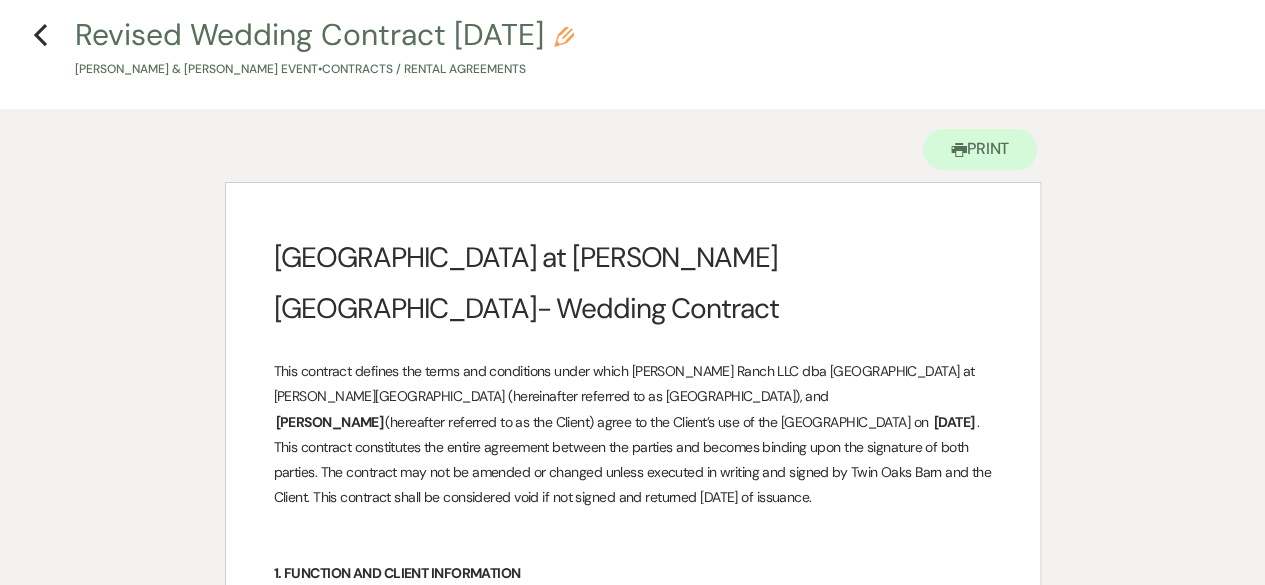 scroll, scrollTop: 0, scrollLeft: 0, axis: both 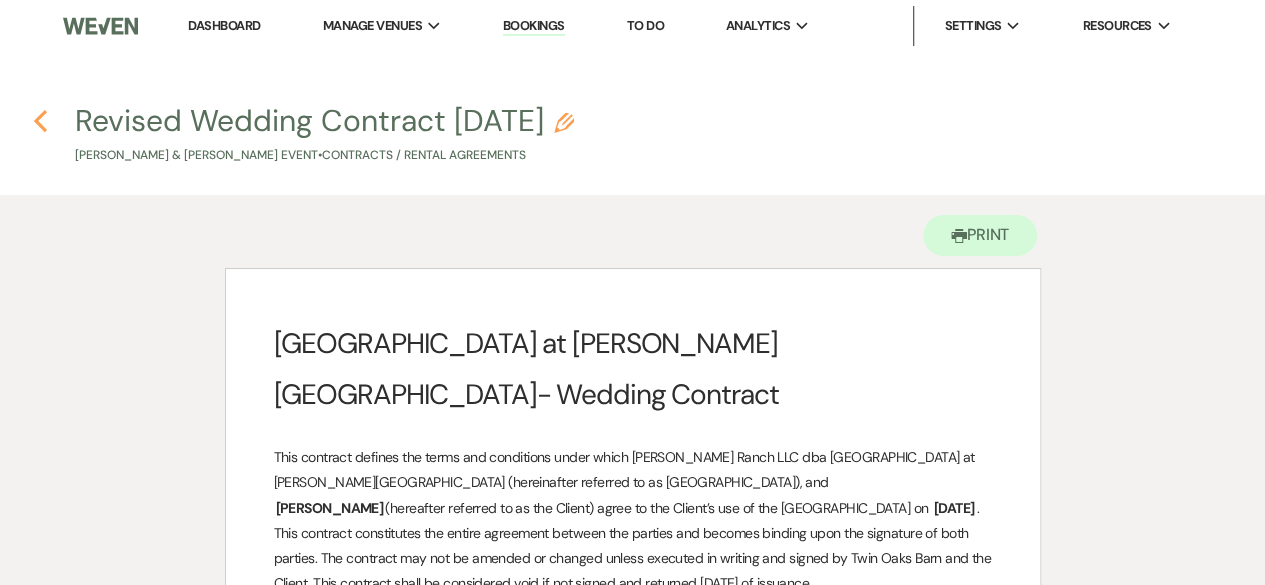 click 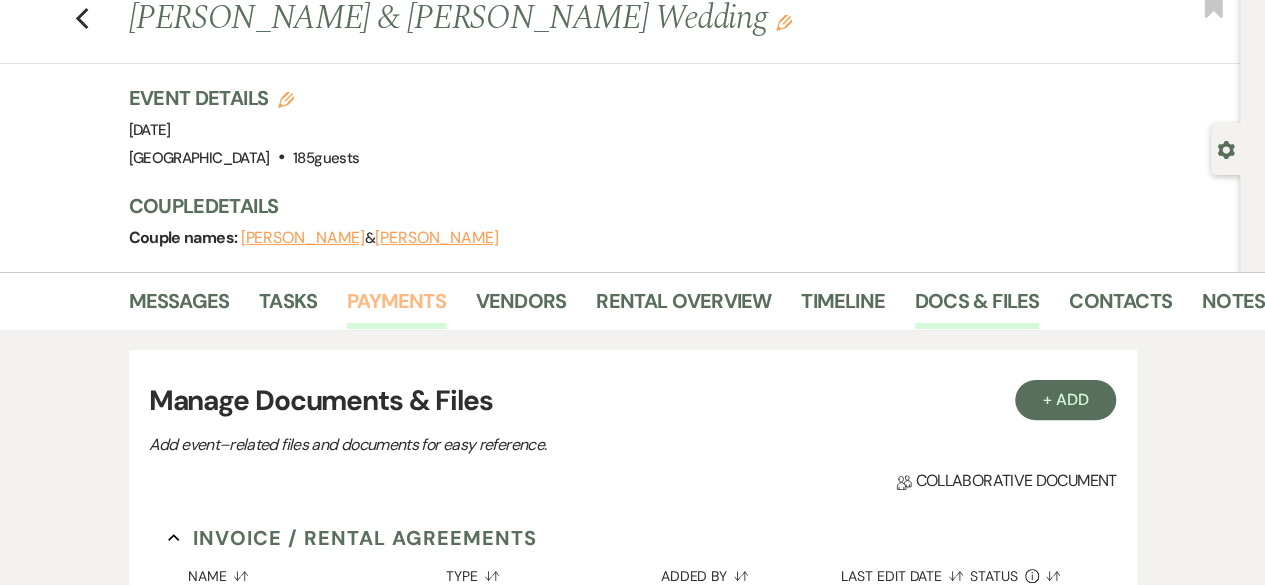 click on "Payments" at bounding box center [396, 307] 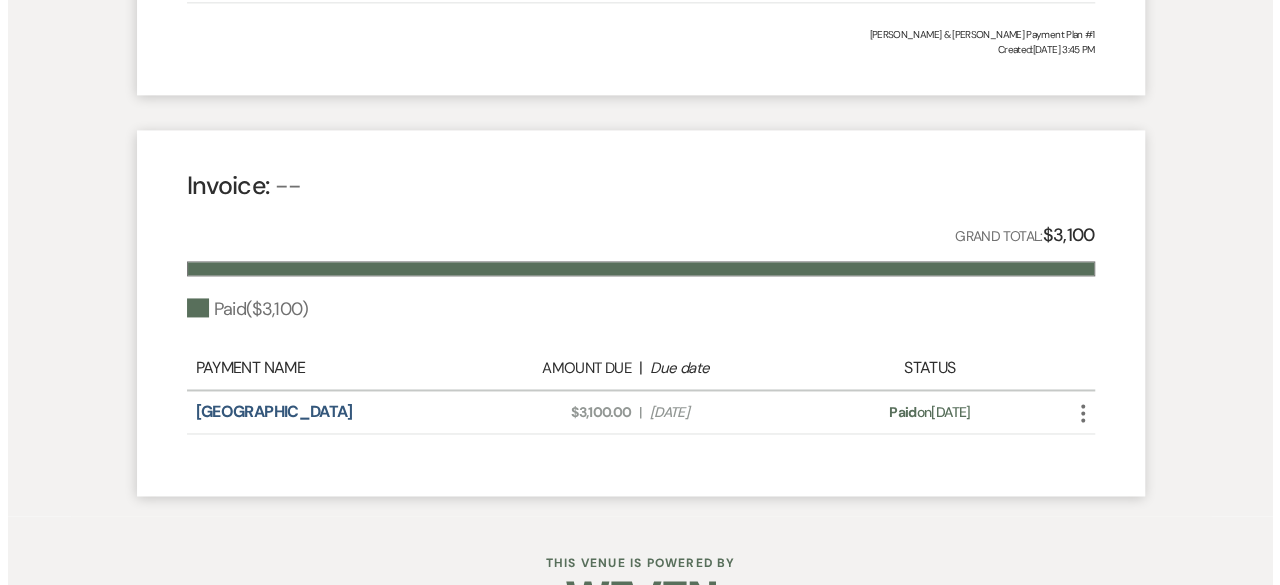 scroll, scrollTop: 1357, scrollLeft: 0, axis: vertical 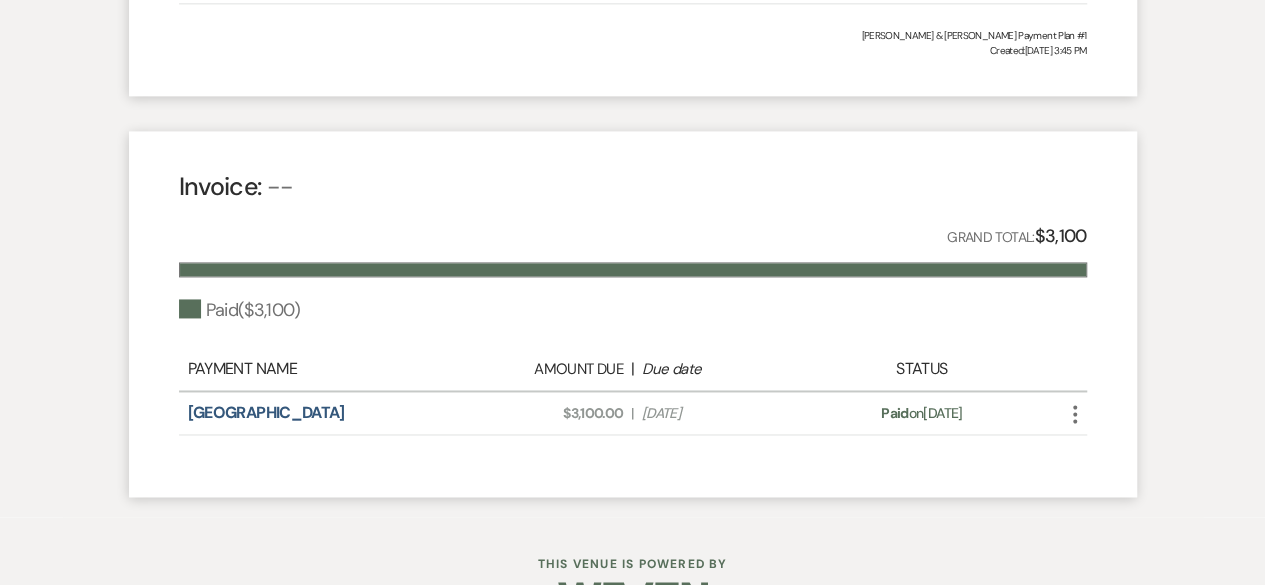 click 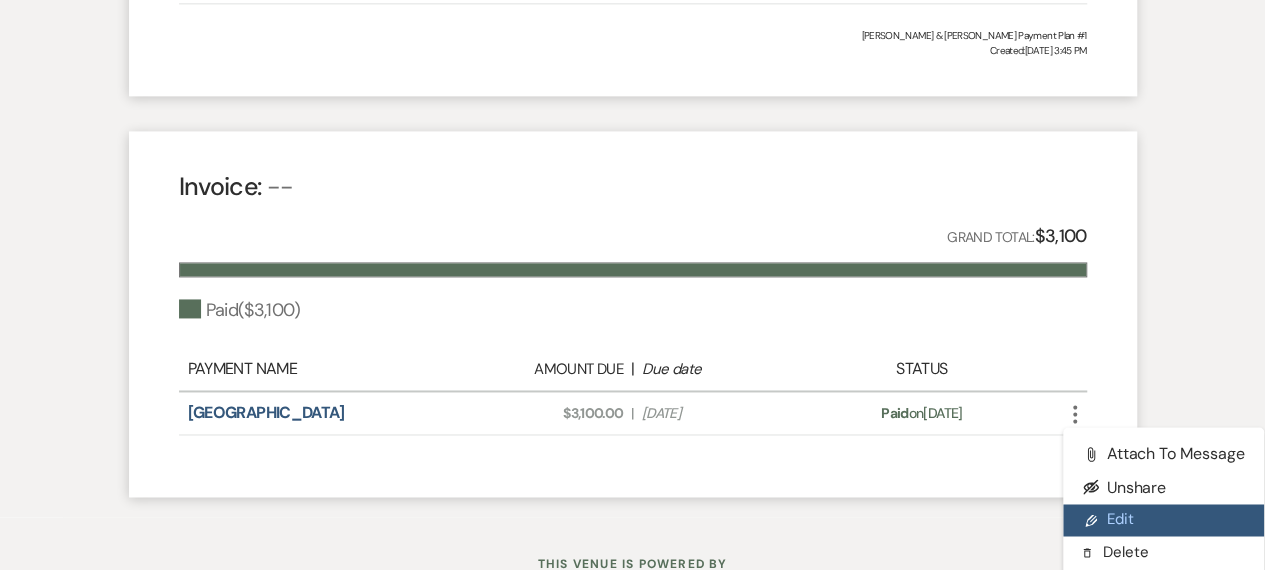 click on "Pencil  Edit" at bounding box center [1164, 520] 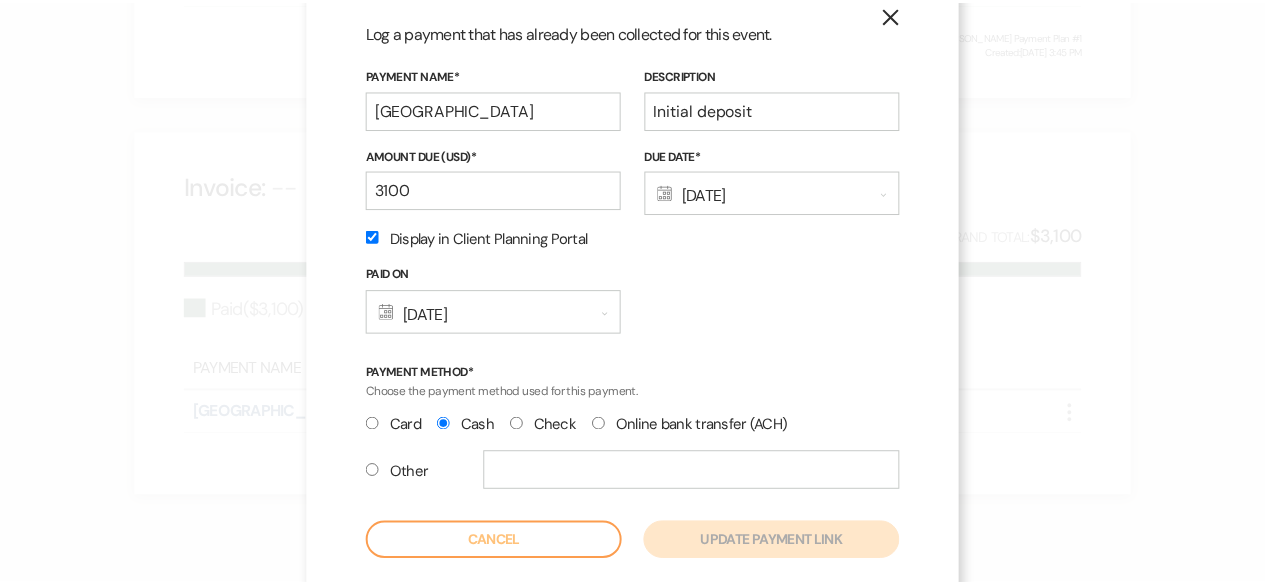 scroll, scrollTop: 0, scrollLeft: 0, axis: both 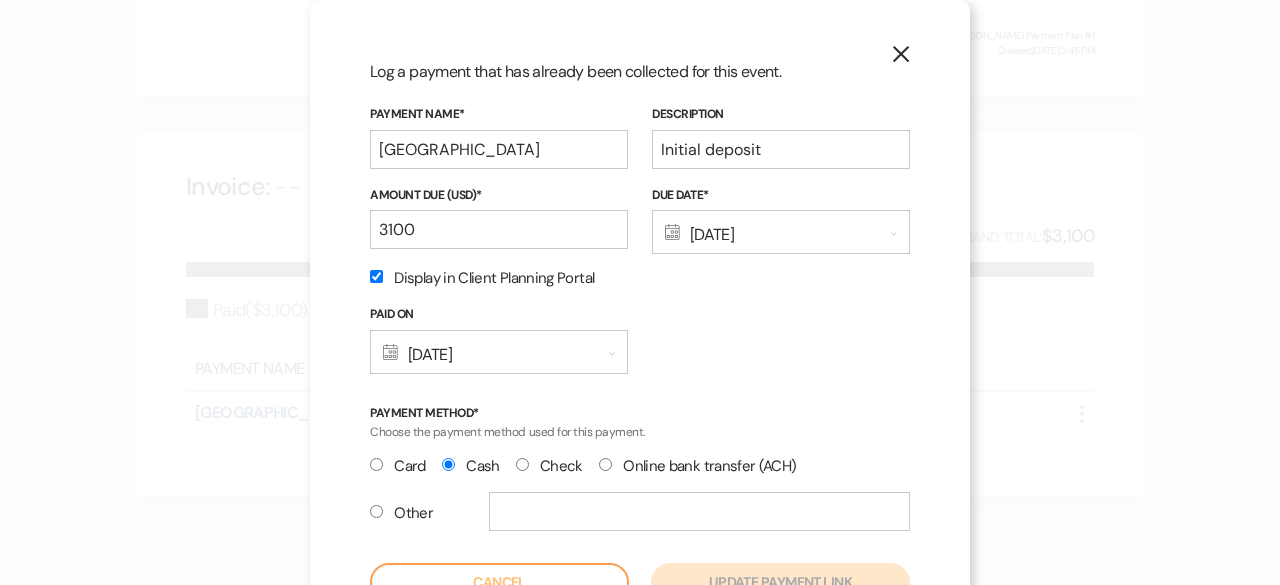 click 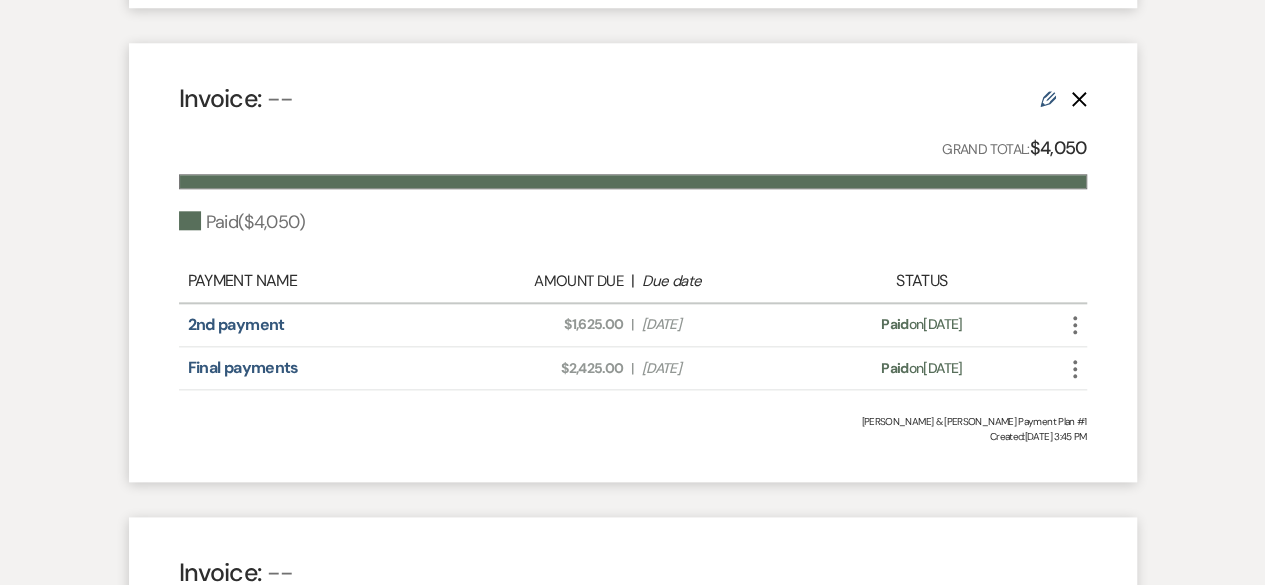 scroll, scrollTop: 936, scrollLeft: 0, axis: vertical 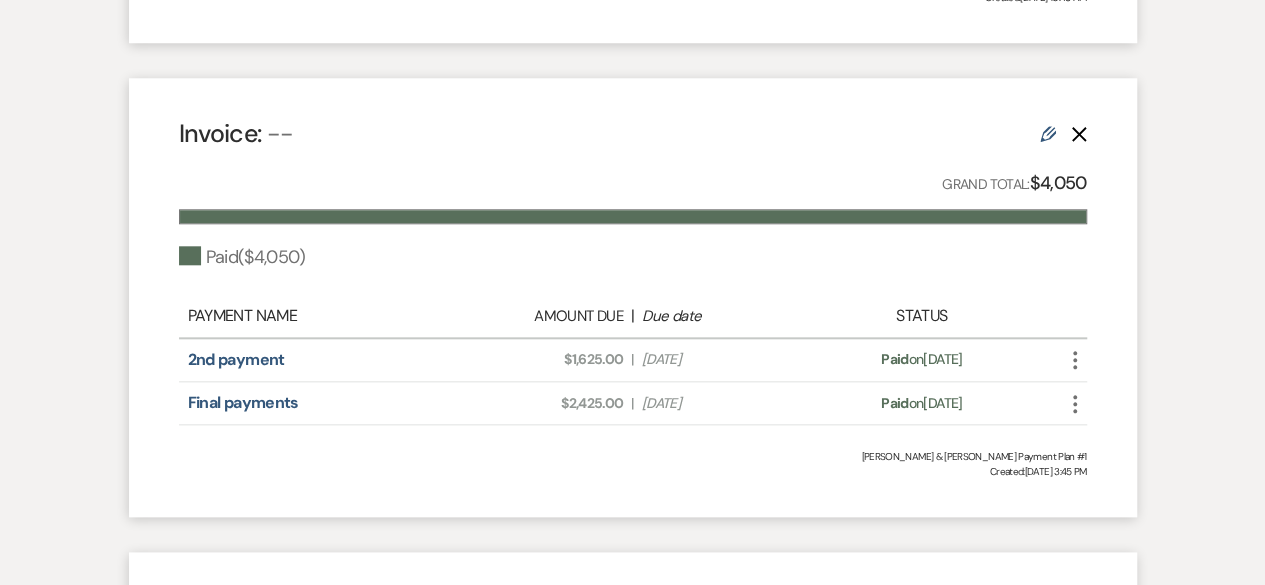 click 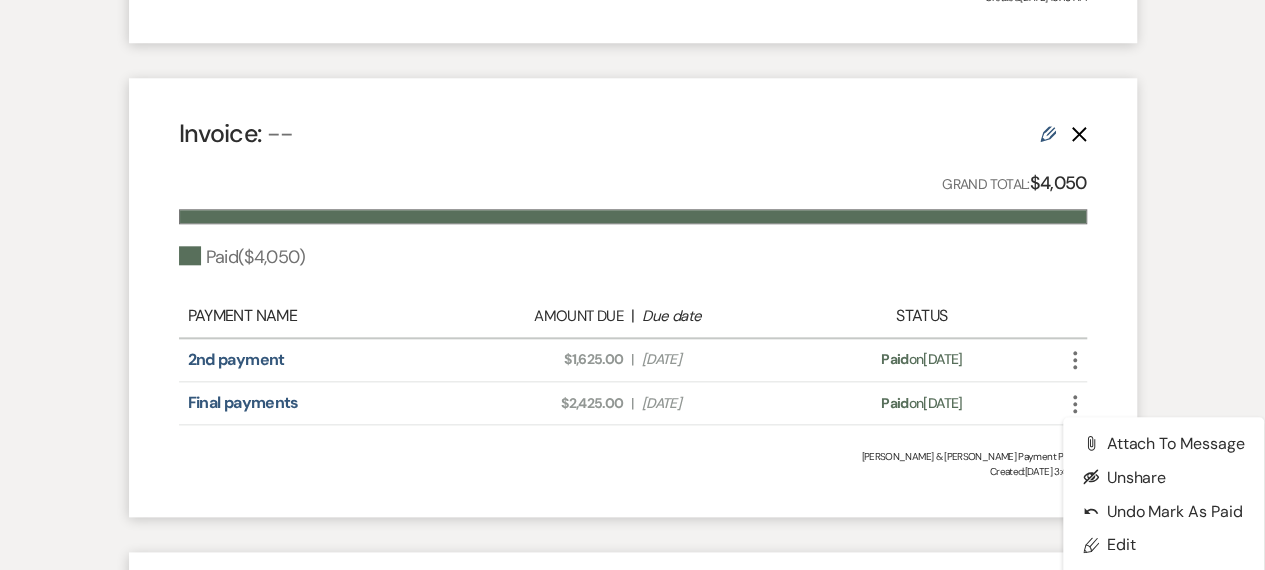 click on "Messages Tasks Payments Vendors Rental Overview Timeline Docs & Files Contacts Notes Payments Generate and share payment links to collect and/or log payment for this event. Add Payment Plan Payments Total:  $7,450 Invoice:   -- Edit Grand Total:  $300 Paid  ( $300 ) Payment Name Amount Due | Due date Status Payment 4 Amount Due:   $300.00 | Due Date   [DATE] Payment status:   Paid  on  [DATE] More [PERSON_NAME] & [PERSON_NAME] Payment Plan #2 Created:  [DATE] 10:48 AM Invoice:   -- Edit Delete Grand Total:  $4,050 Paid  ( $4,050 ) Payment Name Amount Due | Due date Status 2nd payment Amount Due:   $1,625.00 | Due Date   [DATE] Payment status:   Paid  on  [DATE] More Final payments Amount Due:   $2,425.00 | Due Date   [DATE] Payment status:   Paid  on  [DATE] More Attach File Attach to Message Eye Blocked Unshare Undo Undo Mark as Paid Pencil Edit $ Log Refund [PERSON_NAME] & [PERSON_NAME] Payment Plan #1 Created:  [DATE] 3:45 PM Invoice:   -- $3,100  (" at bounding box center [632, 166] 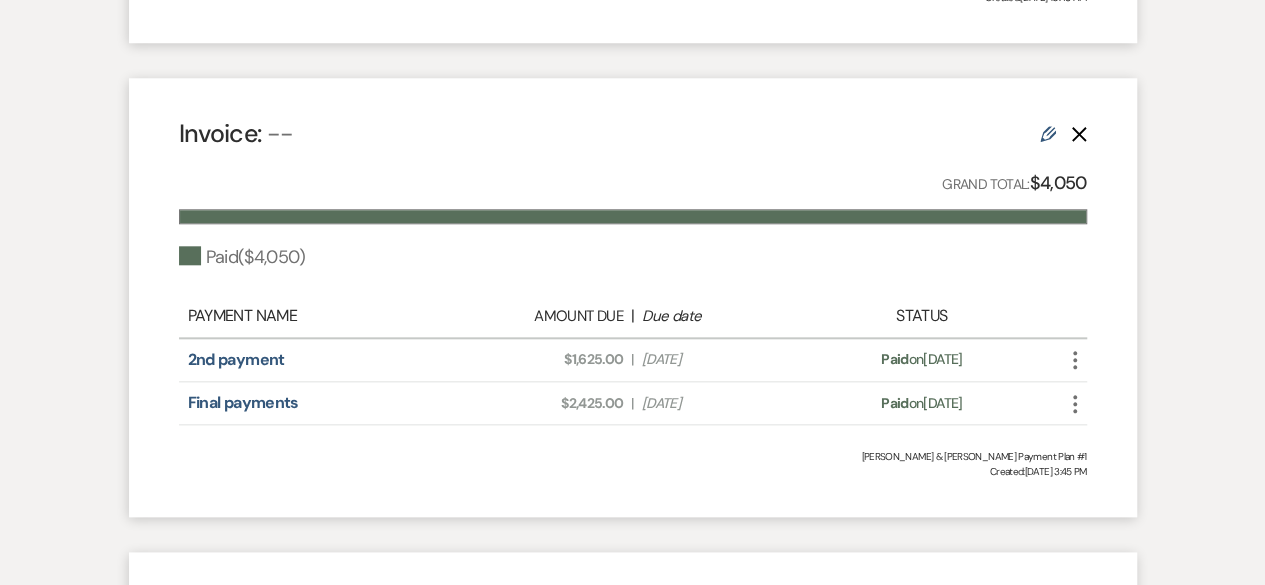 click 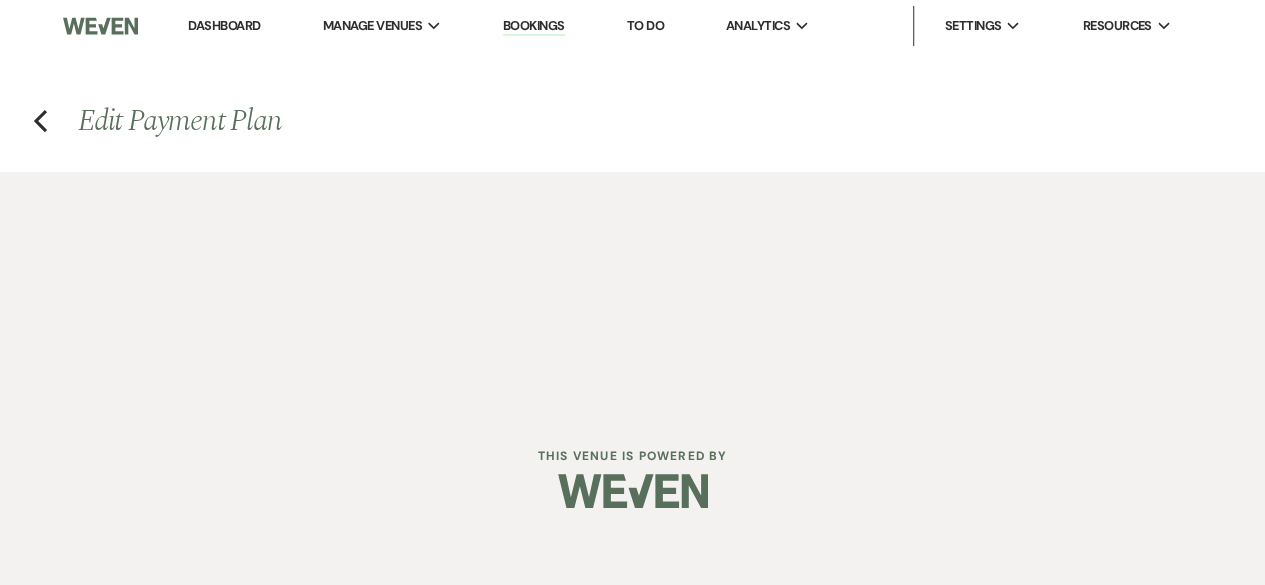 select on "1" 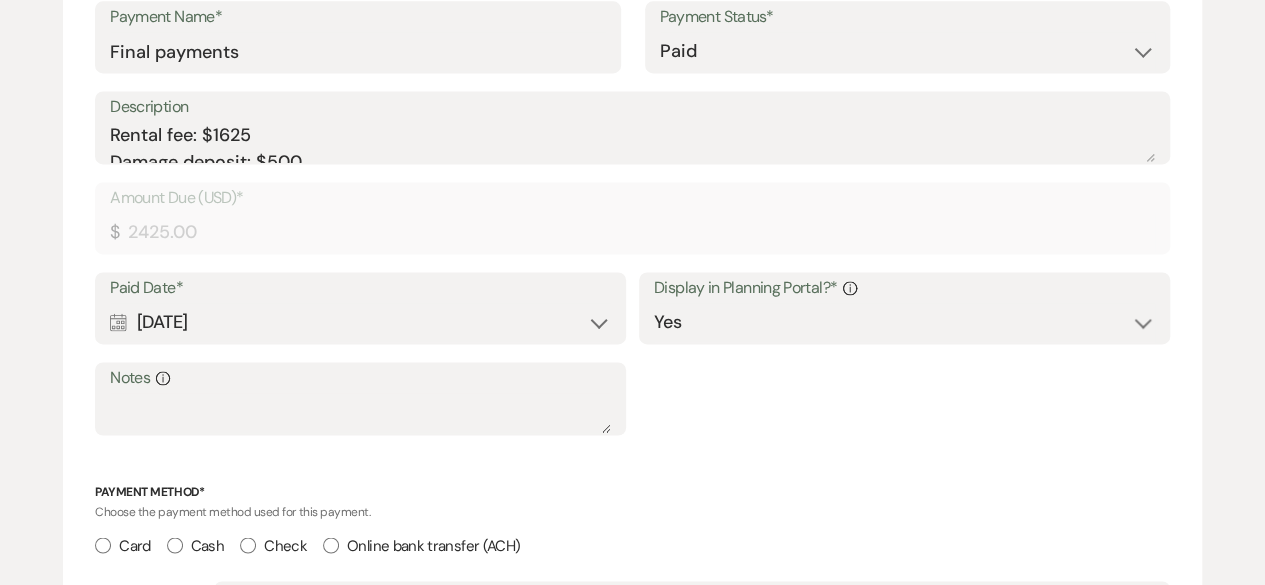 scroll, scrollTop: 1388, scrollLeft: 0, axis: vertical 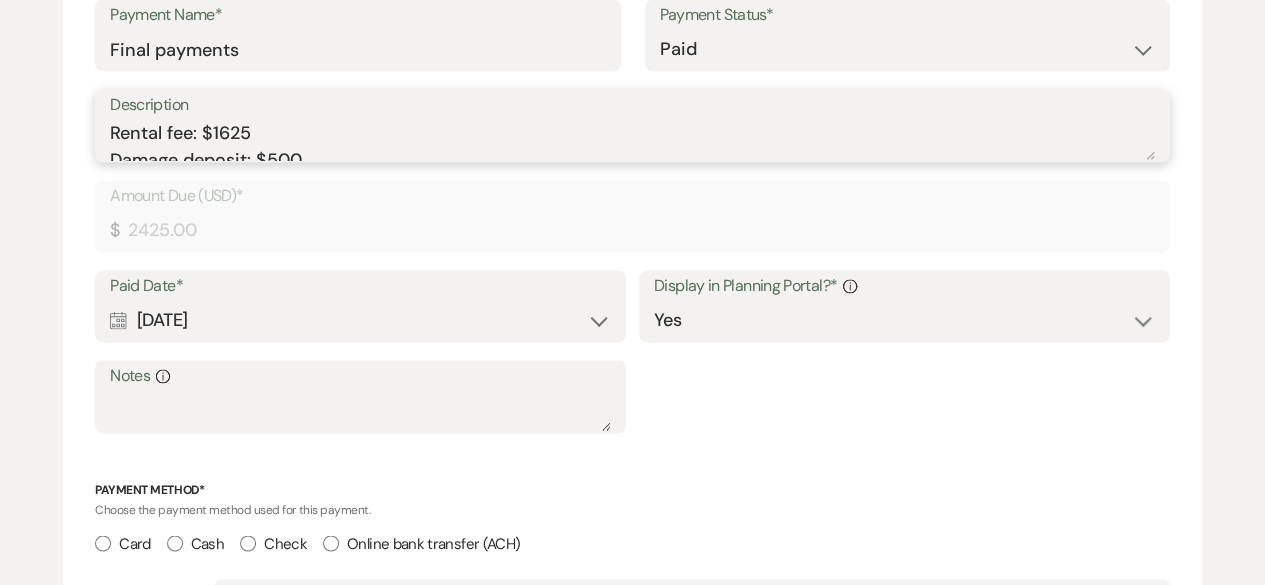 click on "Rental fee: $1625
Damage deposit: $500
Security fee: $300" at bounding box center [632, 140] 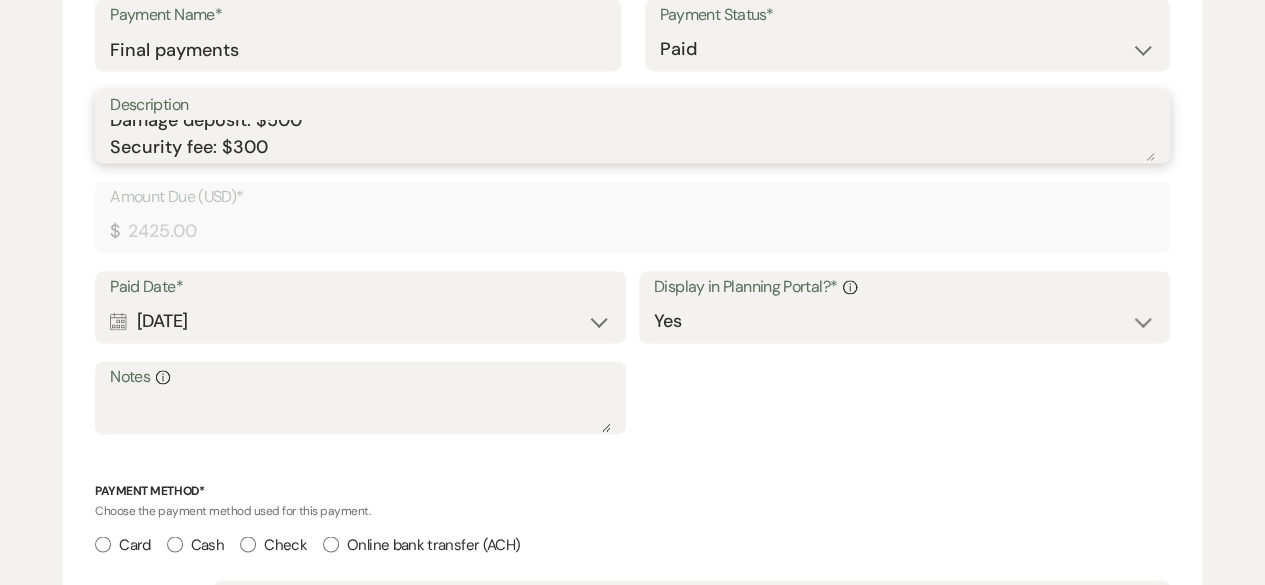 scroll, scrollTop: 39, scrollLeft: 0, axis: vertical 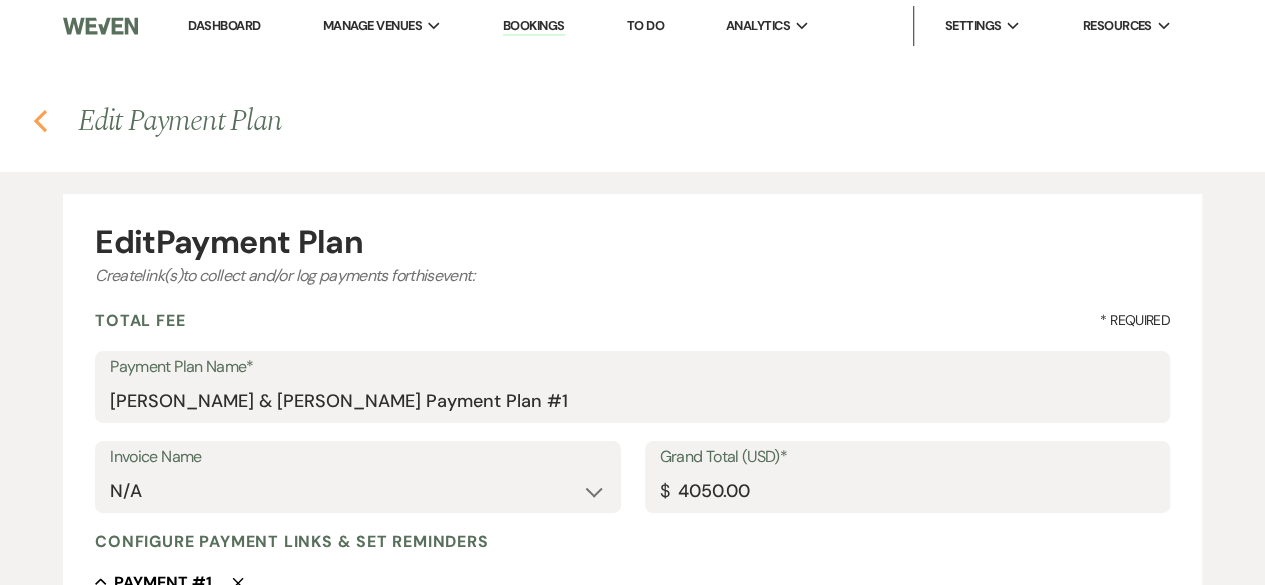 click on "Previous" 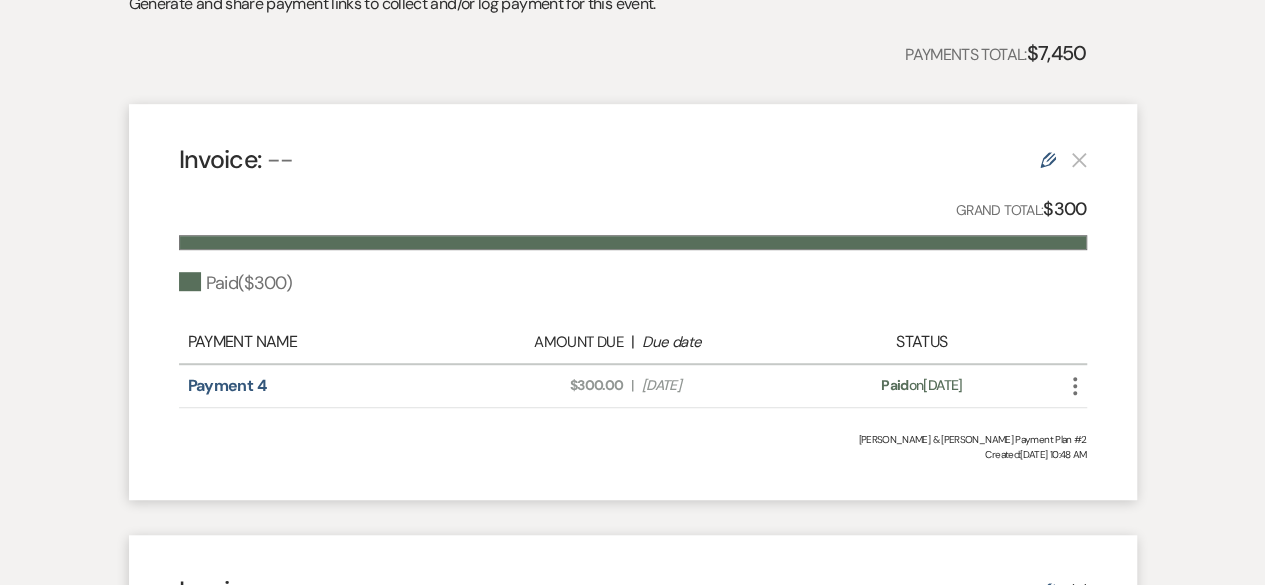 scroll, scrollTop: 484, scrollLeft: 0, axis: vertical 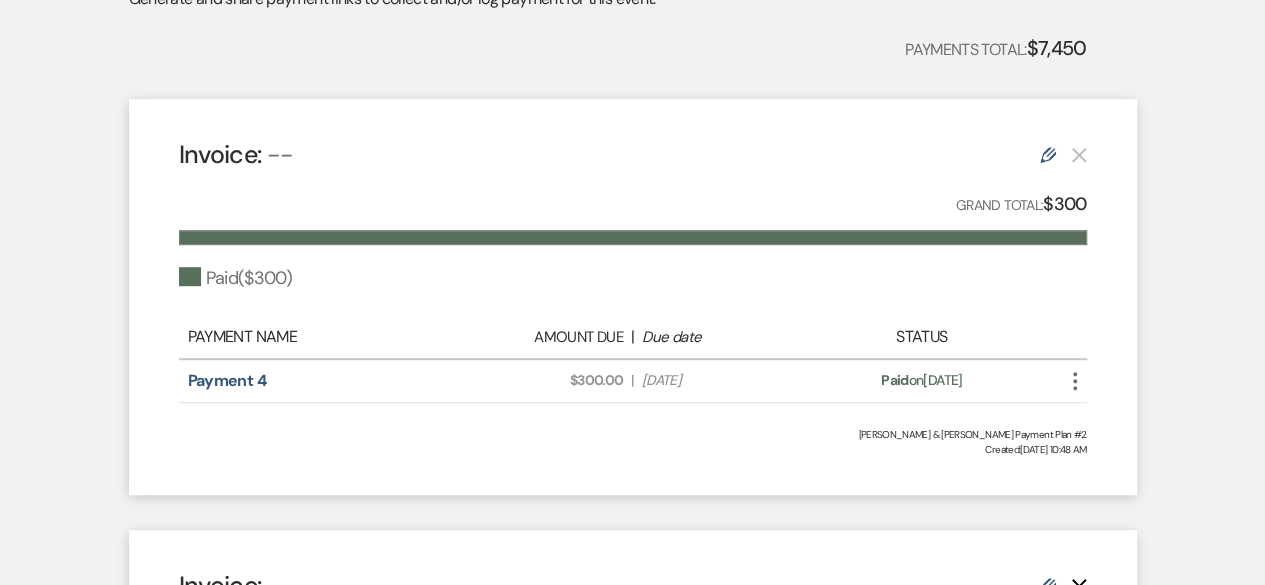 click 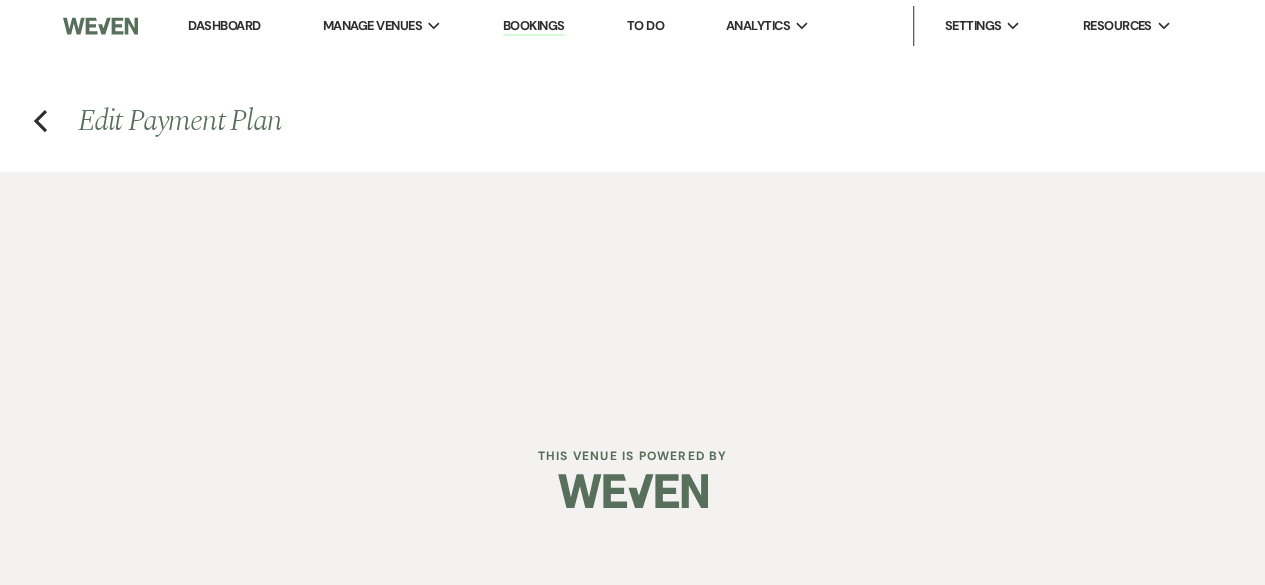 select on "1" 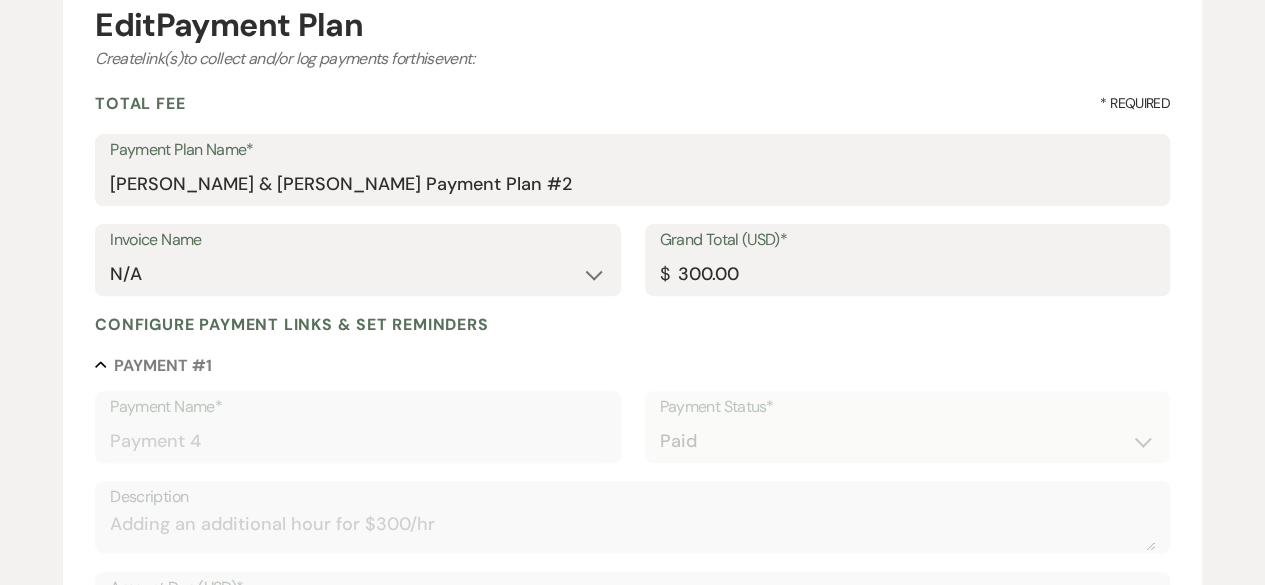 scroll, scrollTop: 0, scrollLeft: 0, axis: both 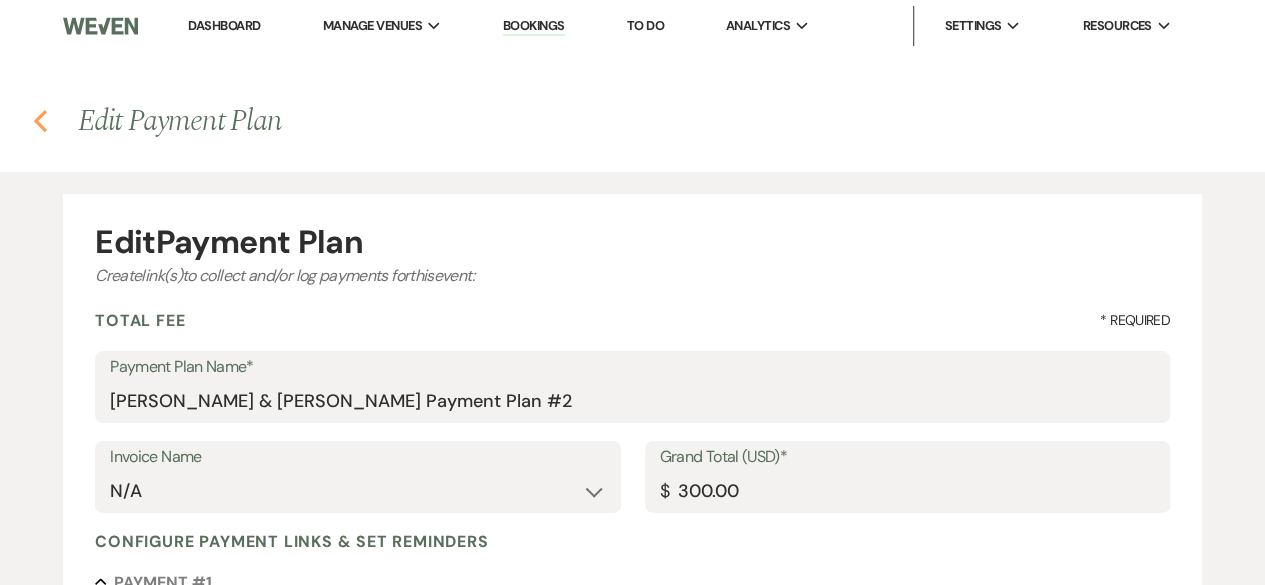 click on "Previous" 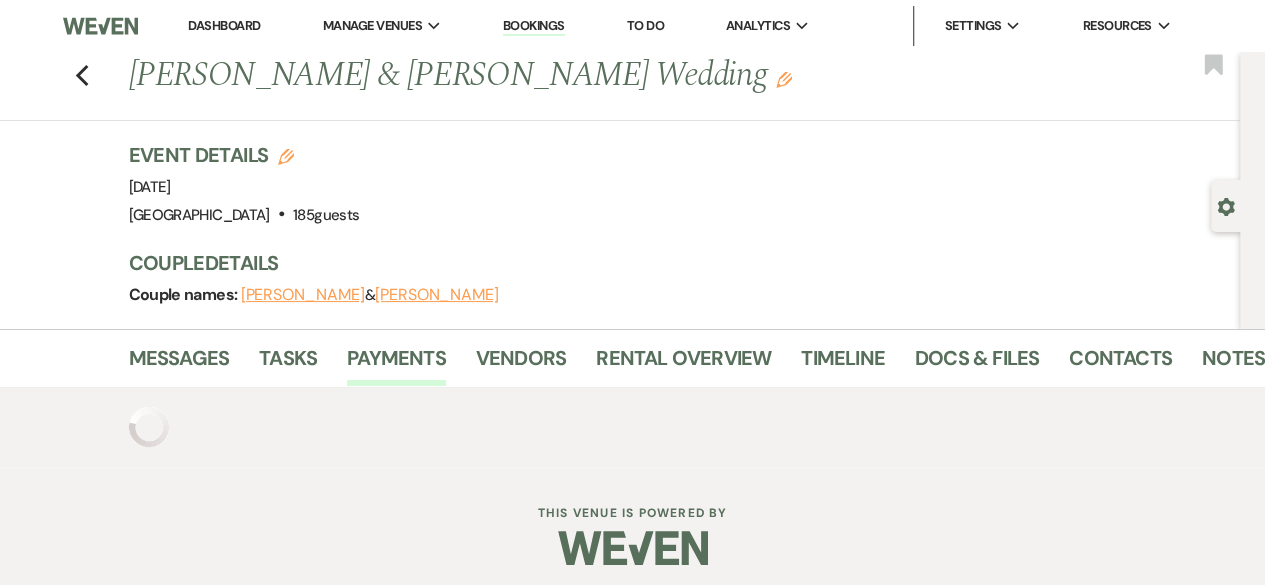scroll, scrollTop: 9, scrollLeft: 0, axis: vertical 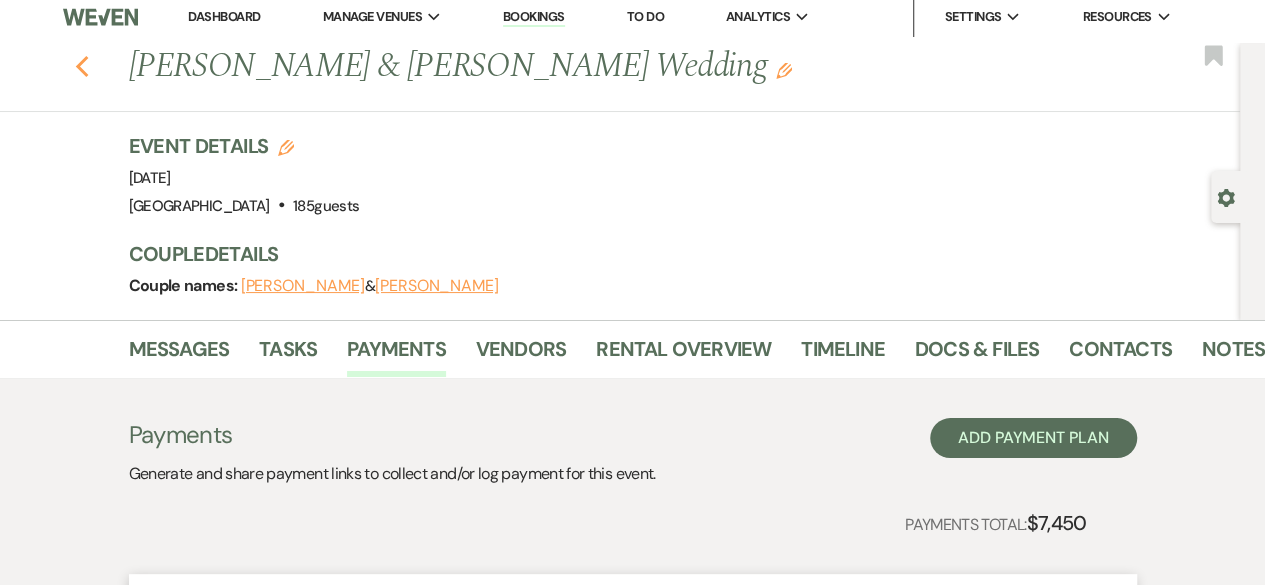 click 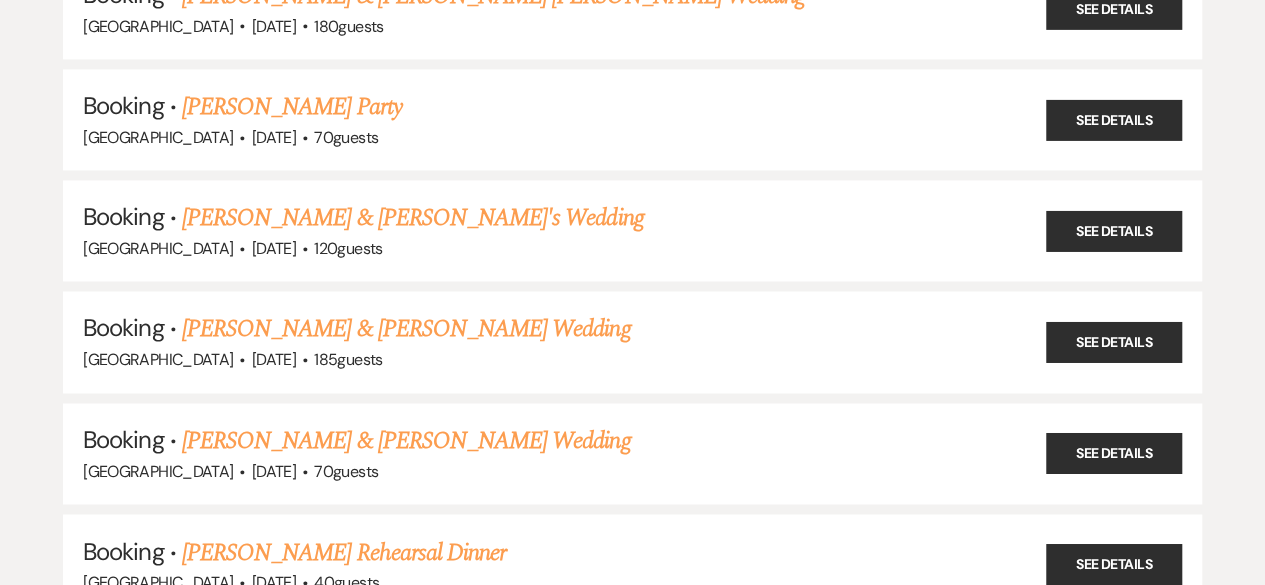scroll, scrollTop: 24195, scrollLeft: 0, axis: vertical 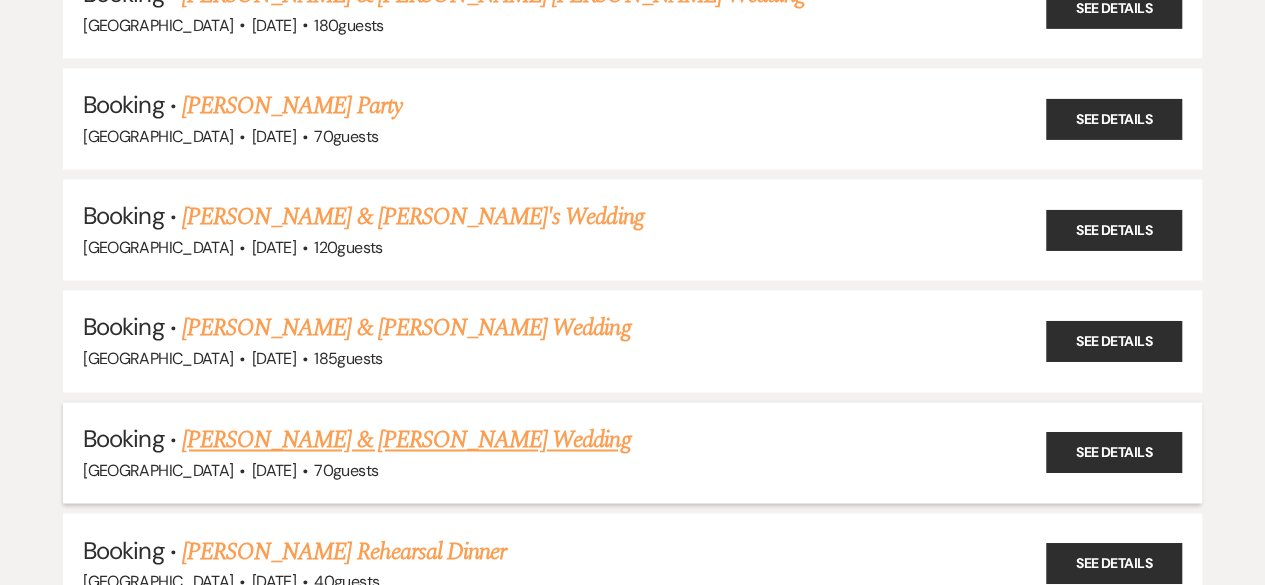 click on "[PERSON_NAME] & [PERSON_NAME] Wedding" at bounding box center (406, 440) 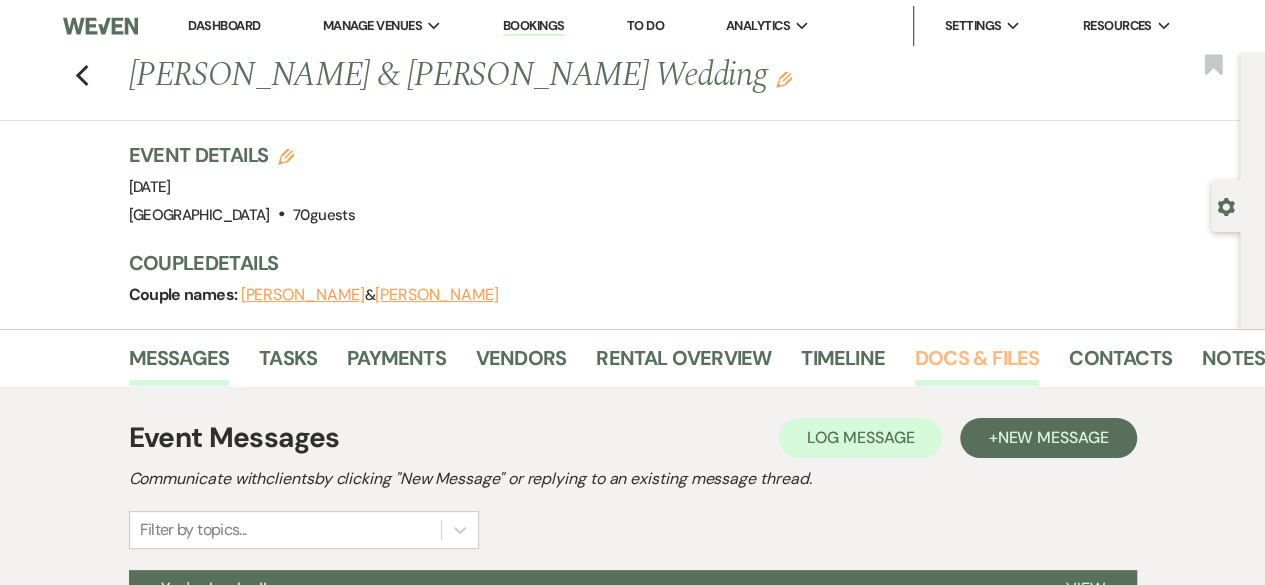 click on "Docs & Files" at bounding box center (977, 364) 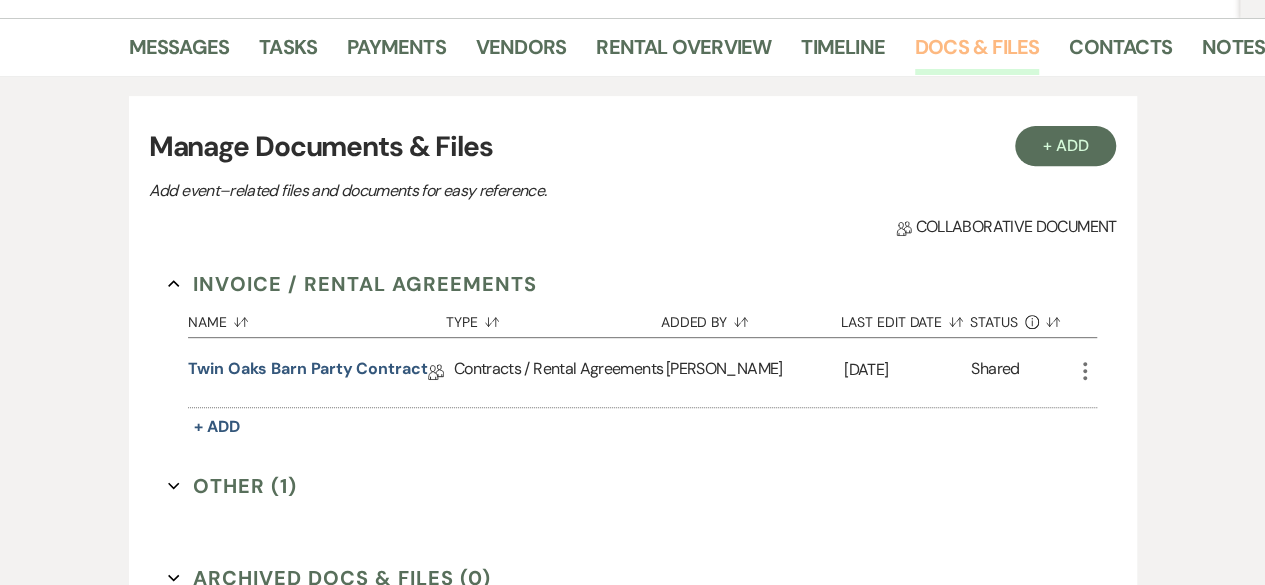 scroll, scrollTop: 318, scrollLeft: 0, axis: vertical 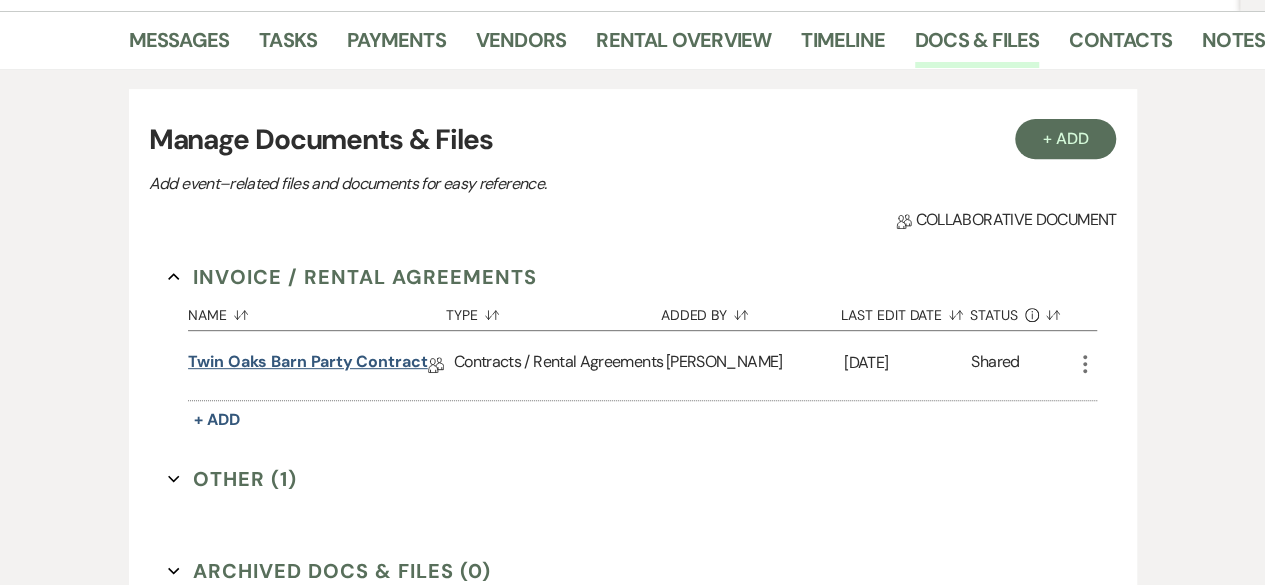 click on "Twin Oaks Barn Party contract" at bounding box center [308, 365] 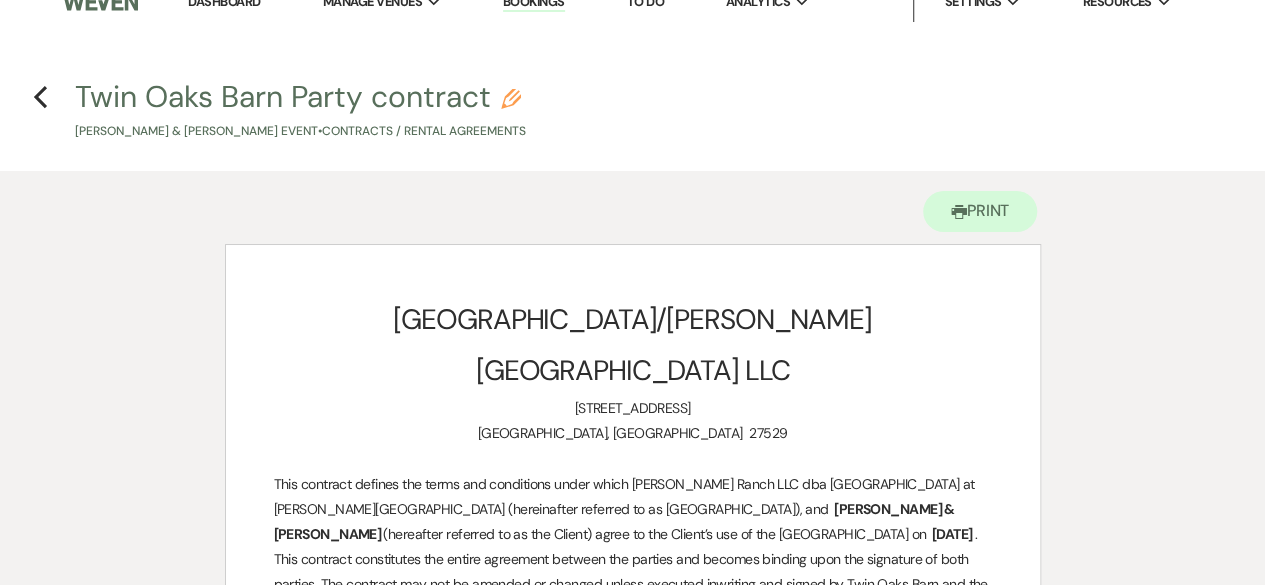 scroll, scrollTop: 0, scrollLeft: 0, axis: both 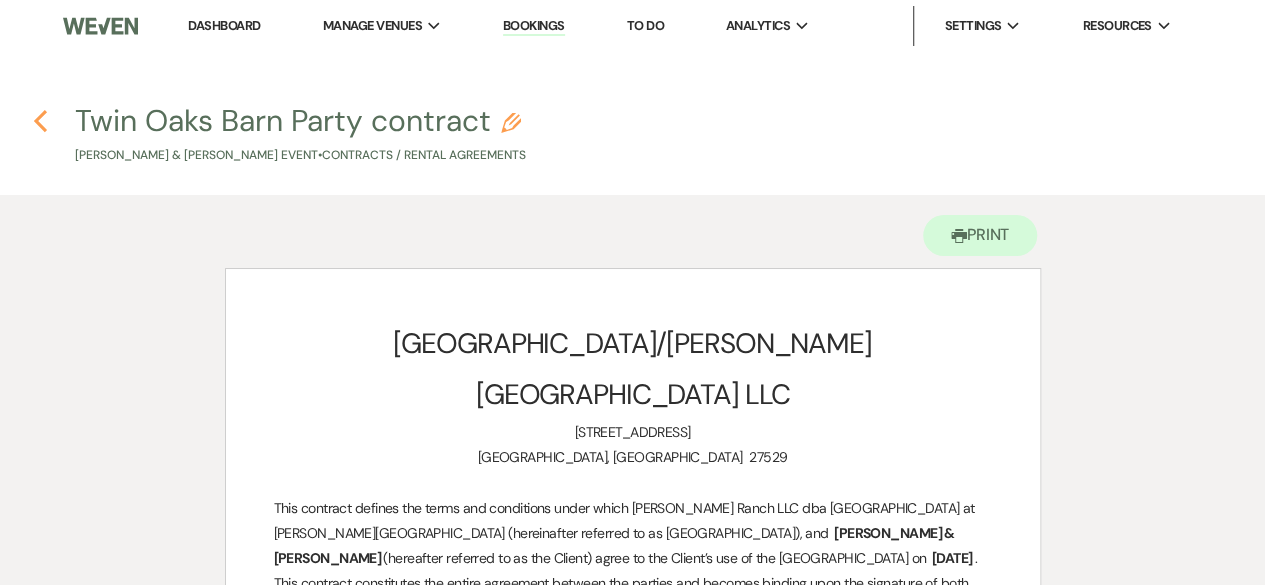 click on "Previous" 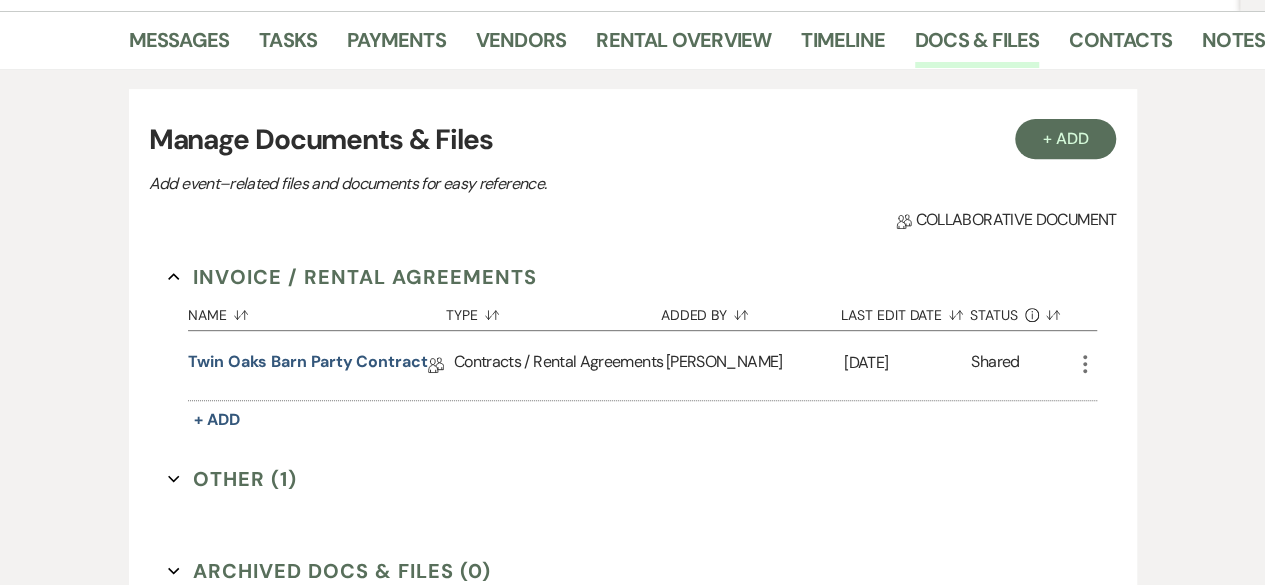 scroll, scrollTop: 0, scrollLeft: 0, axis: both 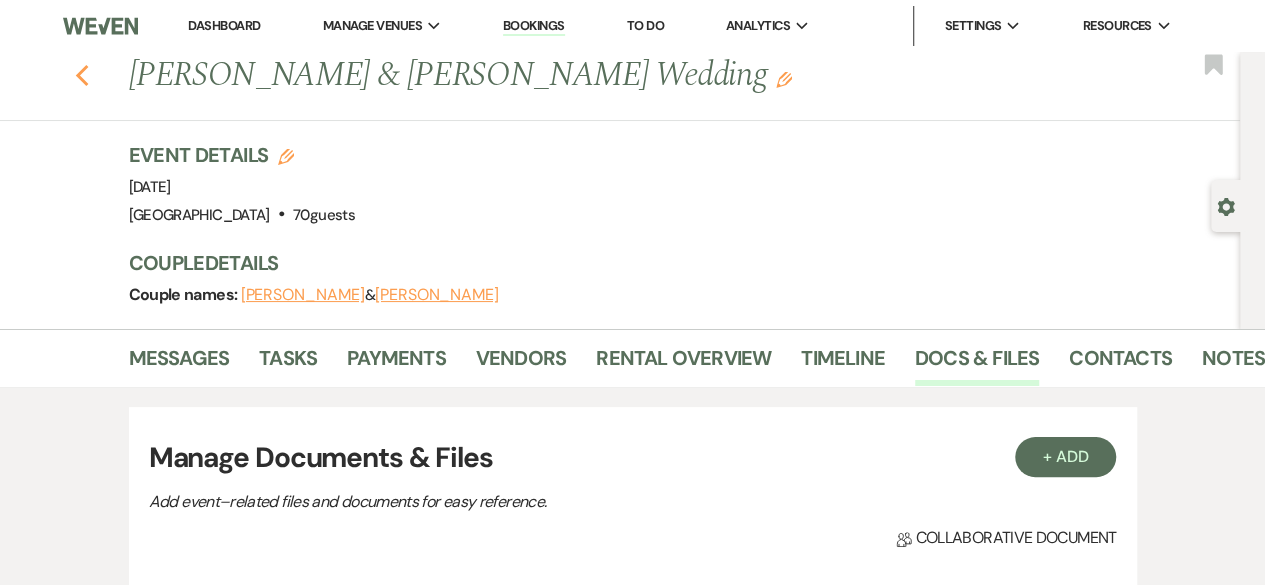 click on "Previous" 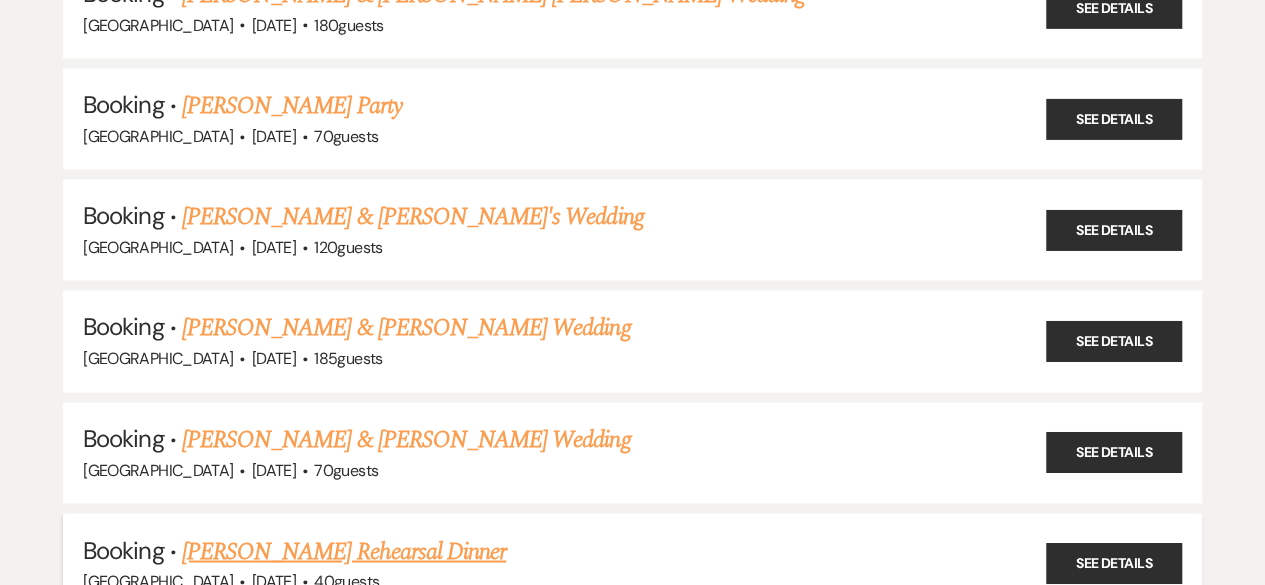 click on "[PERSON_NAME] Rehearsal Dinner" at bounding box center (344, 551) 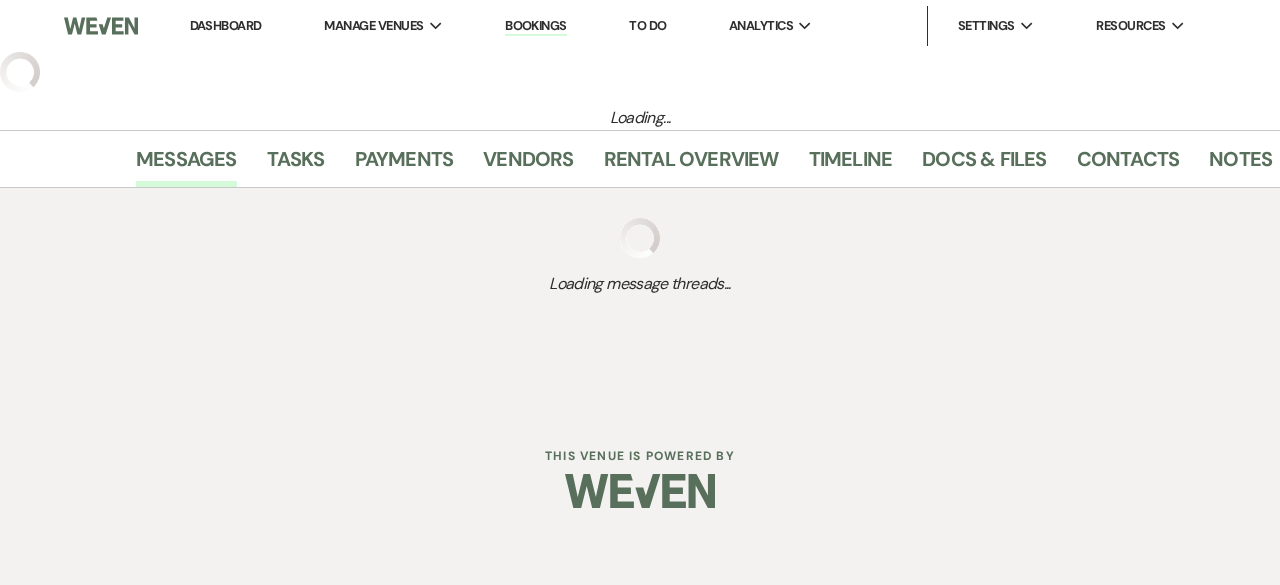 select on "5" 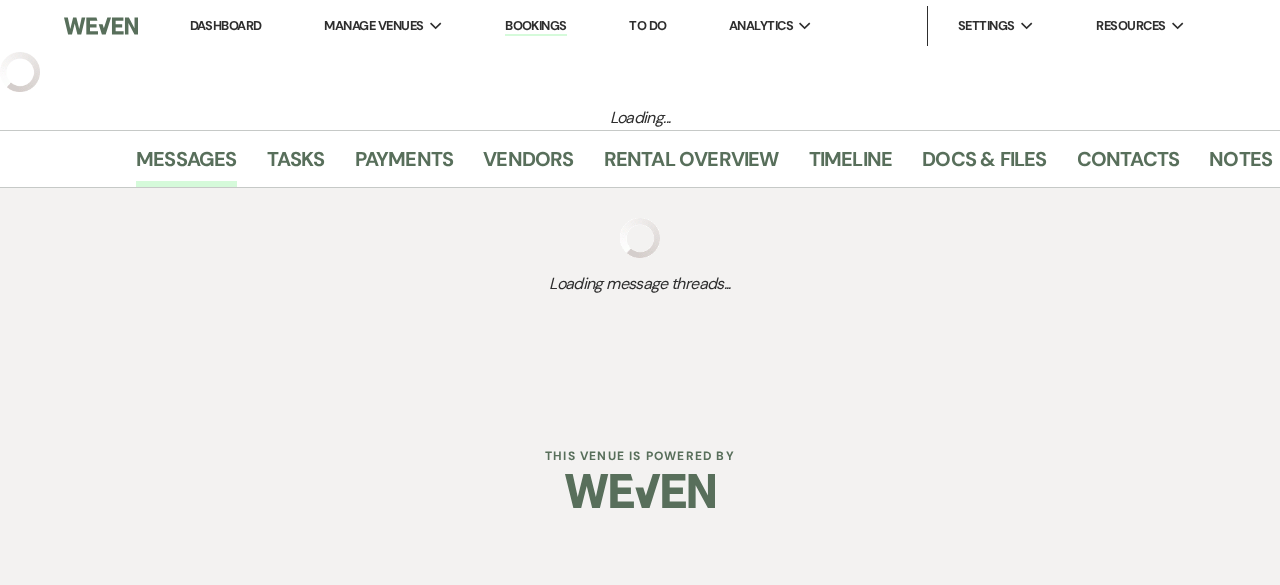 select on "11" 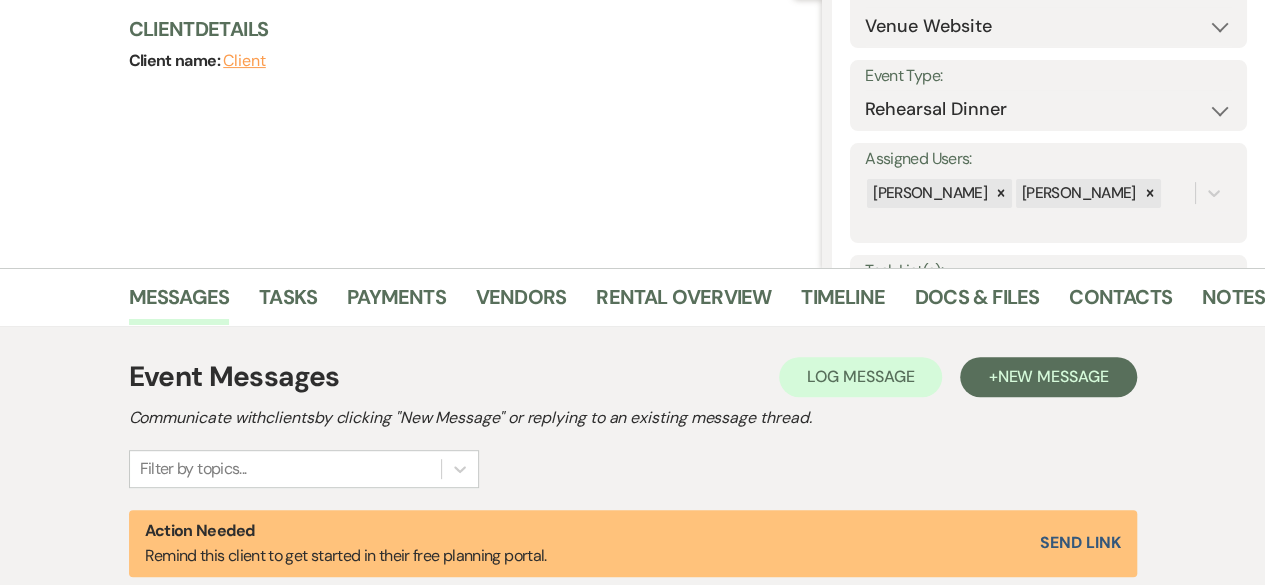 scroll, scrollTop: 242, scrollLeft: 0, axis: vertical 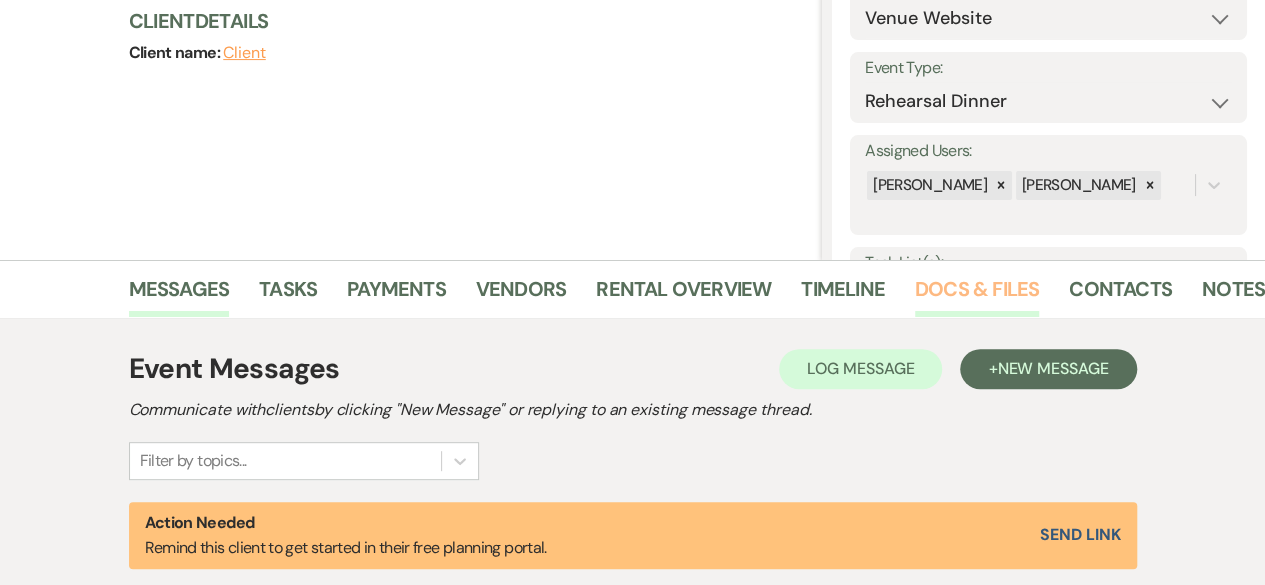 click on "Docs & Files" at bounding box center (977, 295) 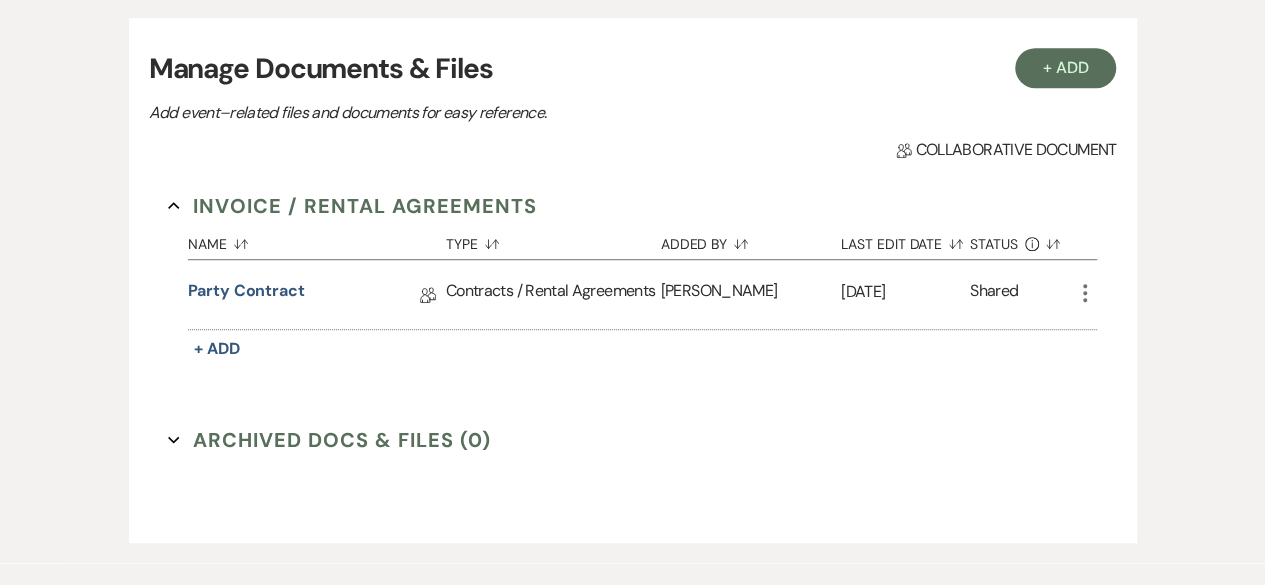 scroll, scrollTop: 566, scrollLeft: 0, axis: vertical 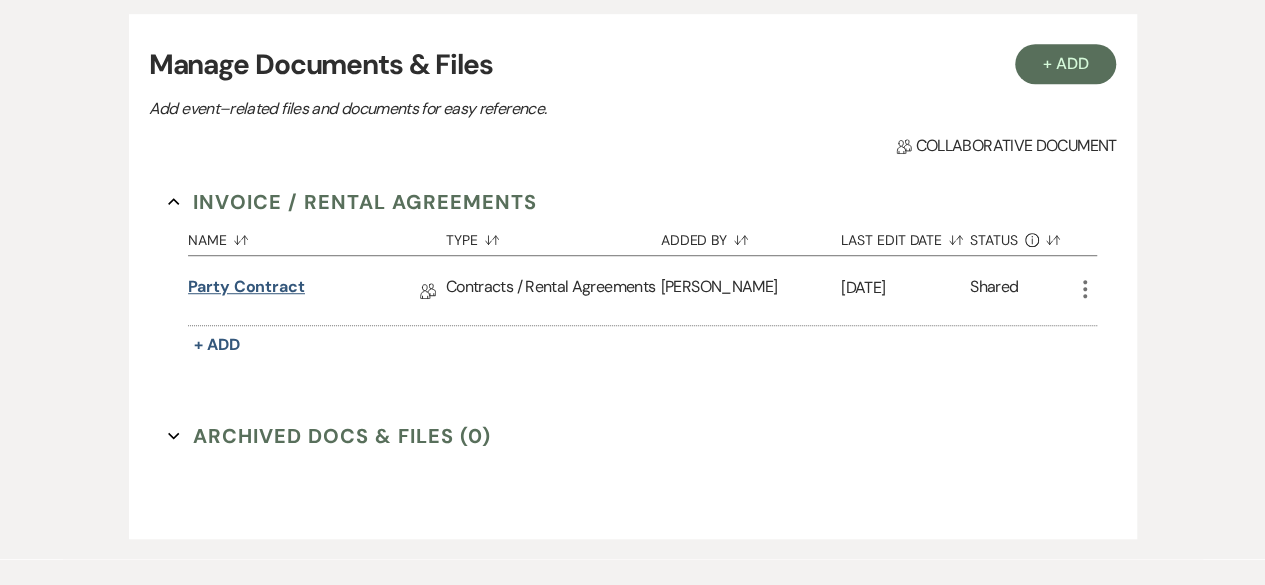 click on "Party contract" at bounding box center [246, 290] 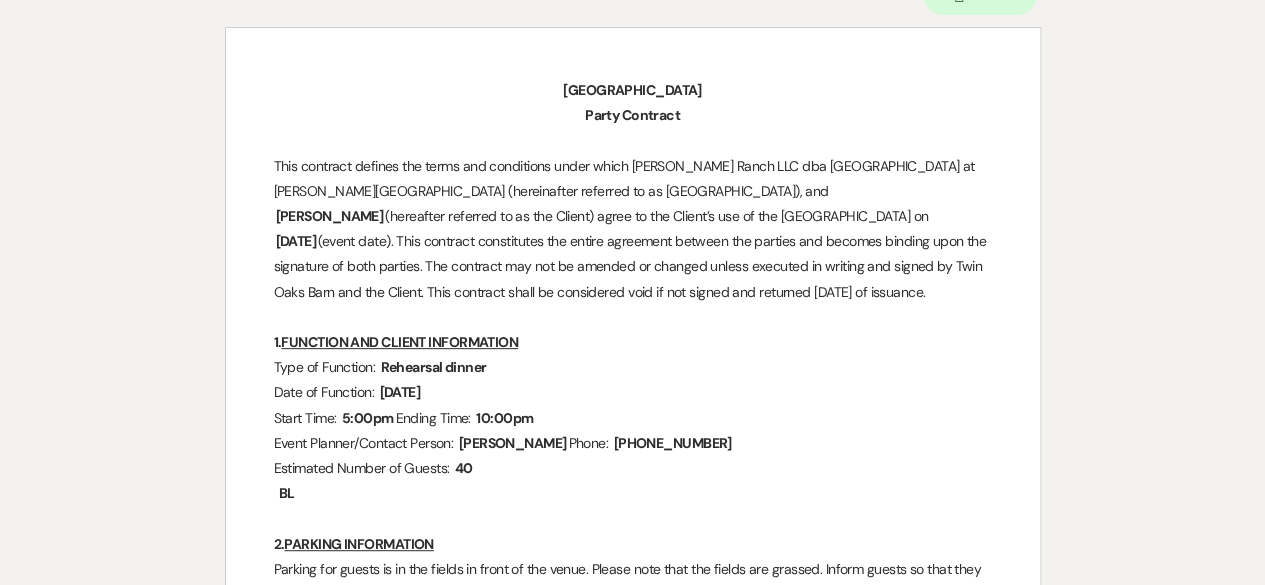 scroll, scrollTop: 0, scrollLeft: 0, axis: both 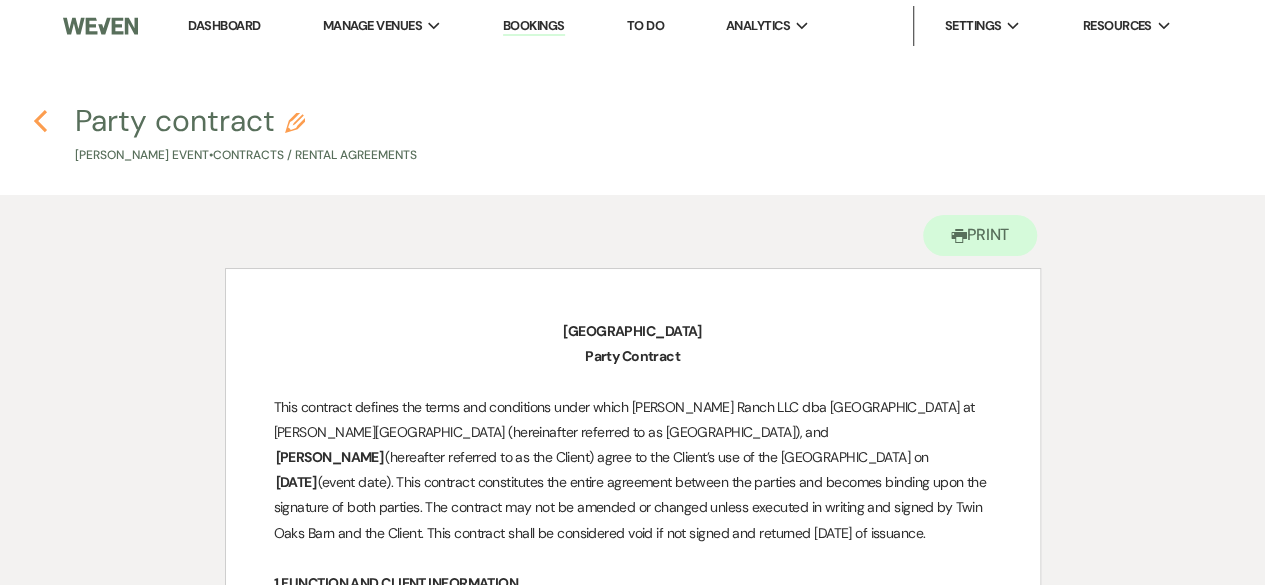 click on "Previous" 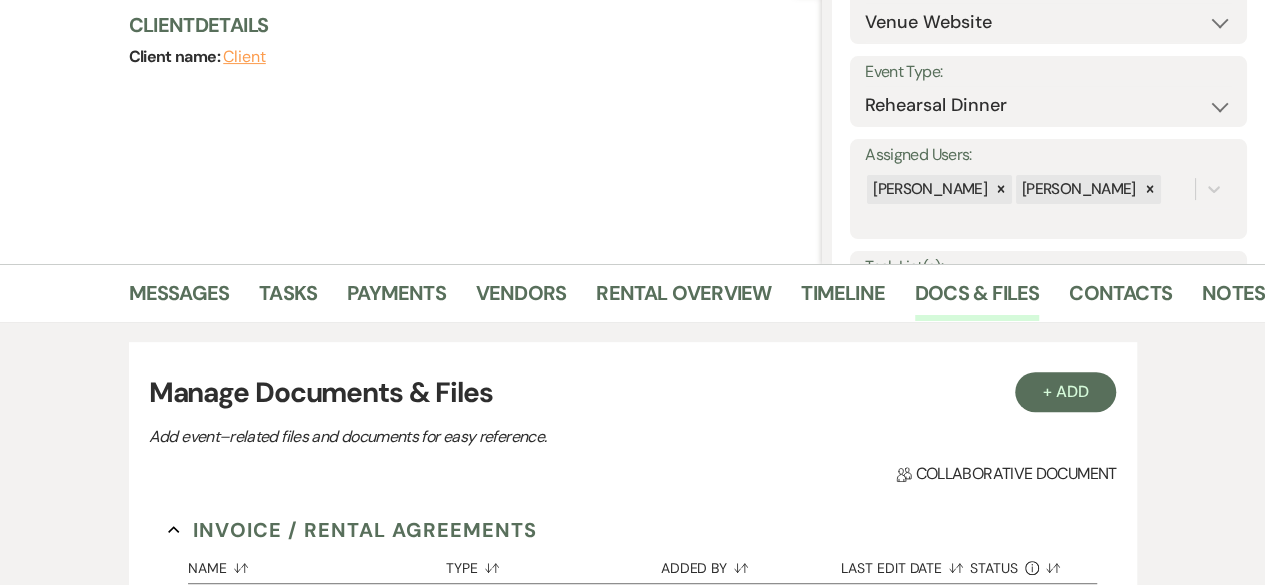 scroll, scrollTop: 0, scrollLeft: 0, axis: both 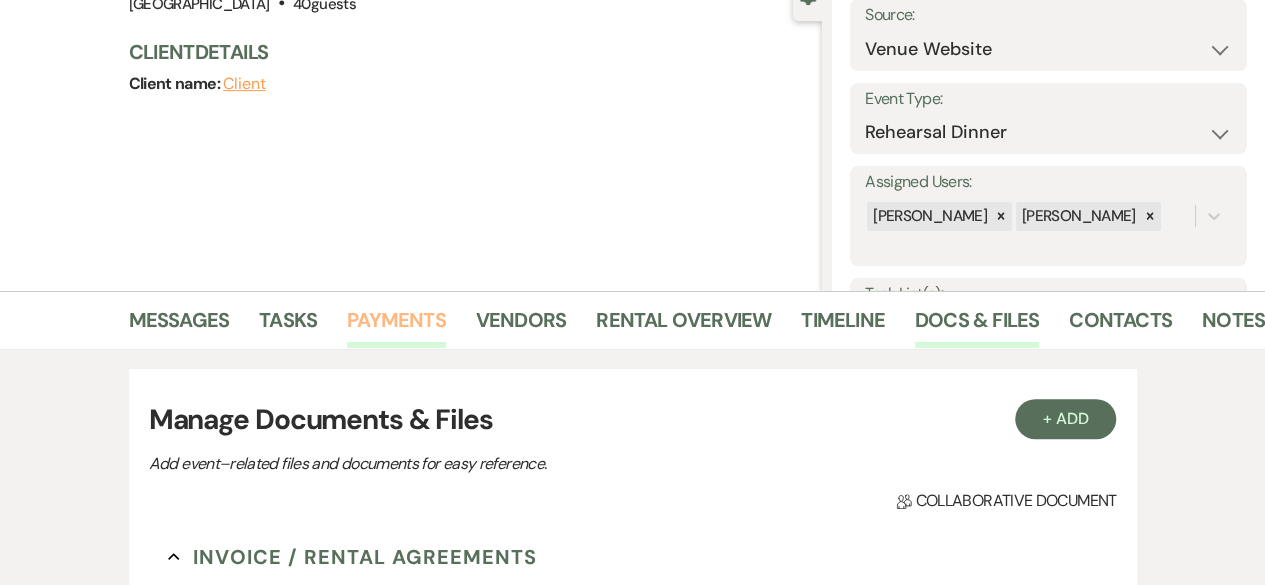click on "Payments" at bounding box center (396, 326) 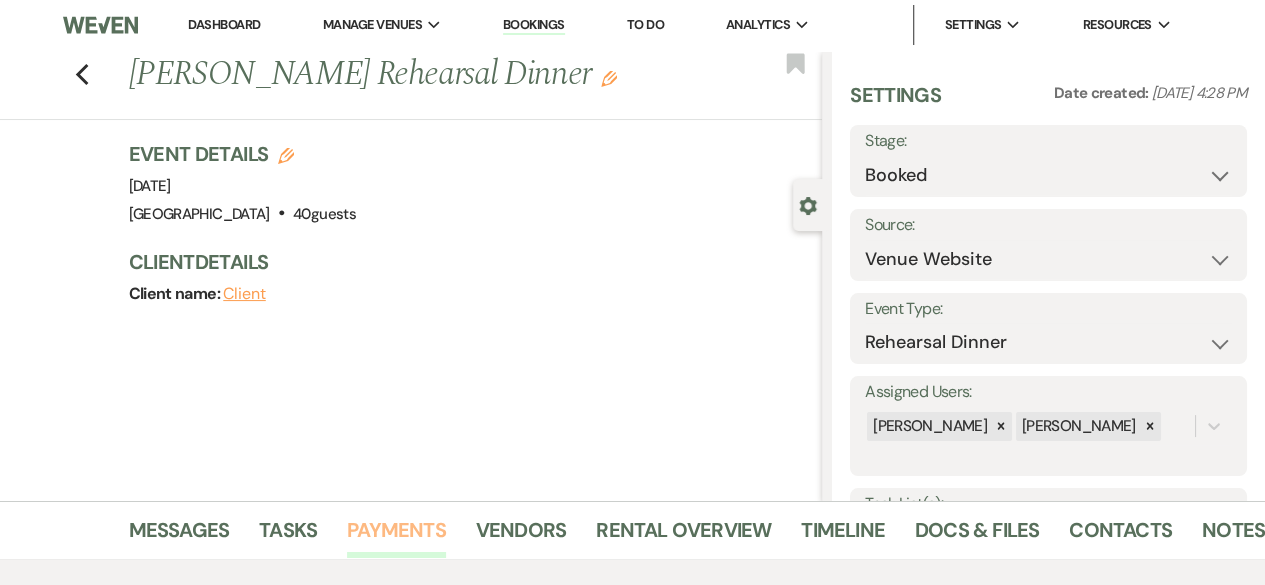 scroll, scrollTop: 0, scrollLeft: 0, axis: both 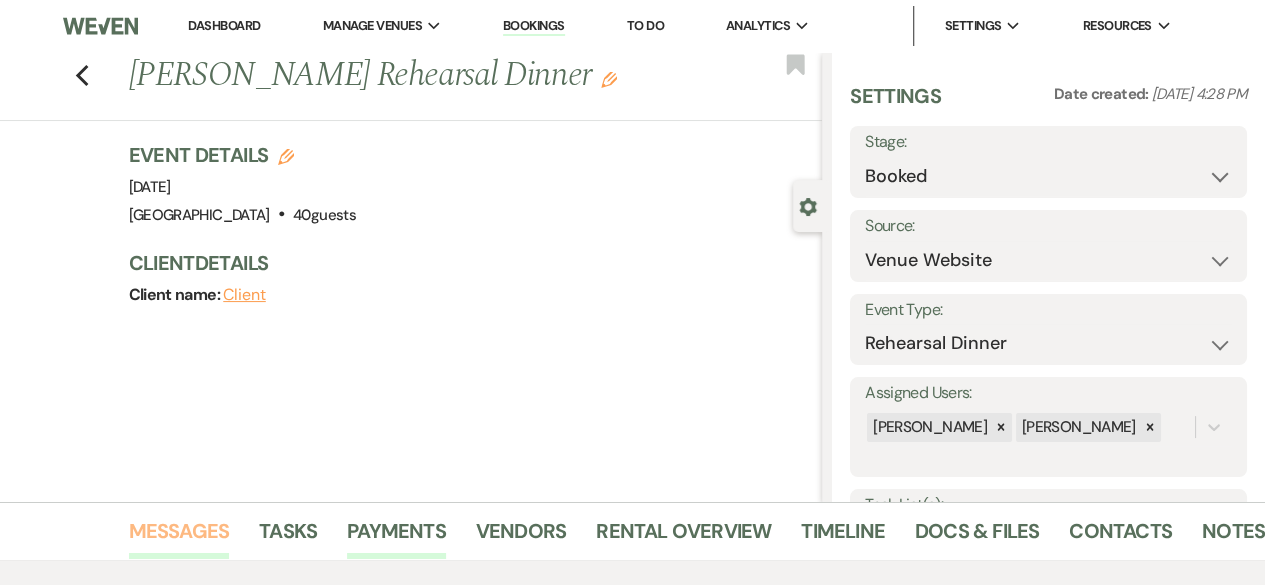 click on "Messages" at bounding box center [179, 537] 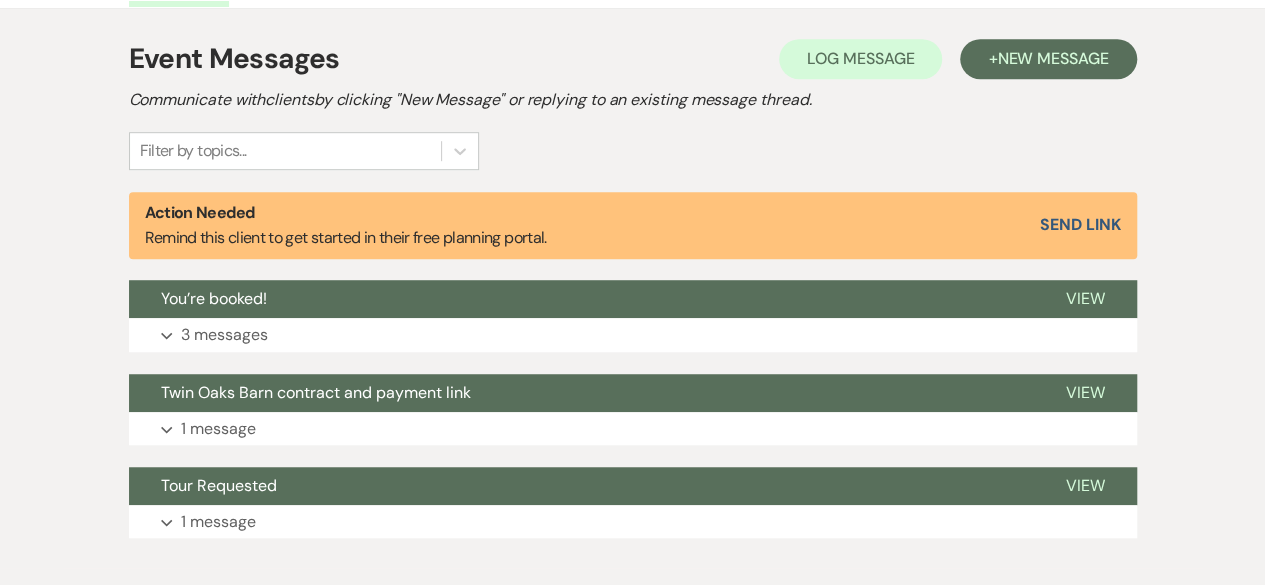 scroll, scrollTop: 551, scrollLeft: 0, axis: vertical 